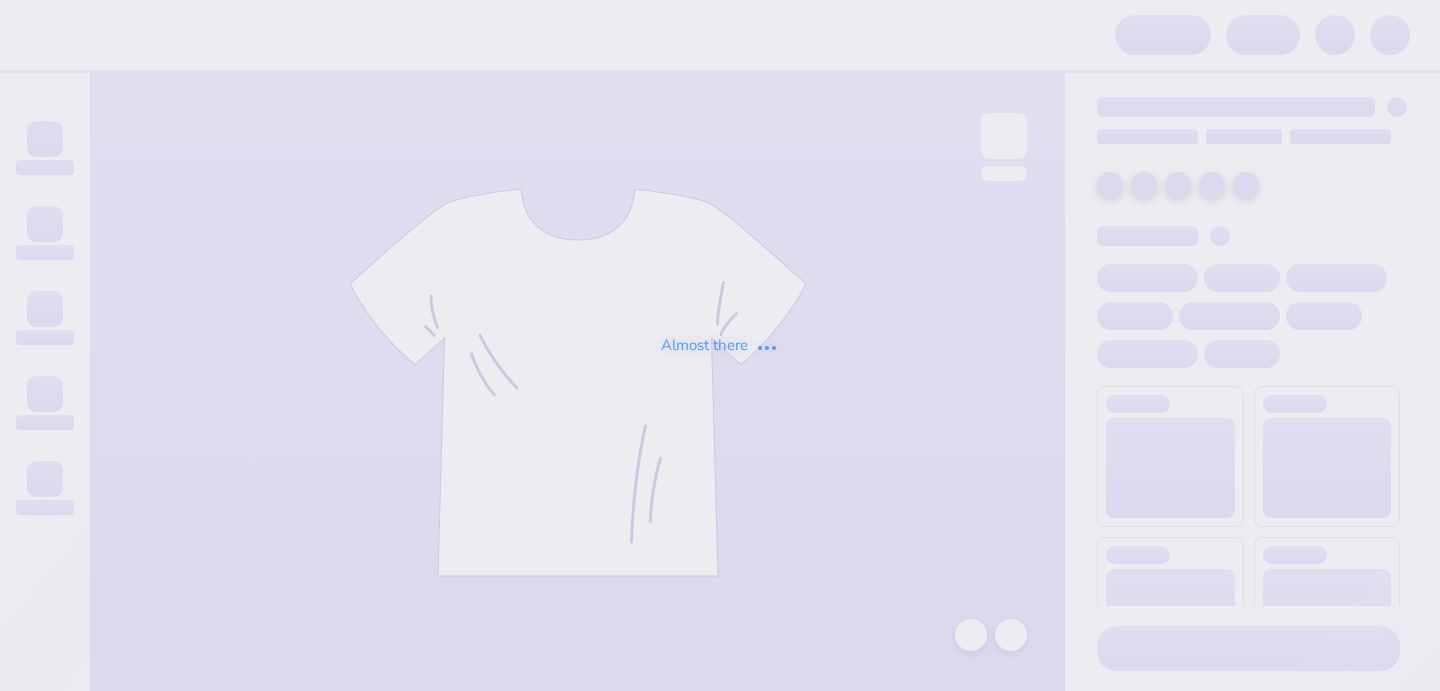 scroll, scrollTop: 0, scrollLeft: 0, axis: both 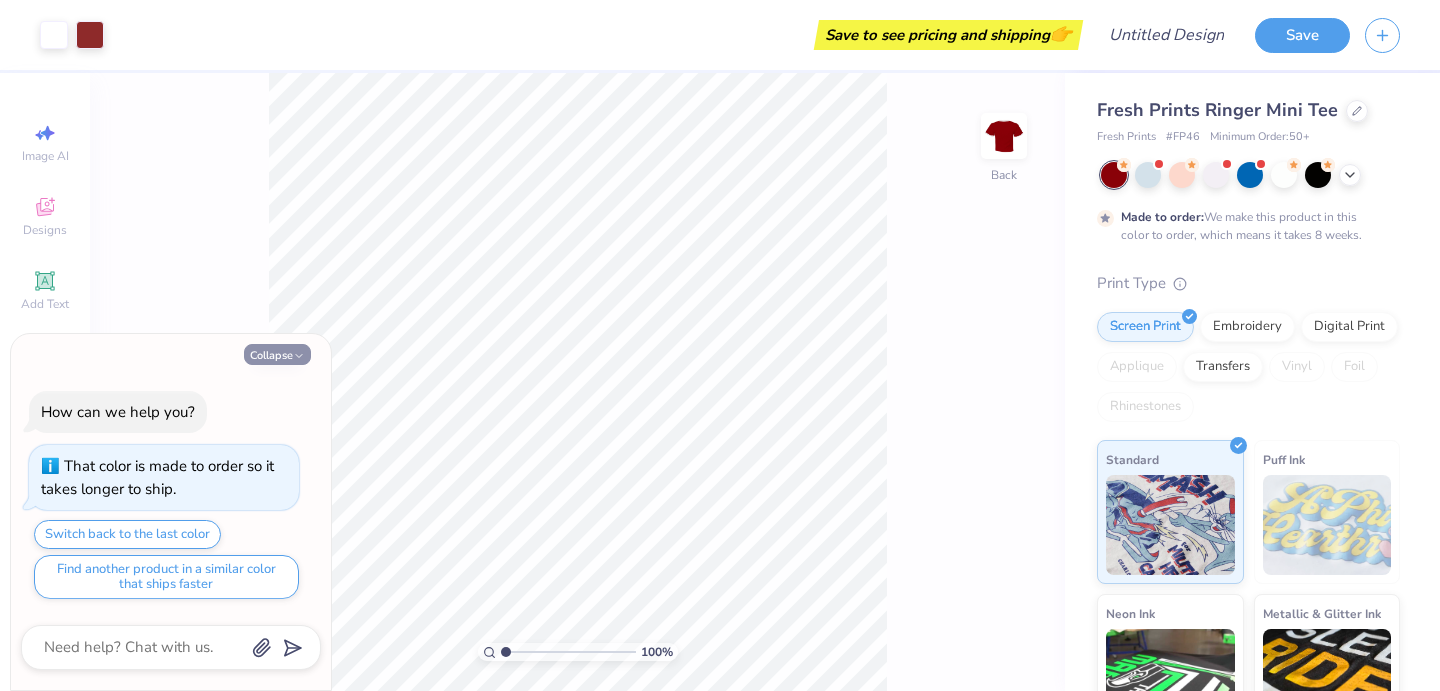 click on "Collapse" at bounding box center [277, 354] 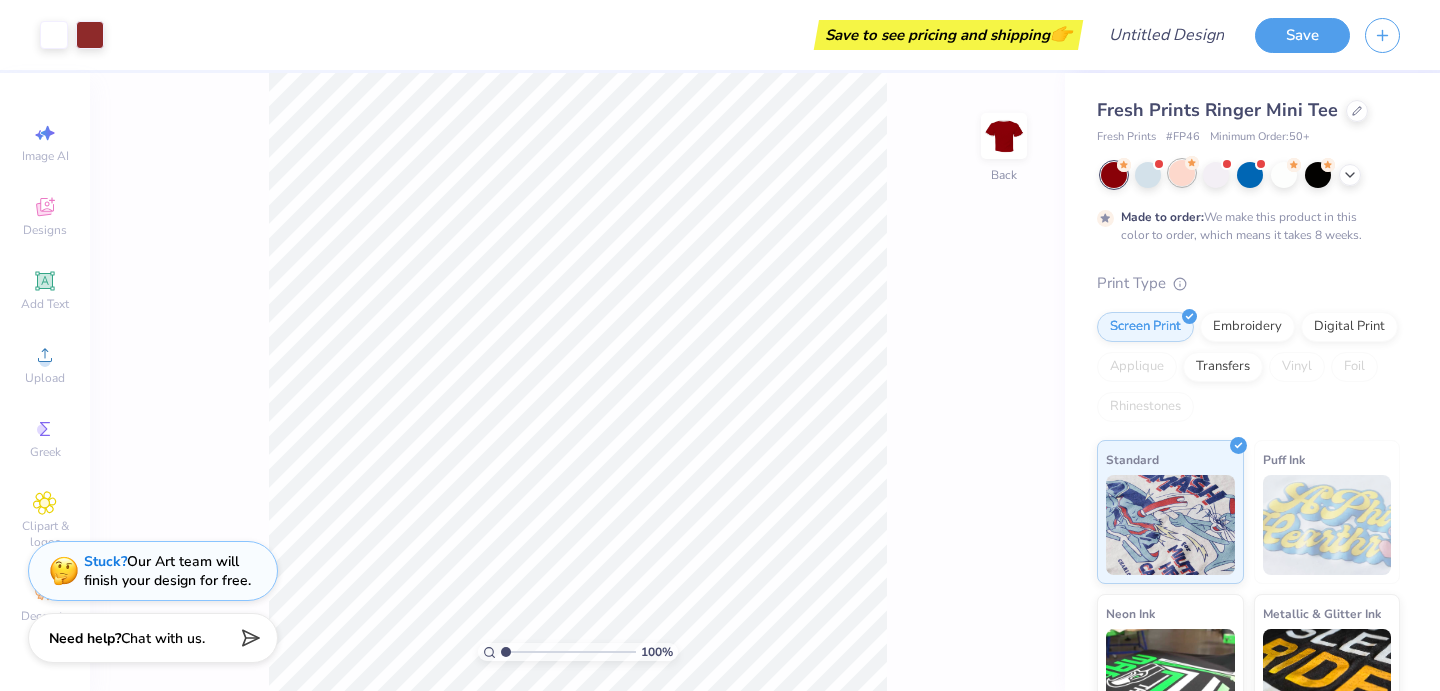 click at bounding box center (1182, 173) 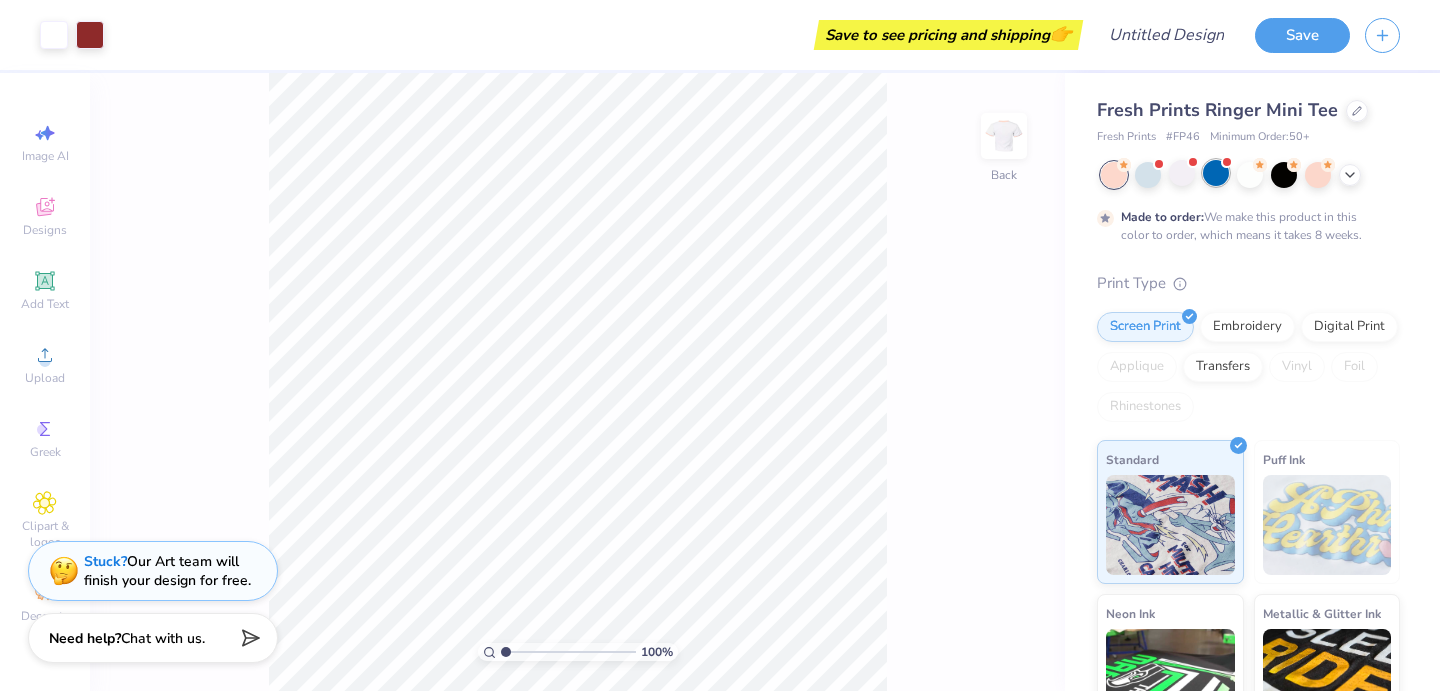 click at bounding box center (1216, 173) 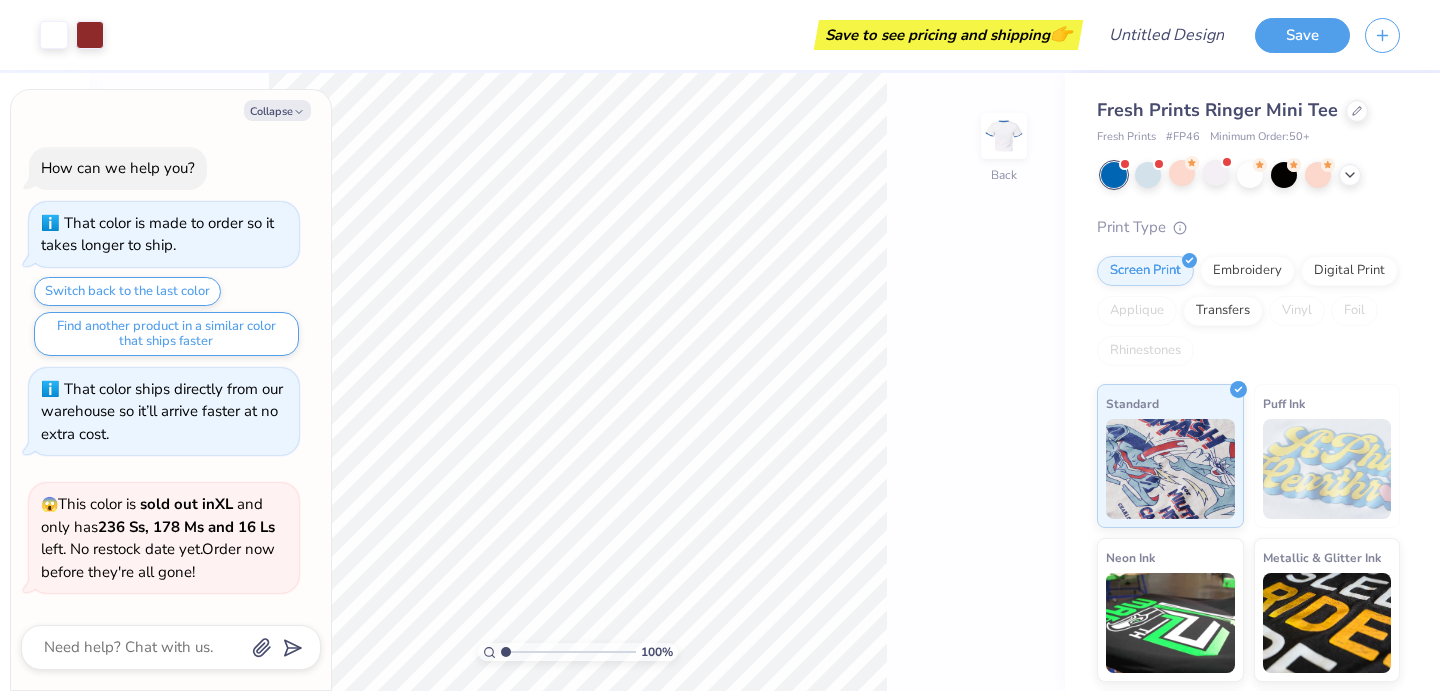 scroll, scrollTop: 421, scrollLeft: 0, axis: vertical 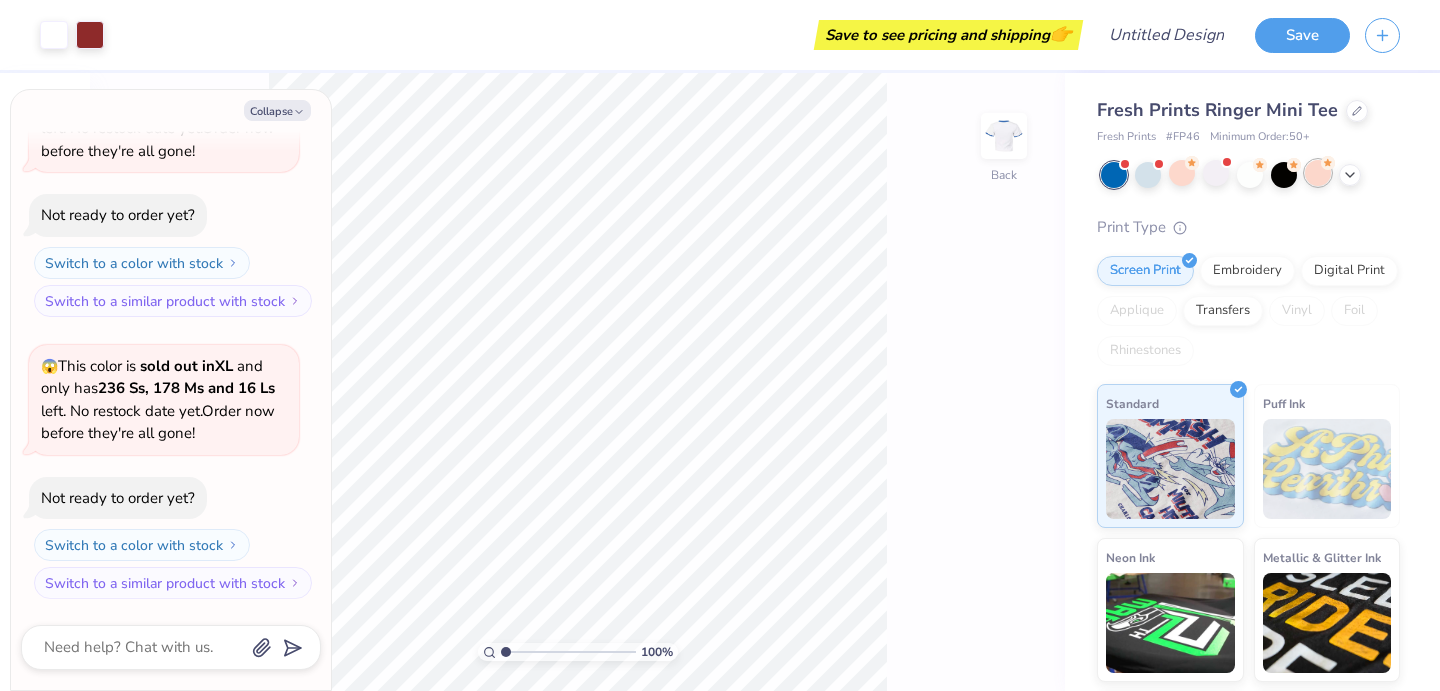 click at bounding box center (1318, 173) 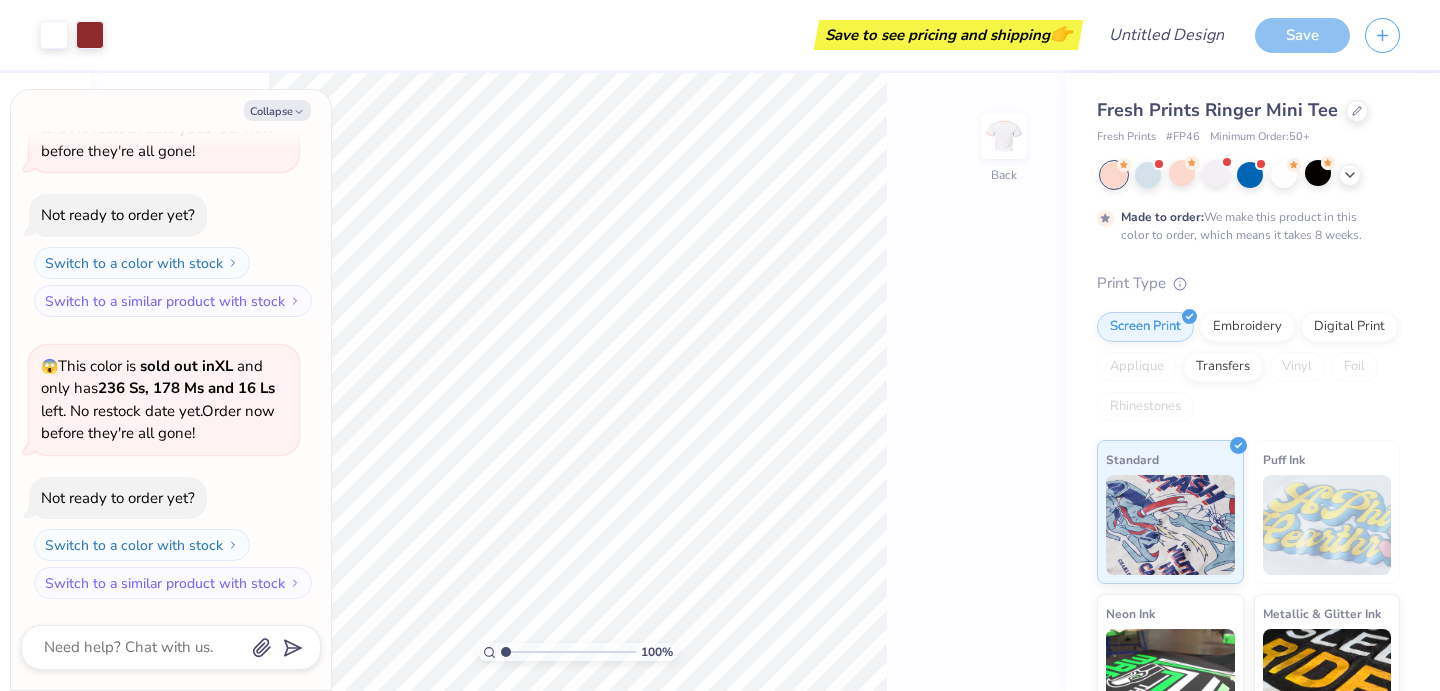 scroll, scrollTop: 587, scrollLeft: 0, axis: vertical 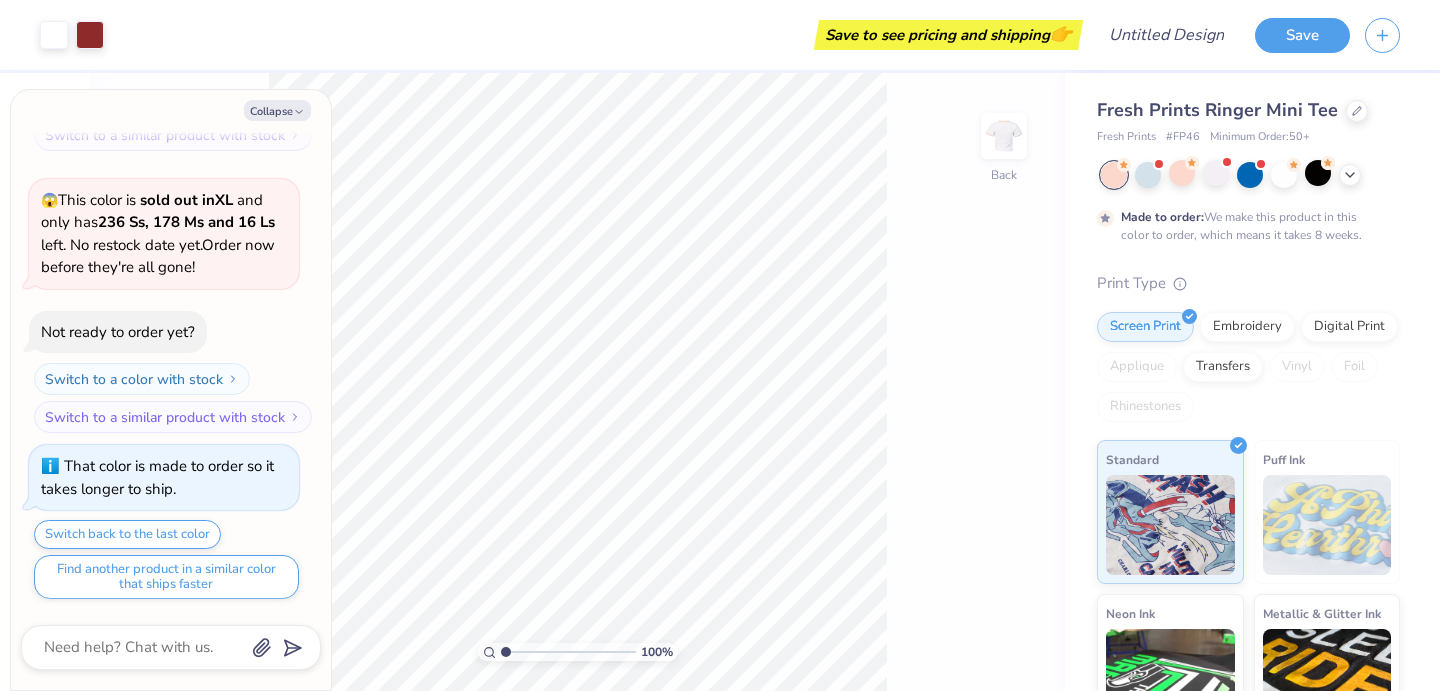 click at bounding box center (1114, 175) 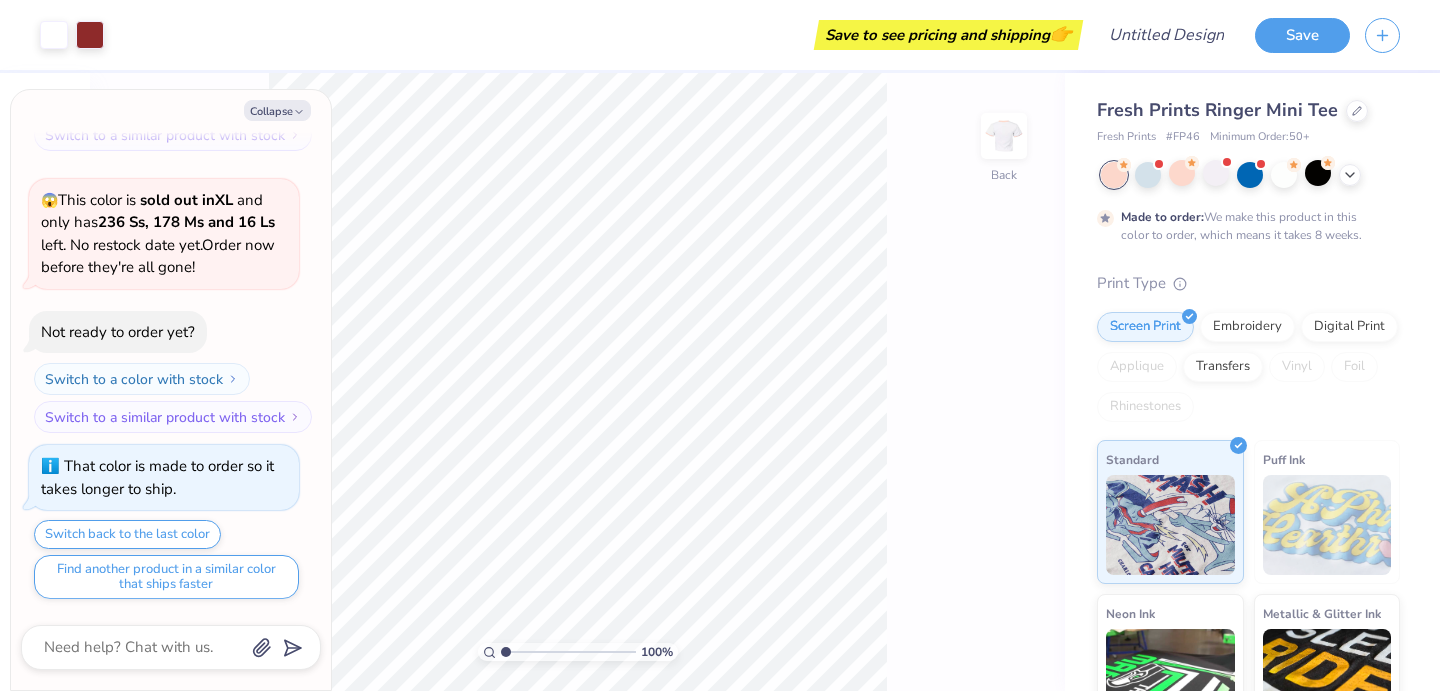 click at bounding box center (1148, 175) 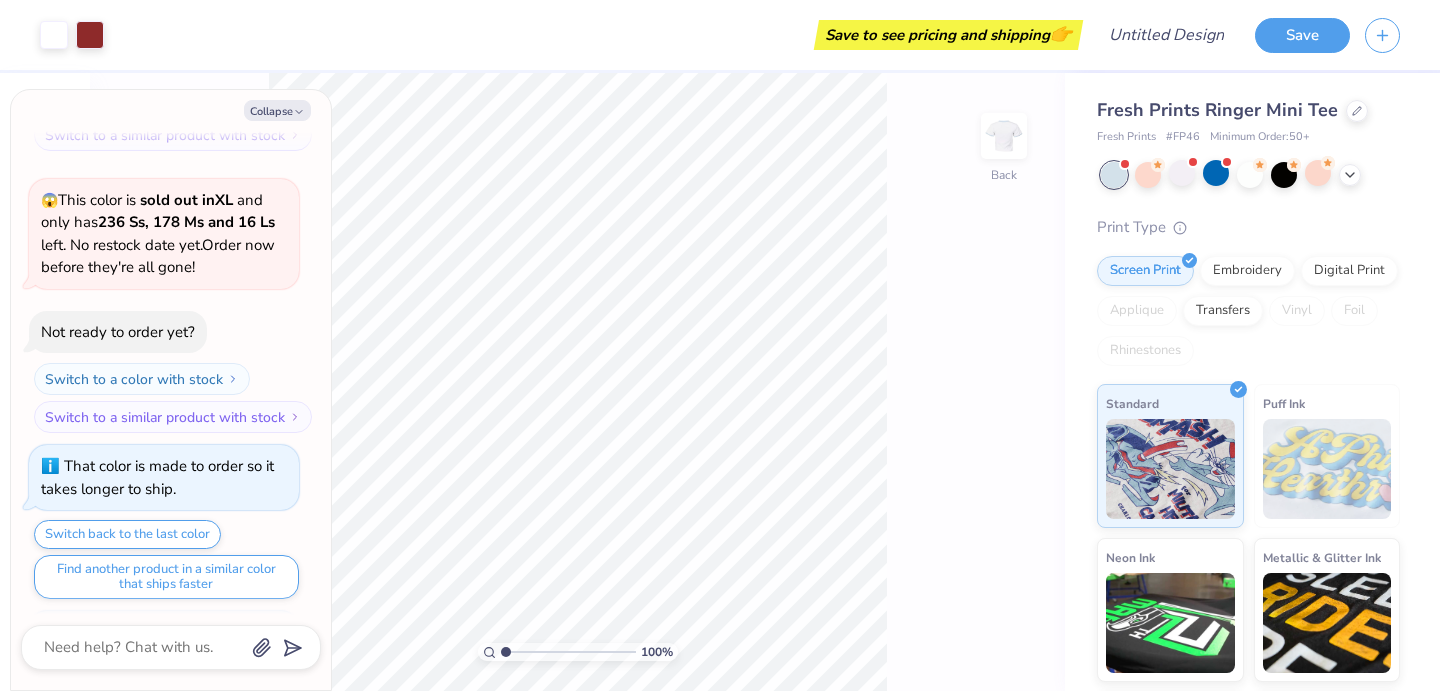 scroll, scrollTop: 969, scrollLeft: 0, axis: vertical 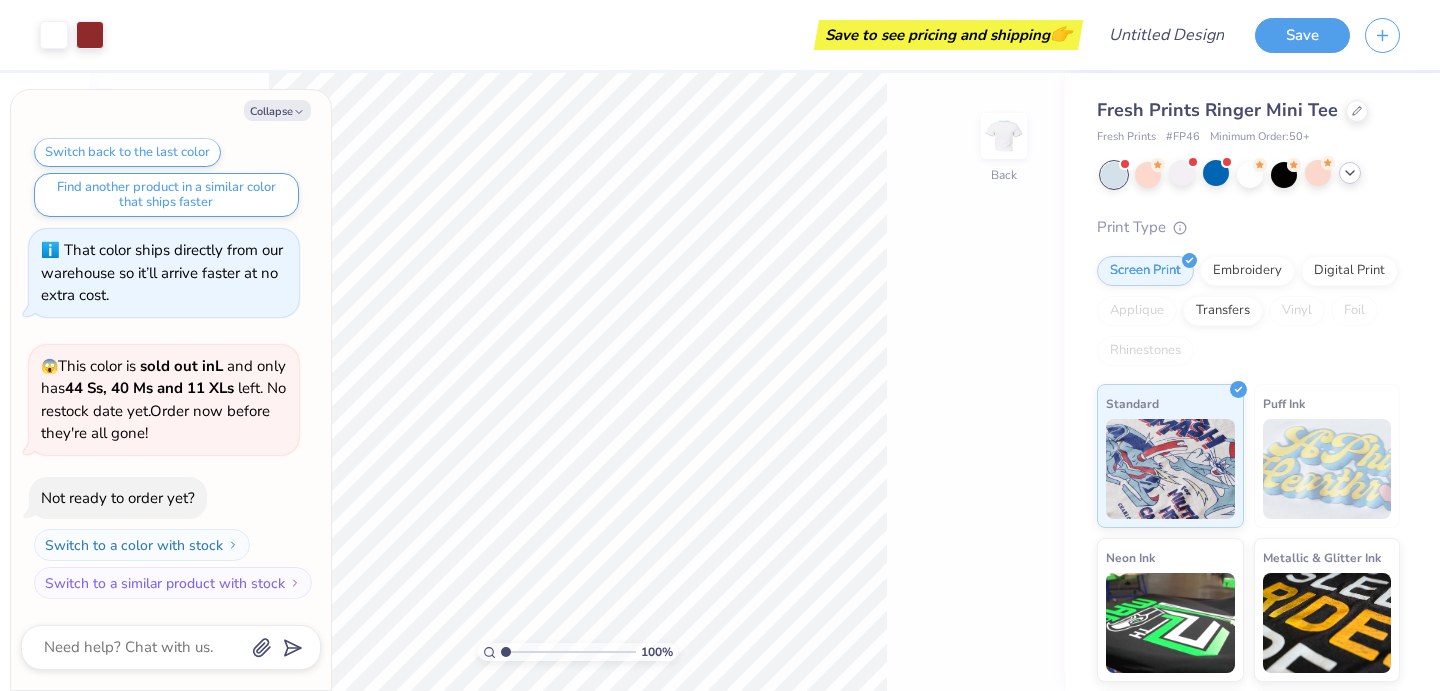click 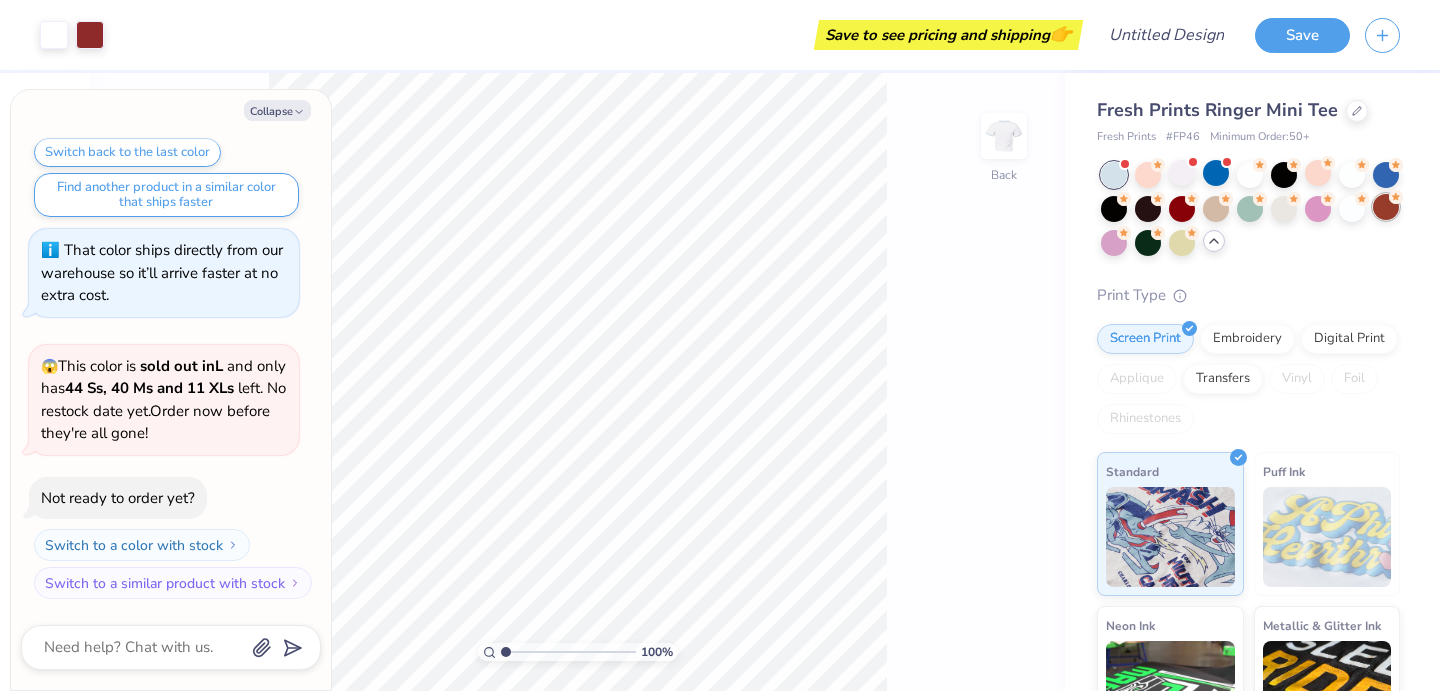 click at bounding box center (1386, 207) 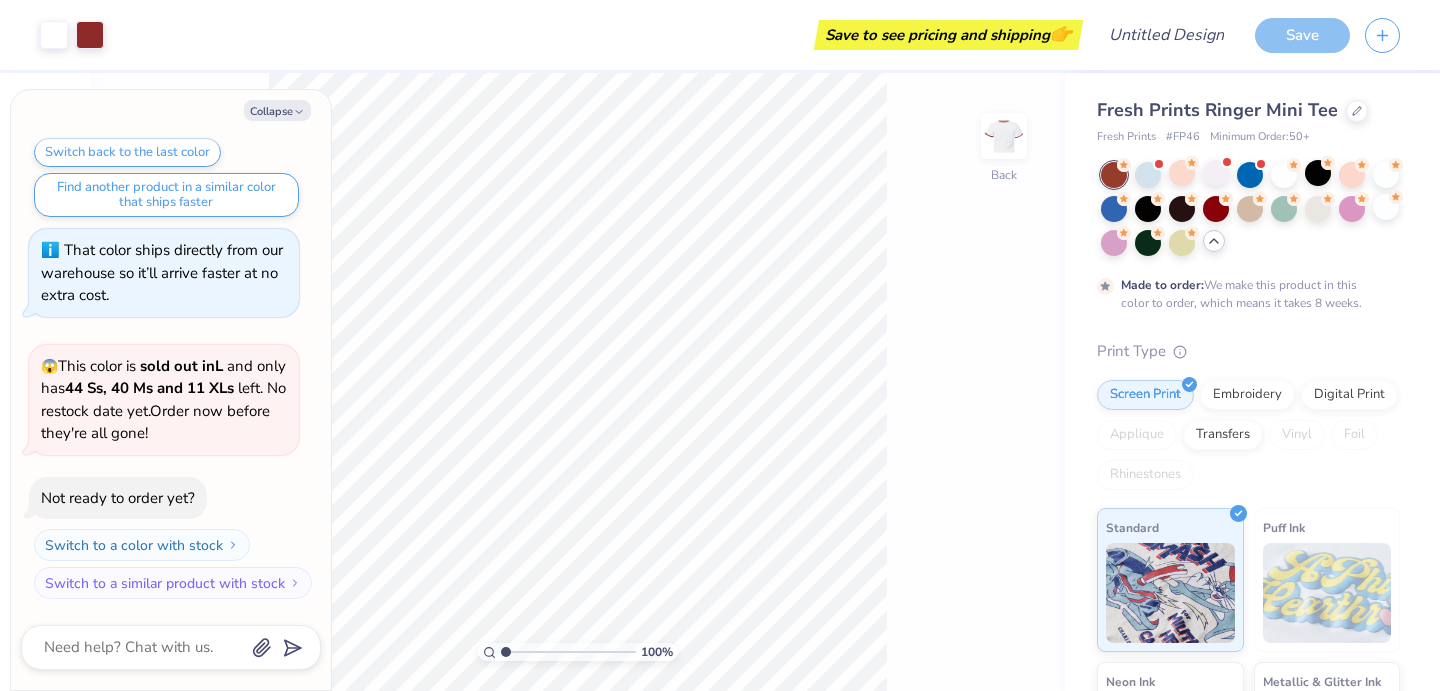 scroll, scrollTop: 1135, scrollLeft: 0, axis: vertical 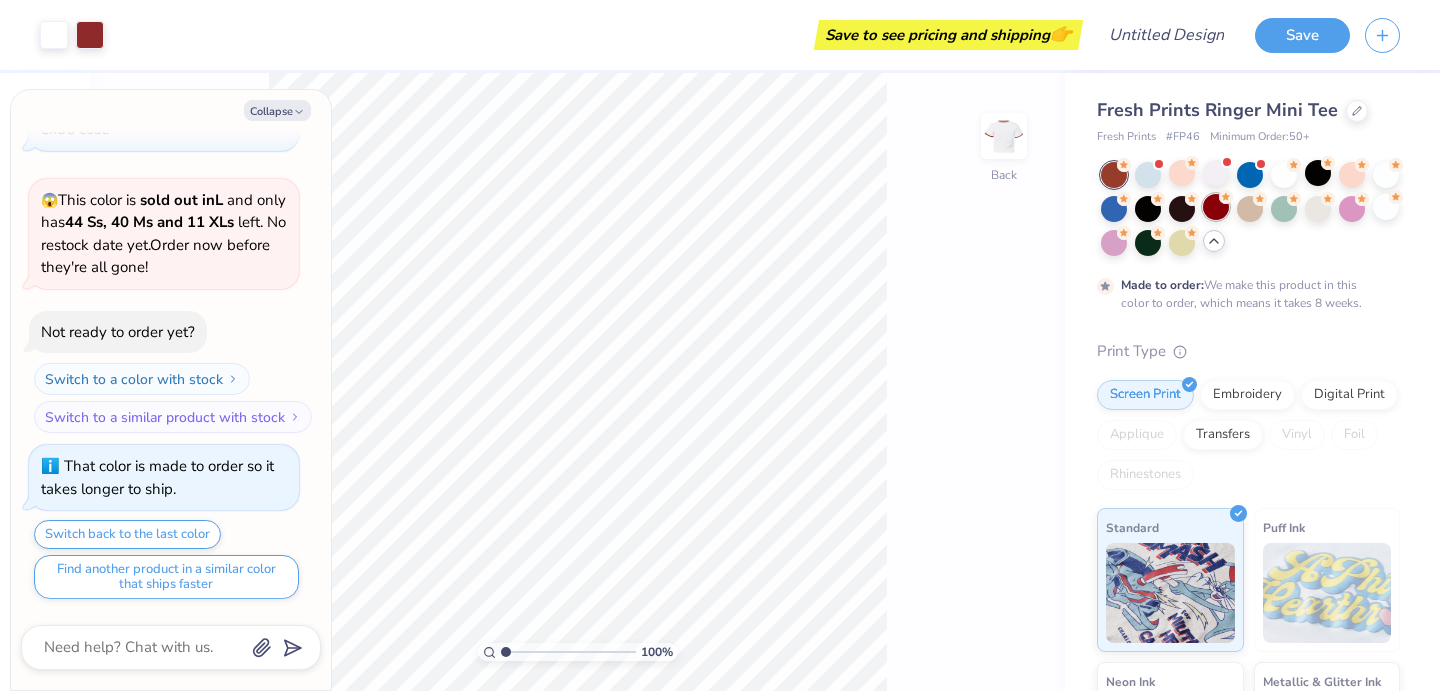 click at bounding box center (1216, 207) 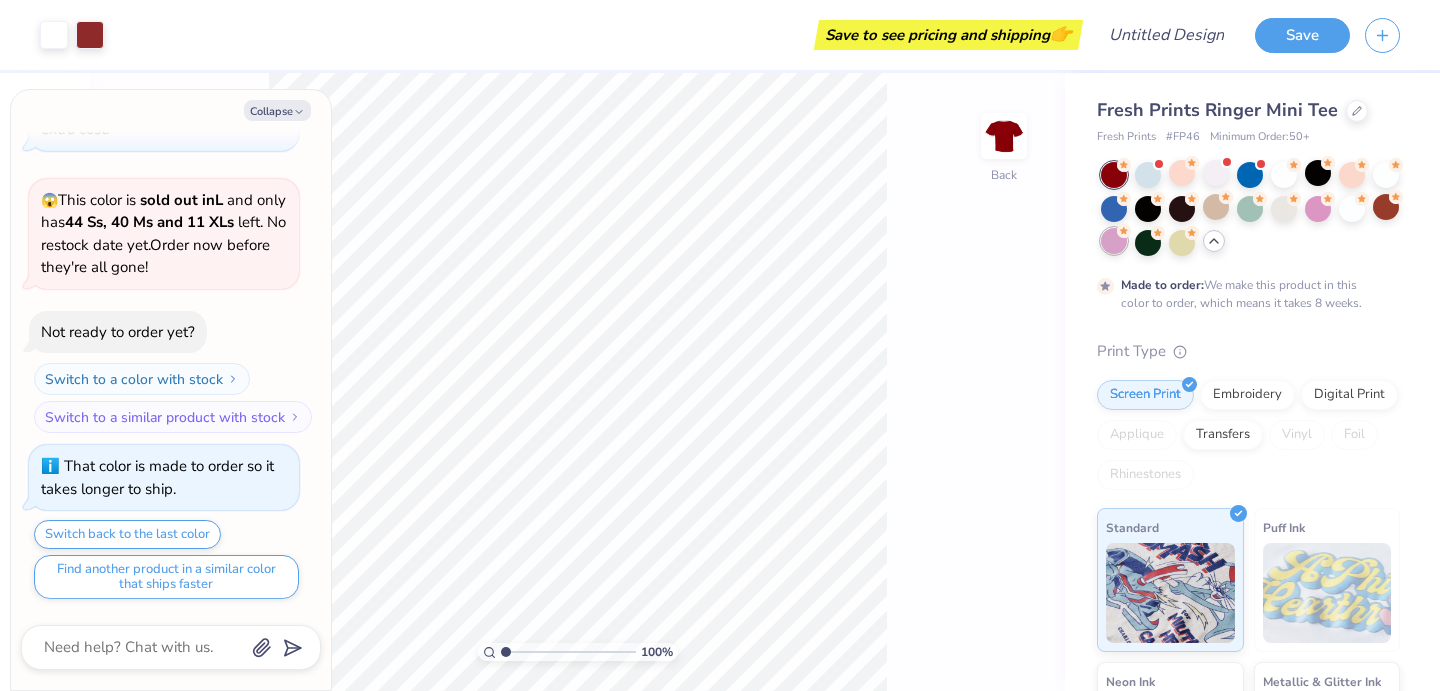 click at bounding box center [1114, 241] 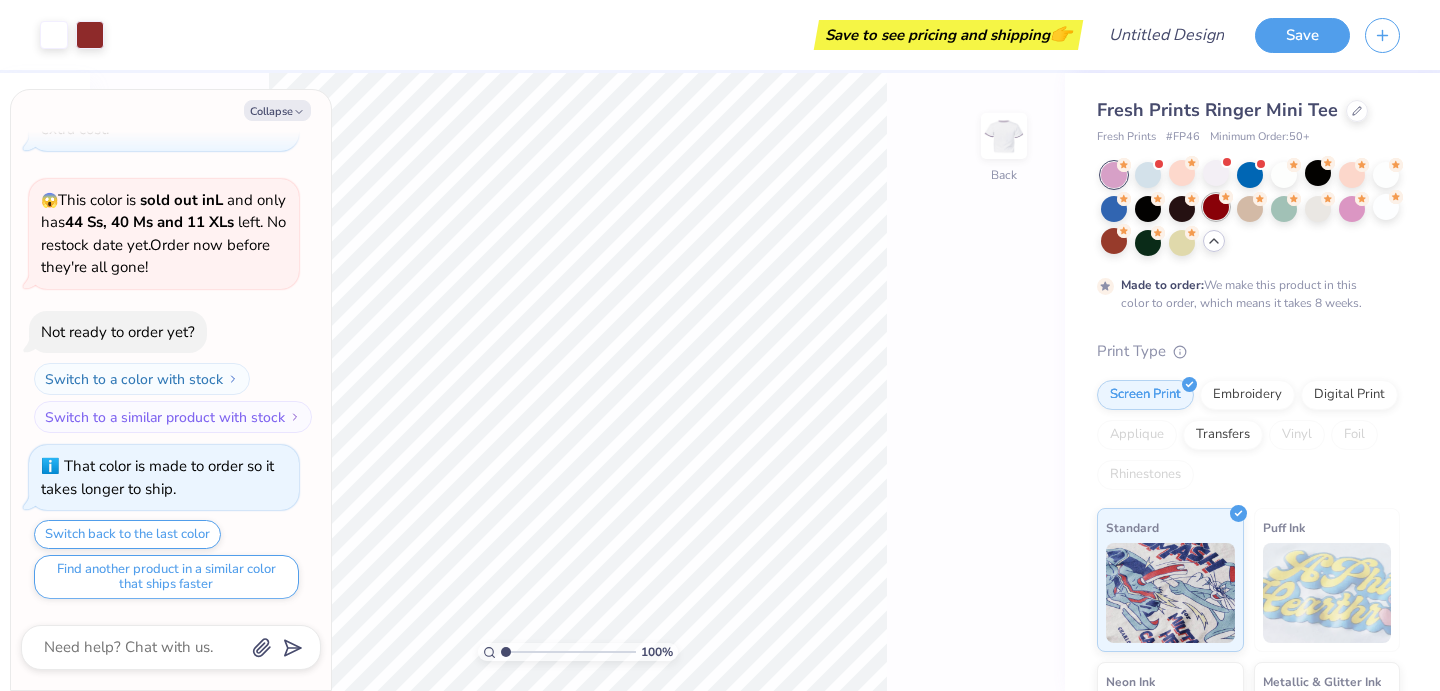 click at bounding box center (1216, 207) 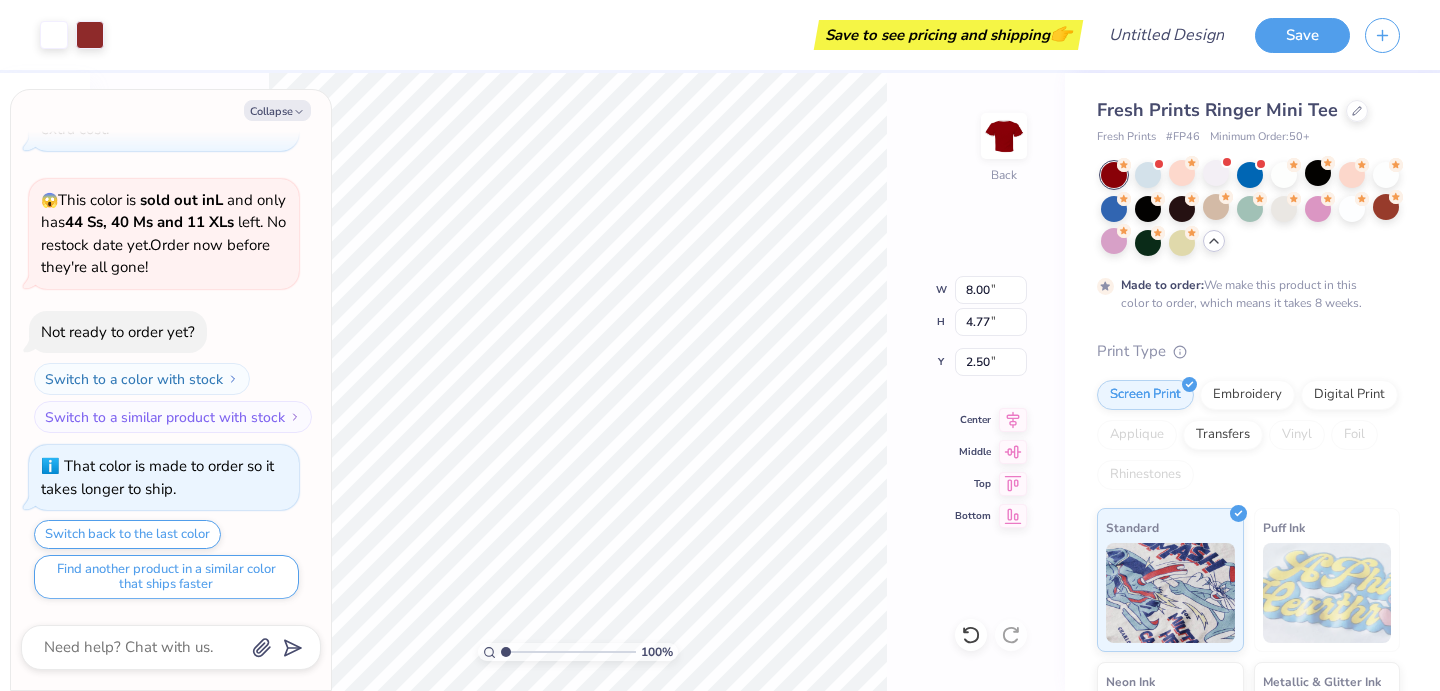 type on "x" 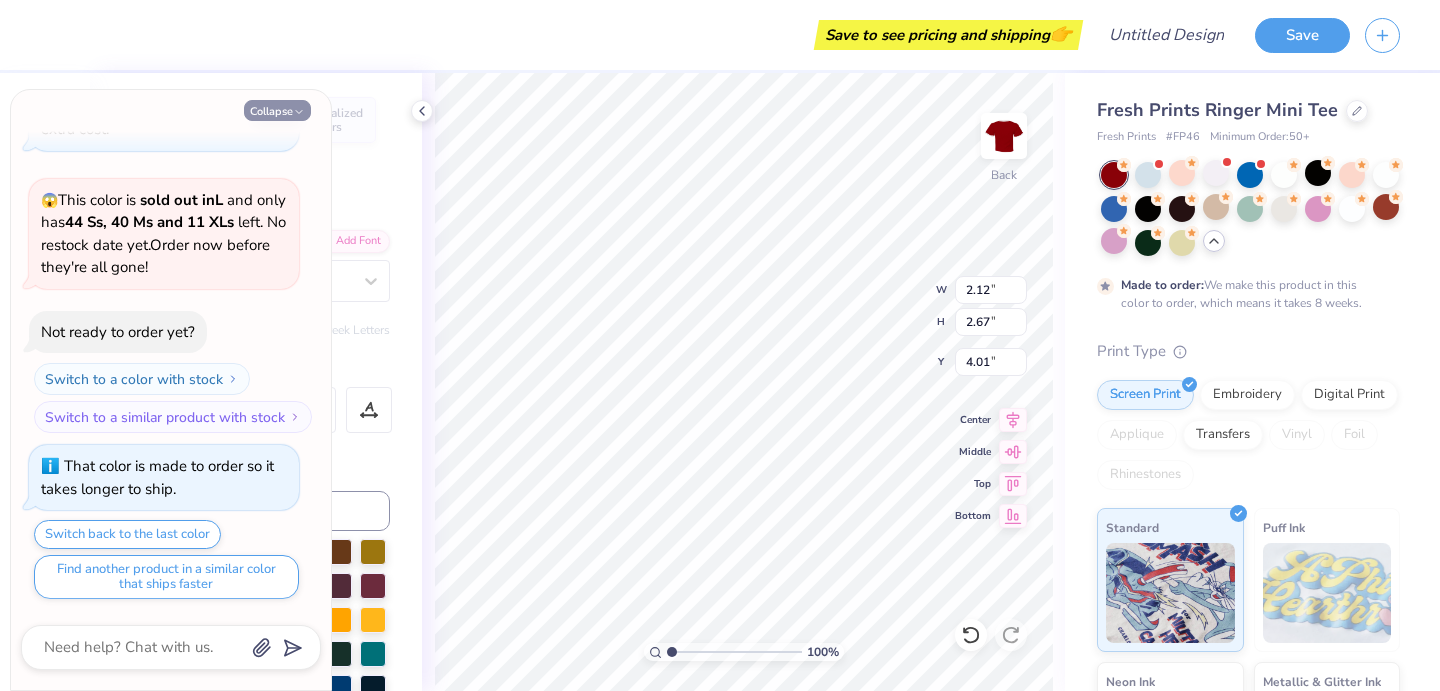click 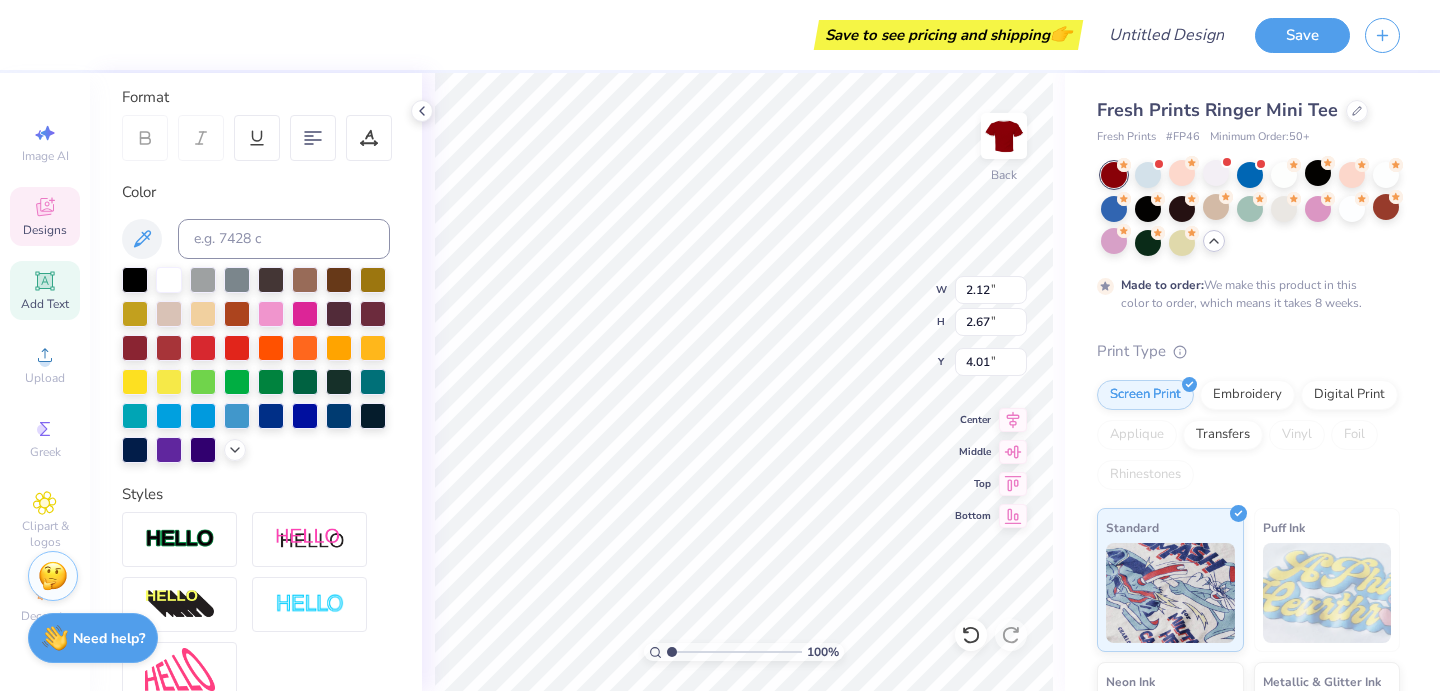 scroll, scrollTop: 338, scrollLeft: 0, axis: vertical 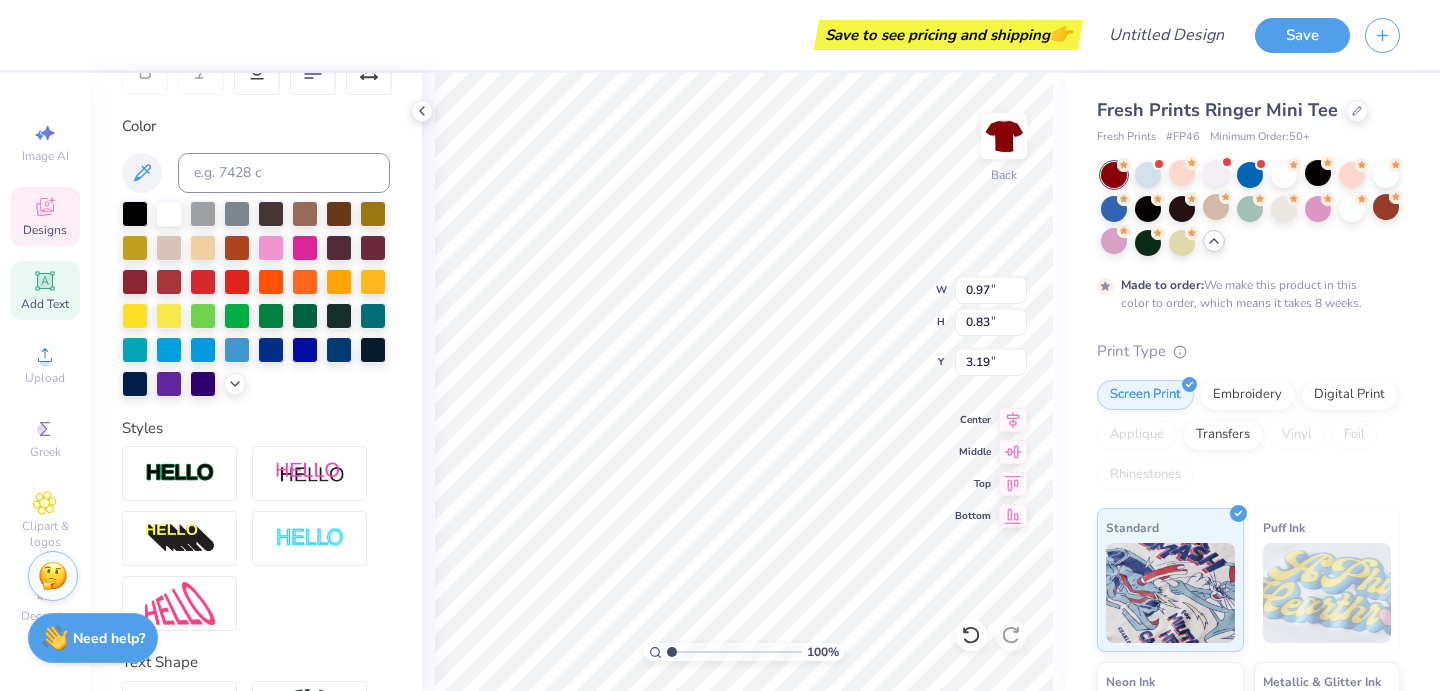 type on "0.97" 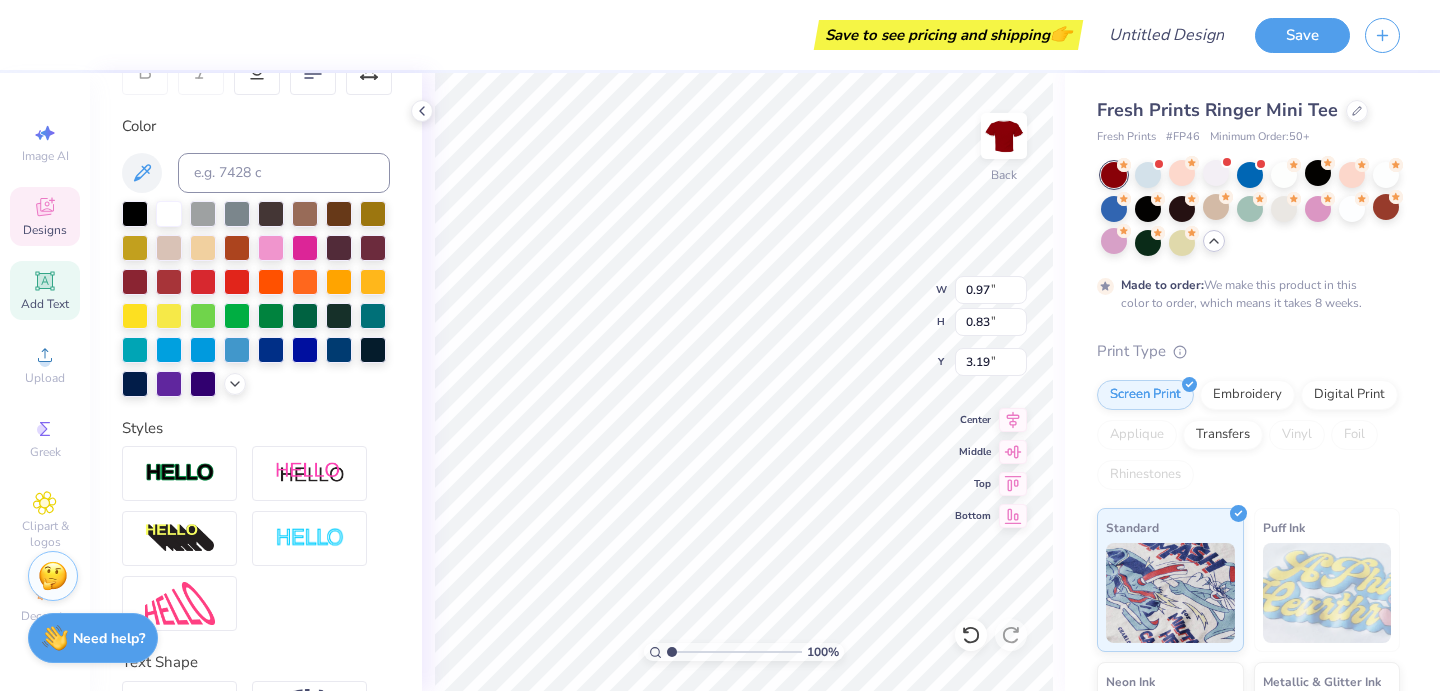 type on "1.97" 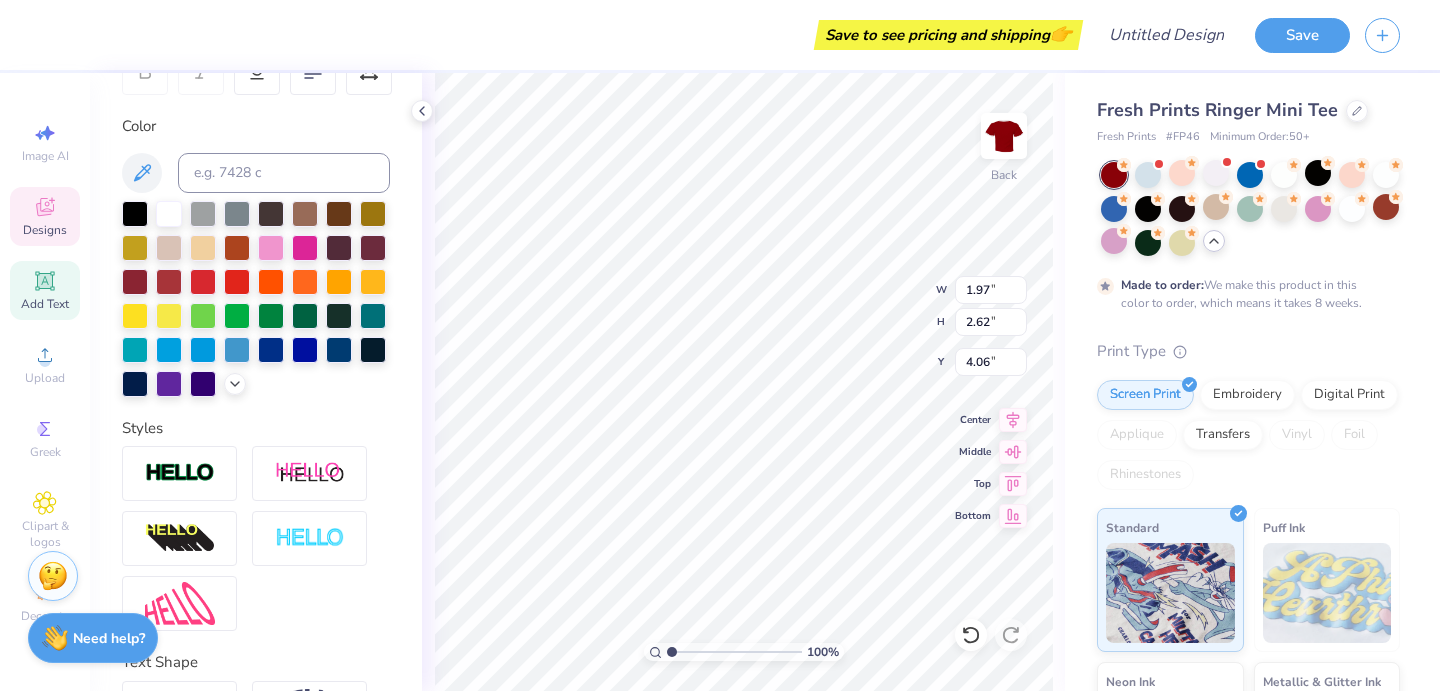 type on "G" 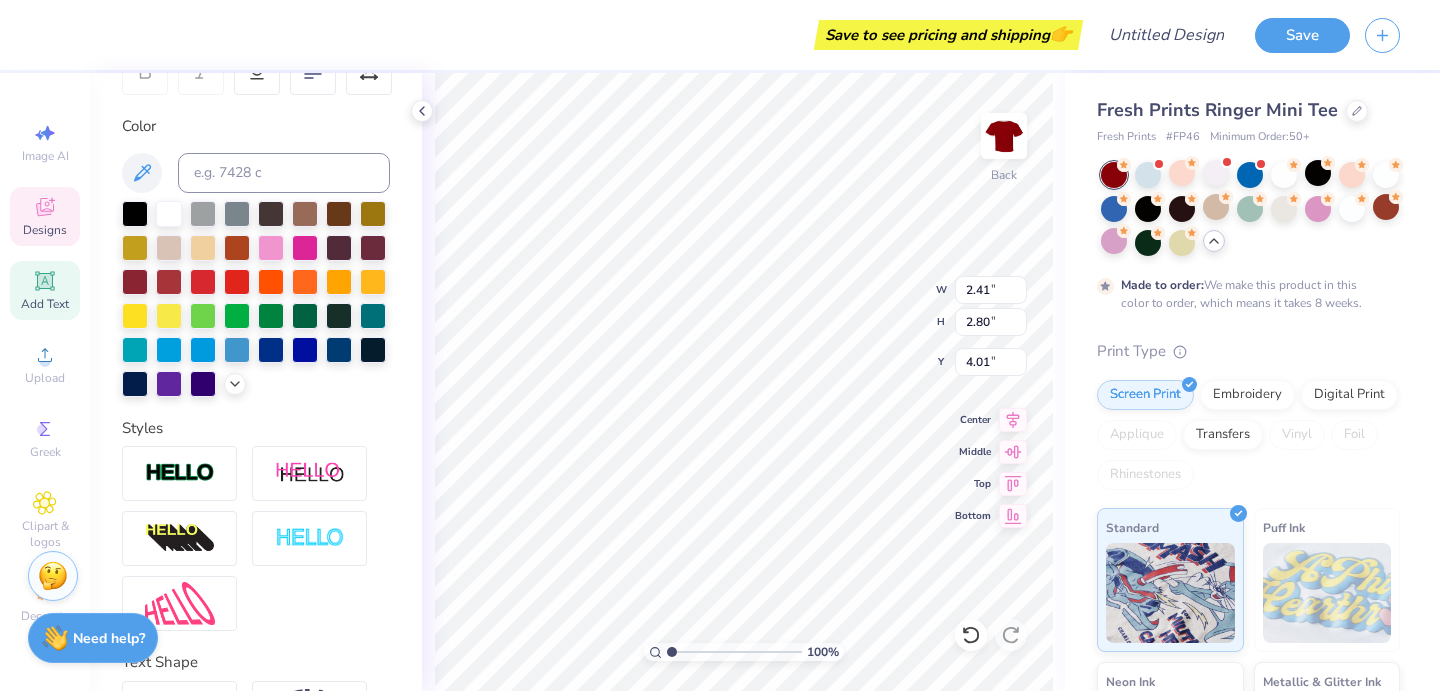 type on "D" 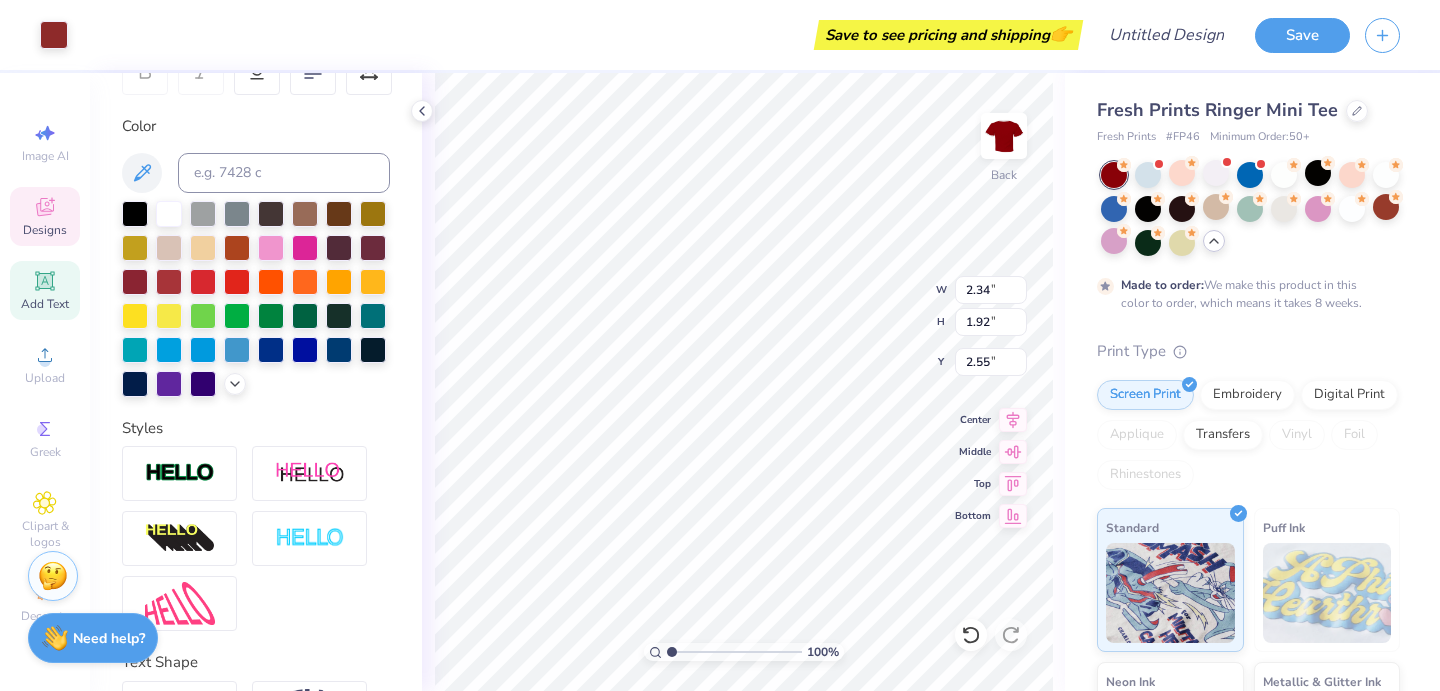 type on "2.34" 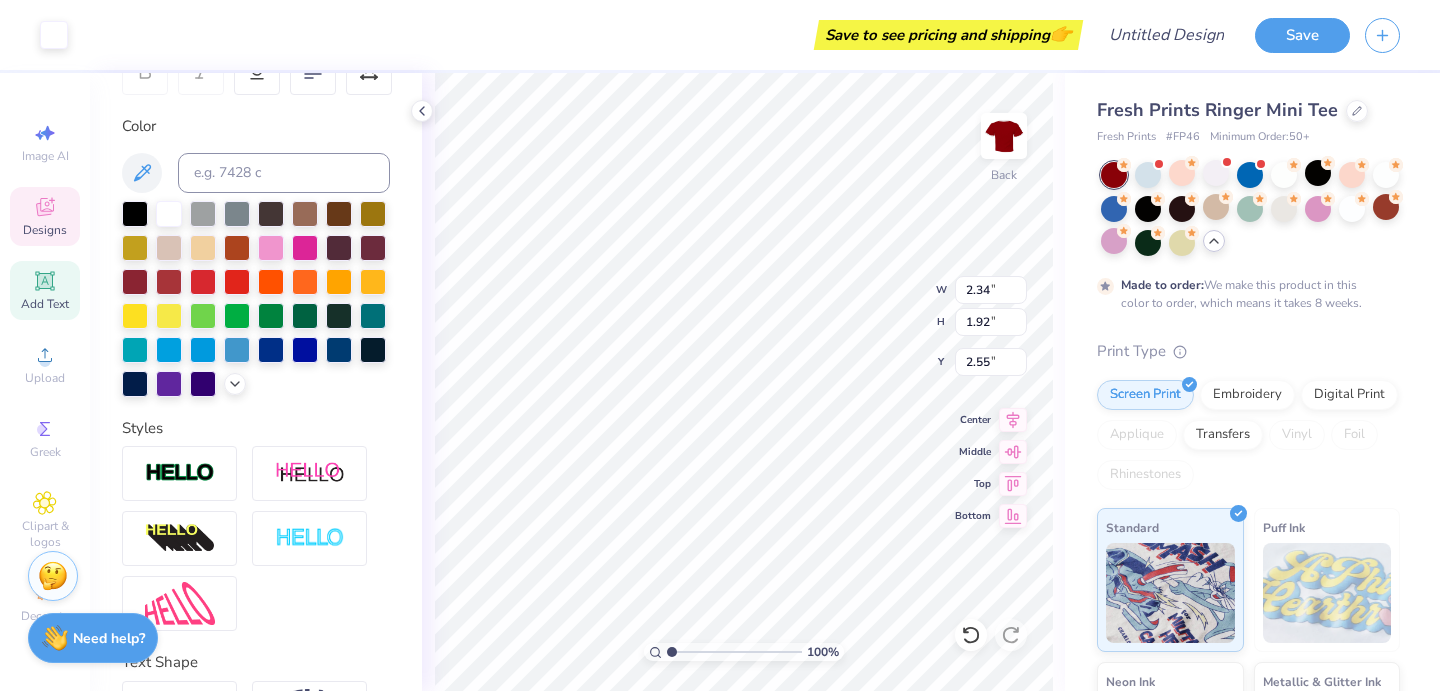 type on "0.90" 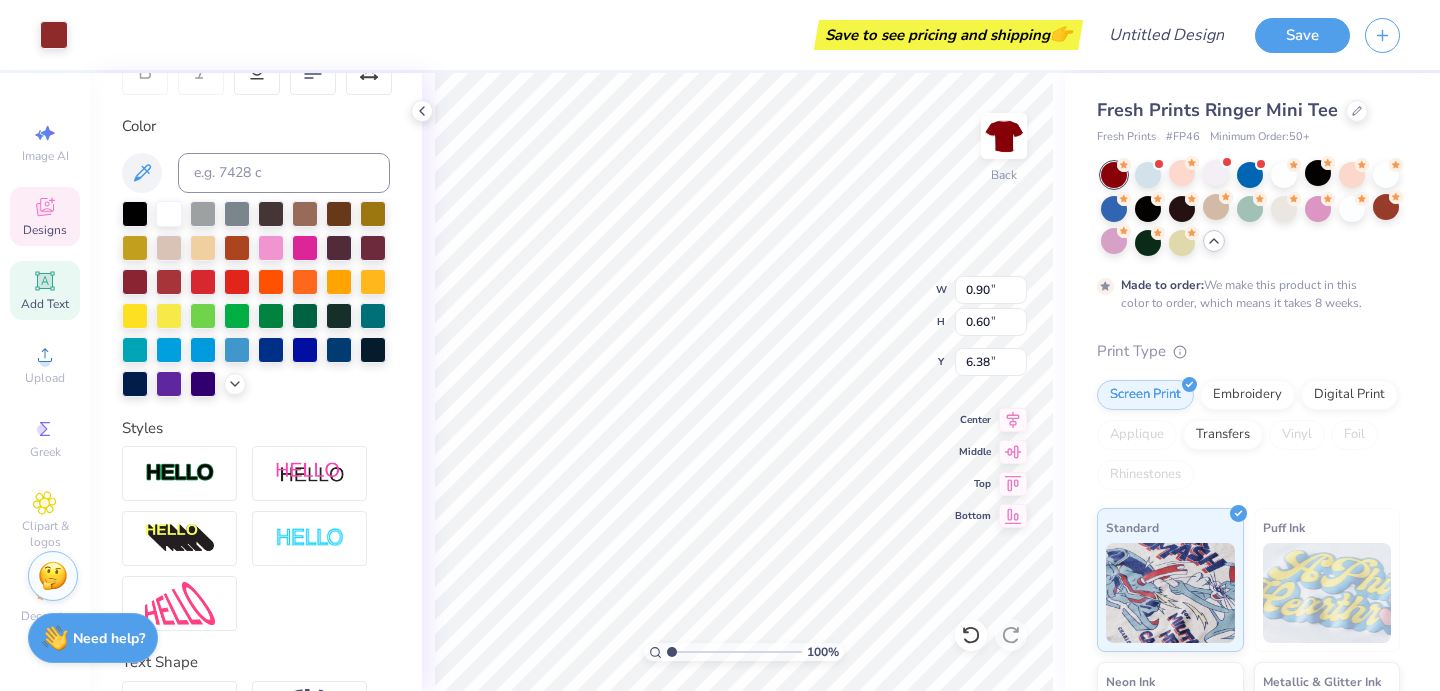 type on "1.75" 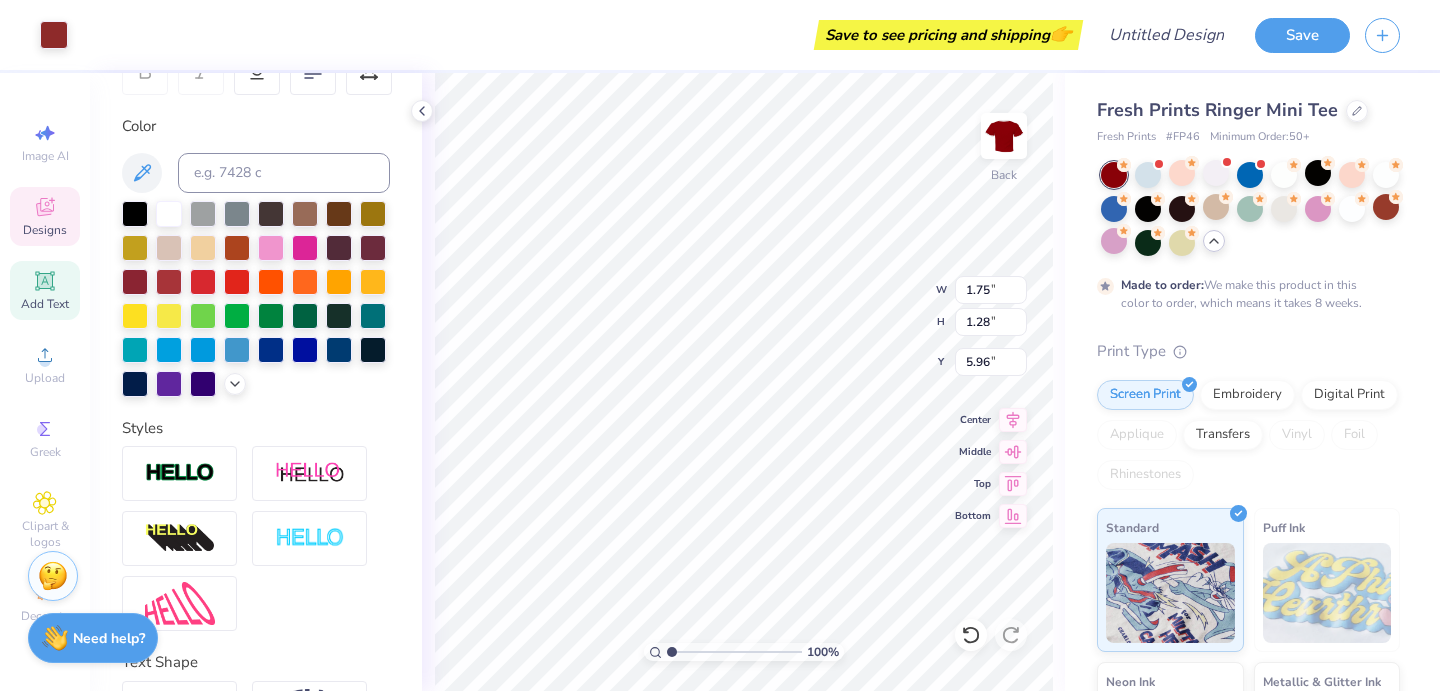type on "8.24" 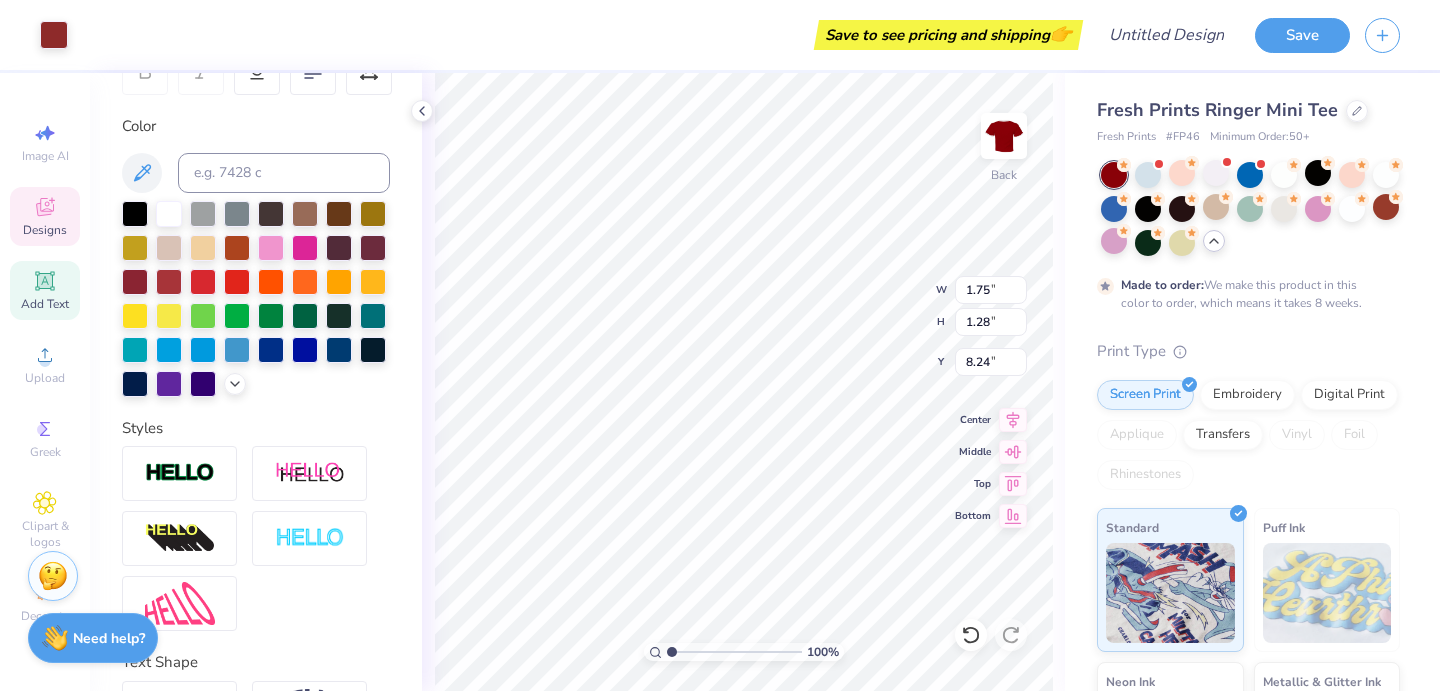 type on "2.34" 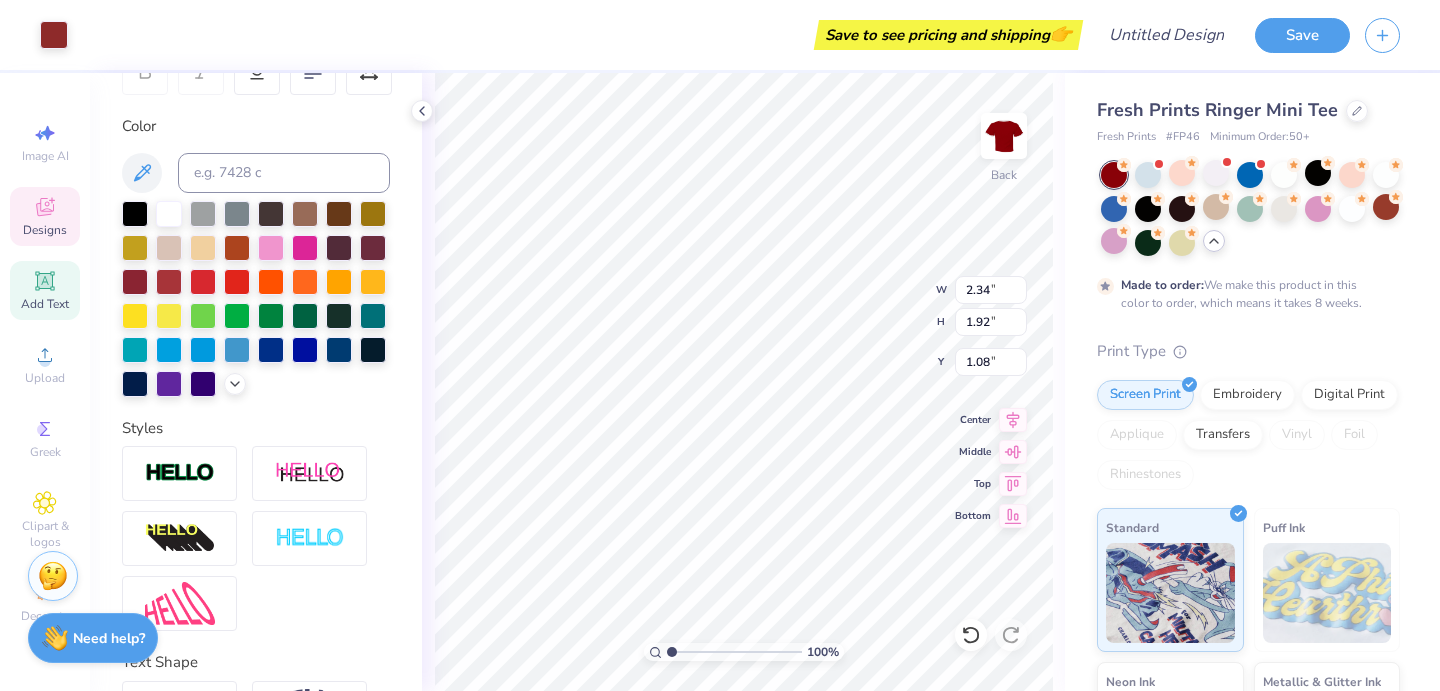 type on "7.56" 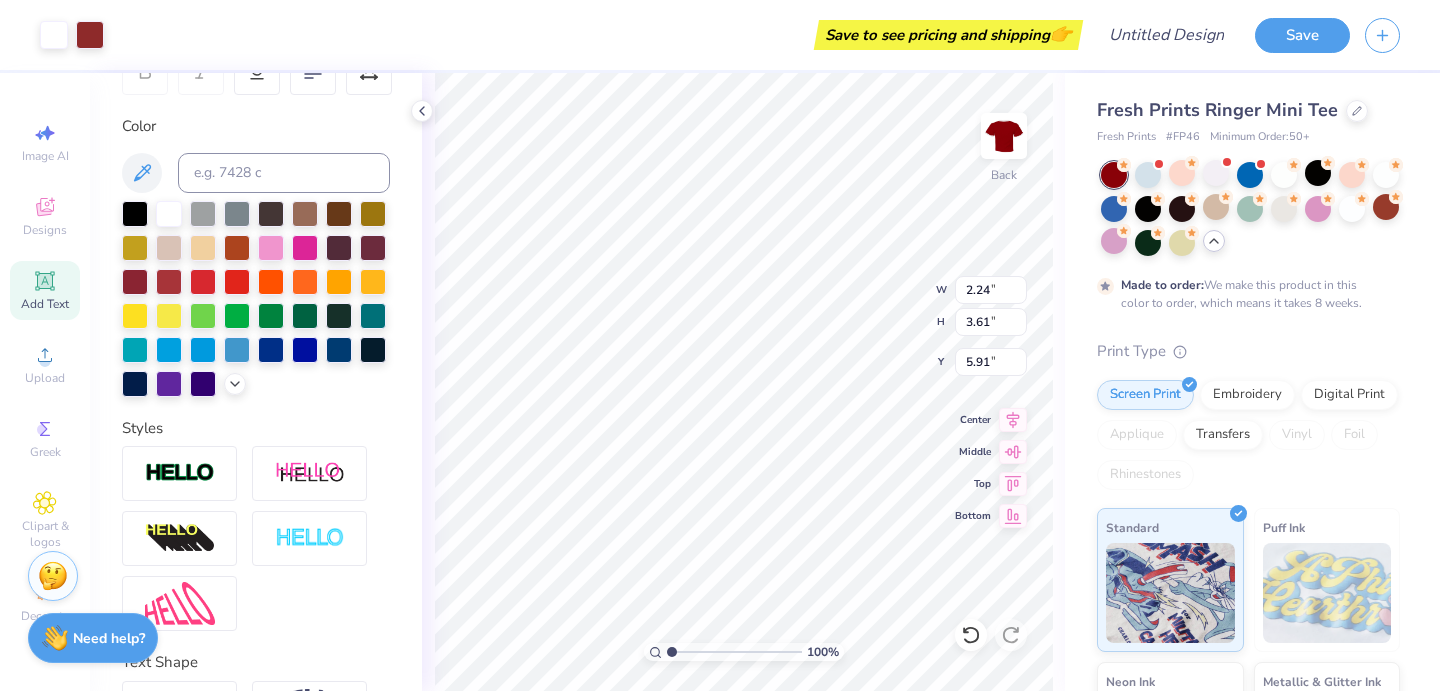 type on "11.89" 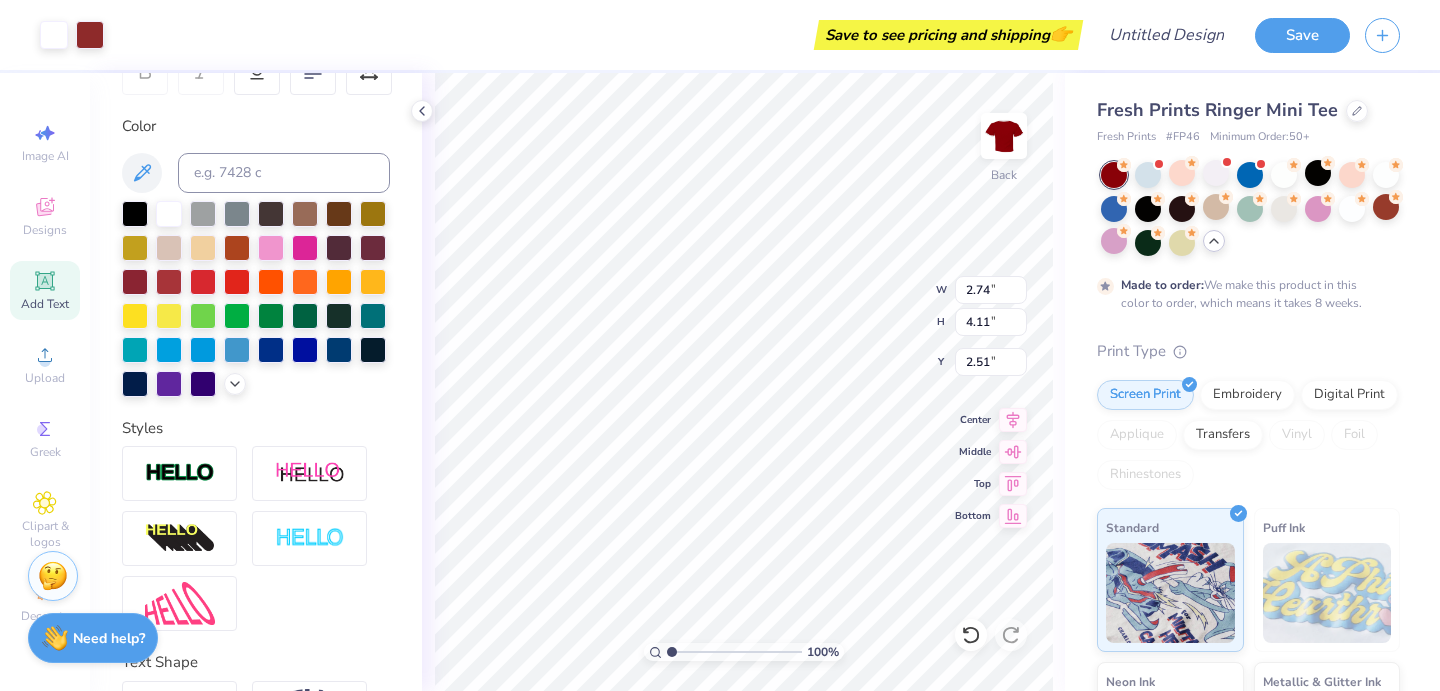 type on "8.46" 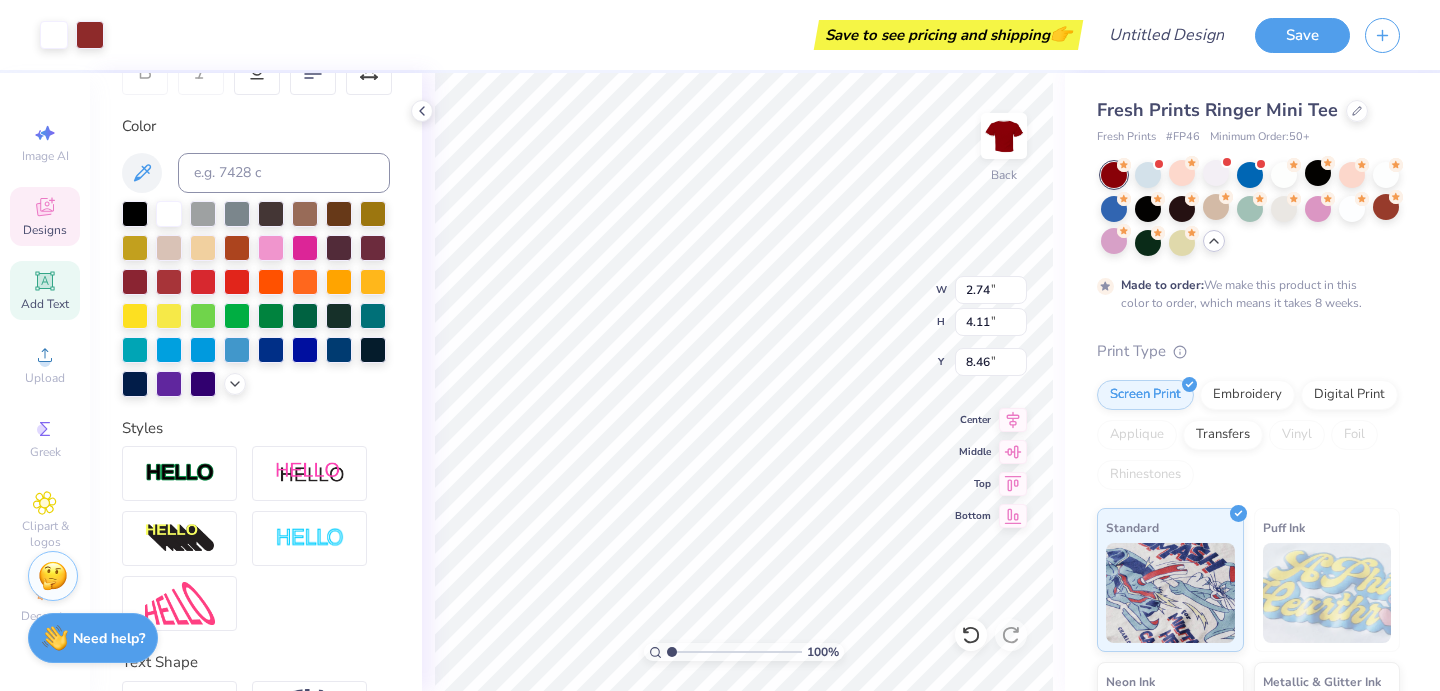 click on "Designs" at bounding box center [45, 216] 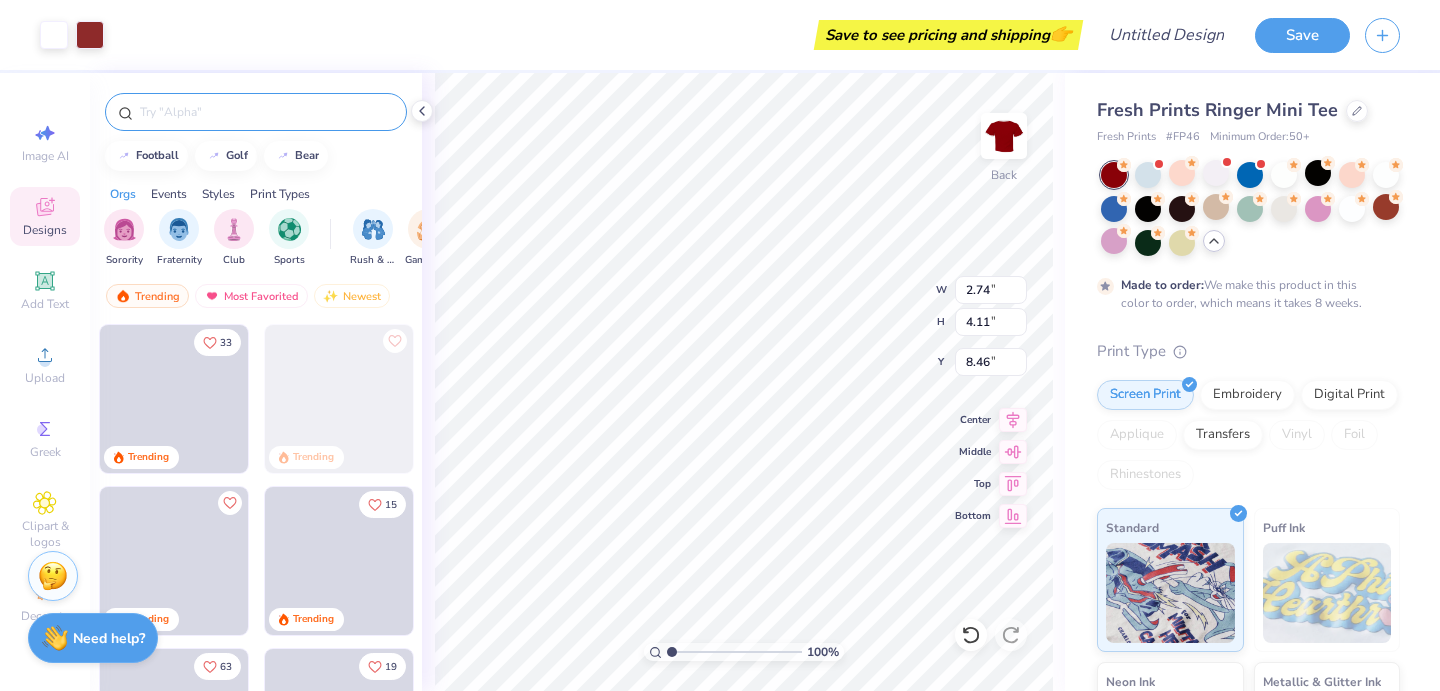 click at bounding box center [266, 112] 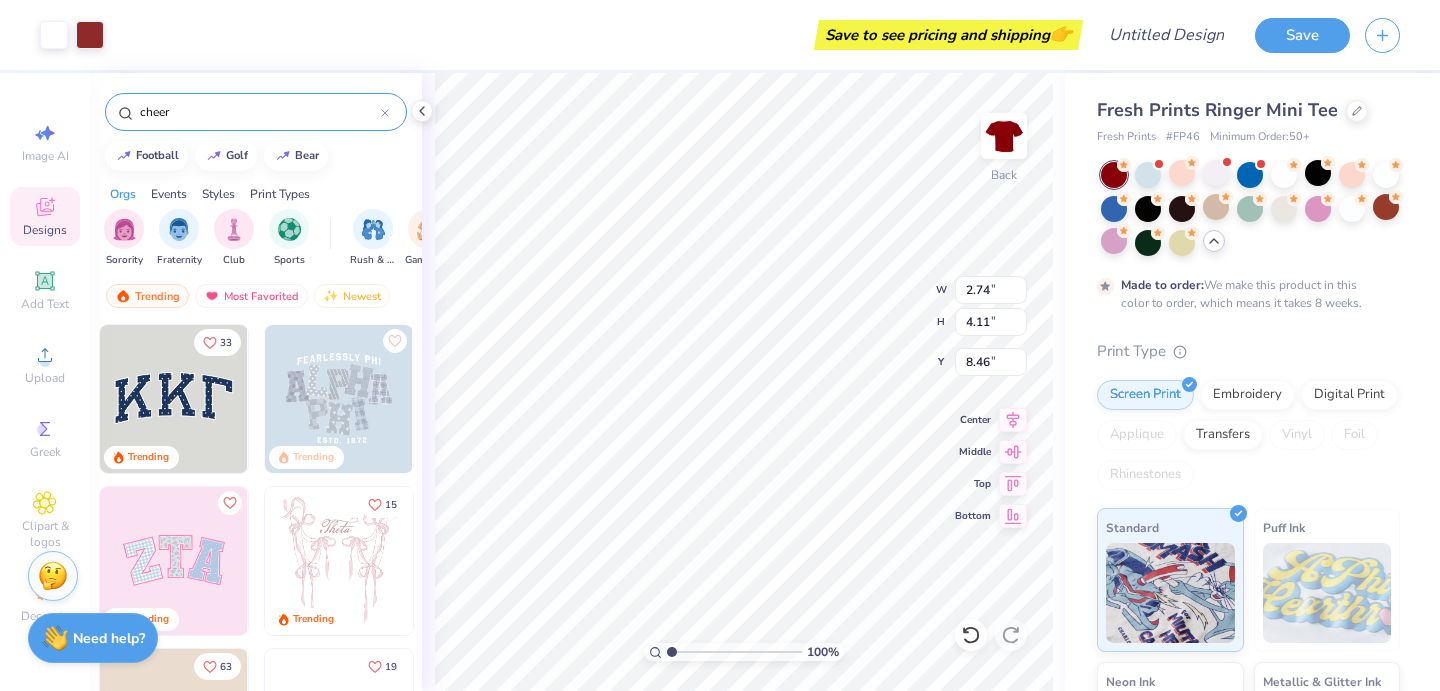 type on "cheer" 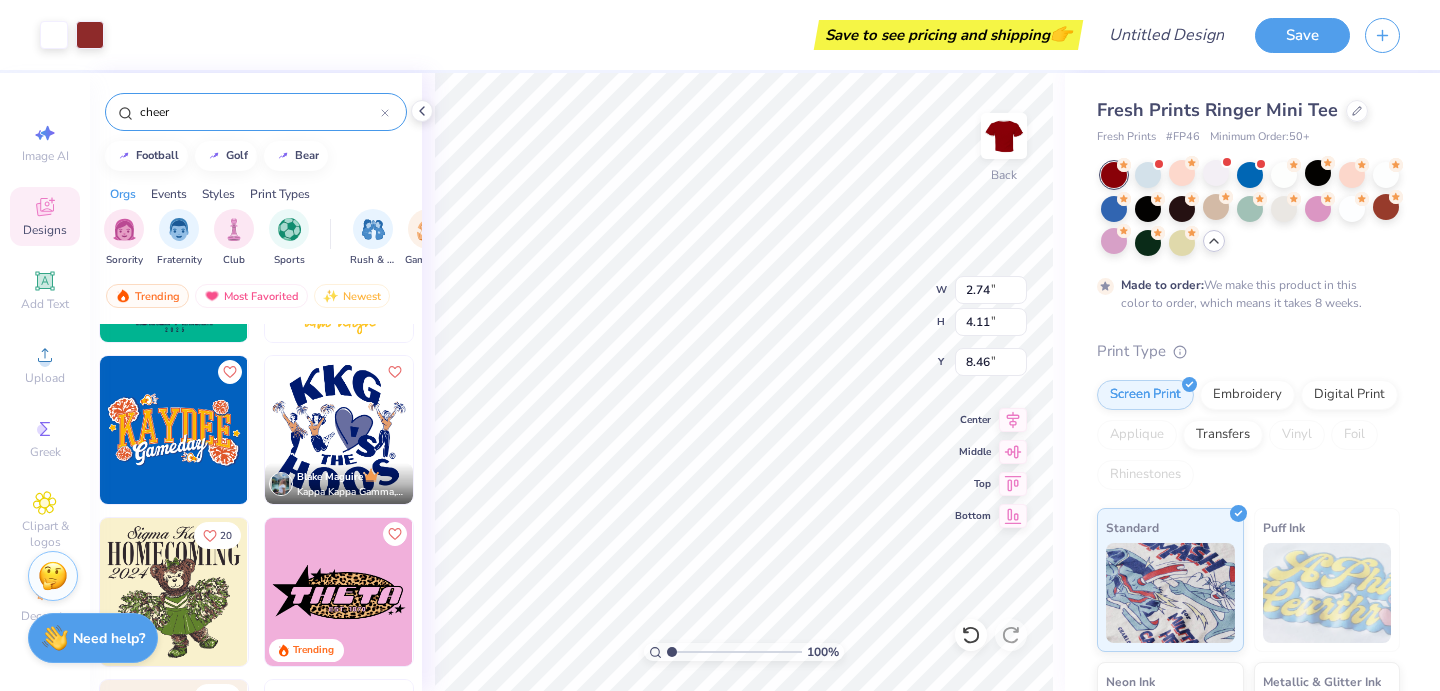 scroll, scrollTop: 0, scrollLeft: 0, axis: both 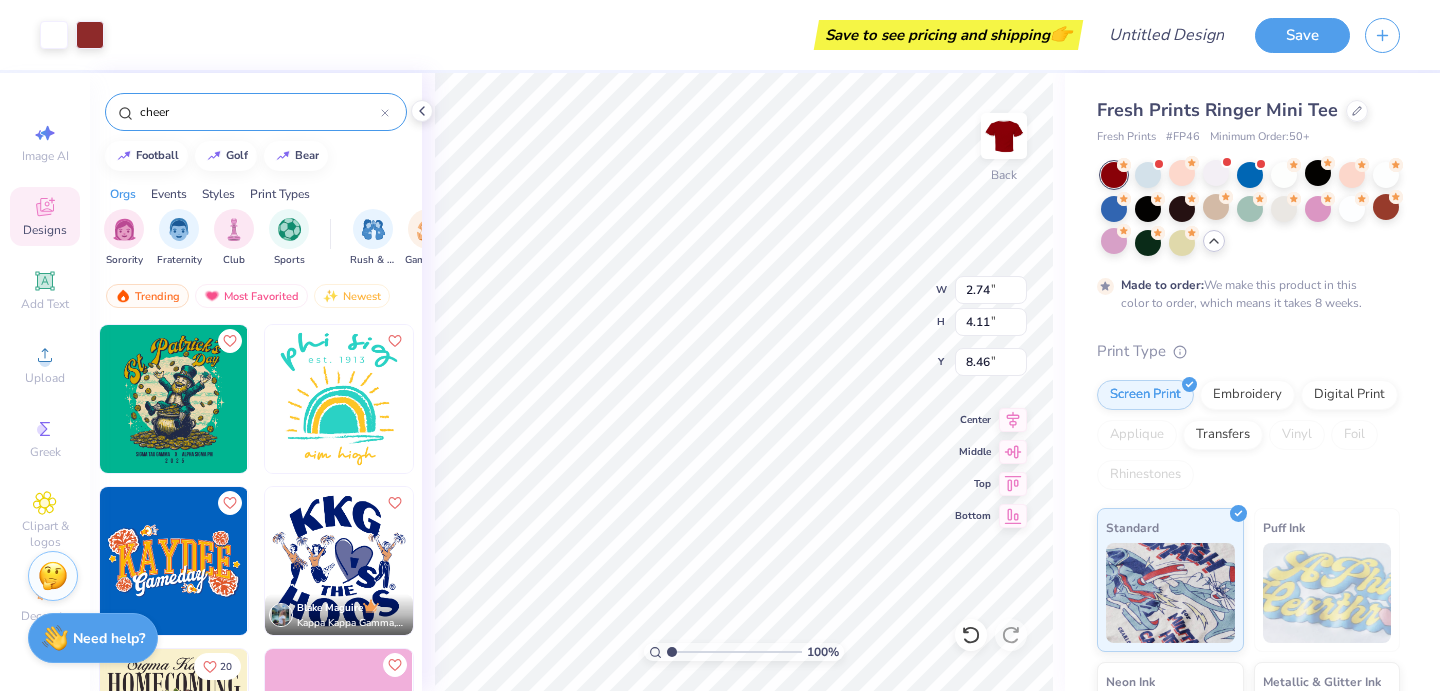 click at bounding box center [174, 561] 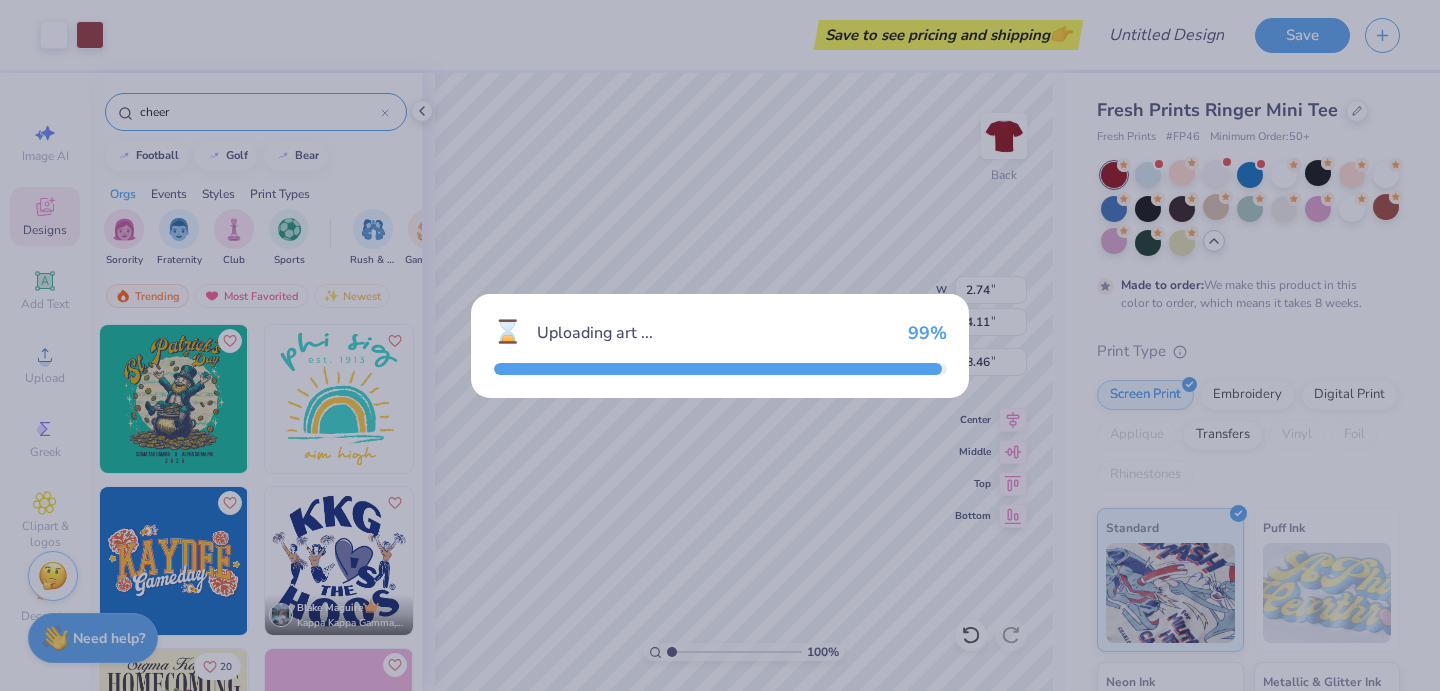 type on "8.32" 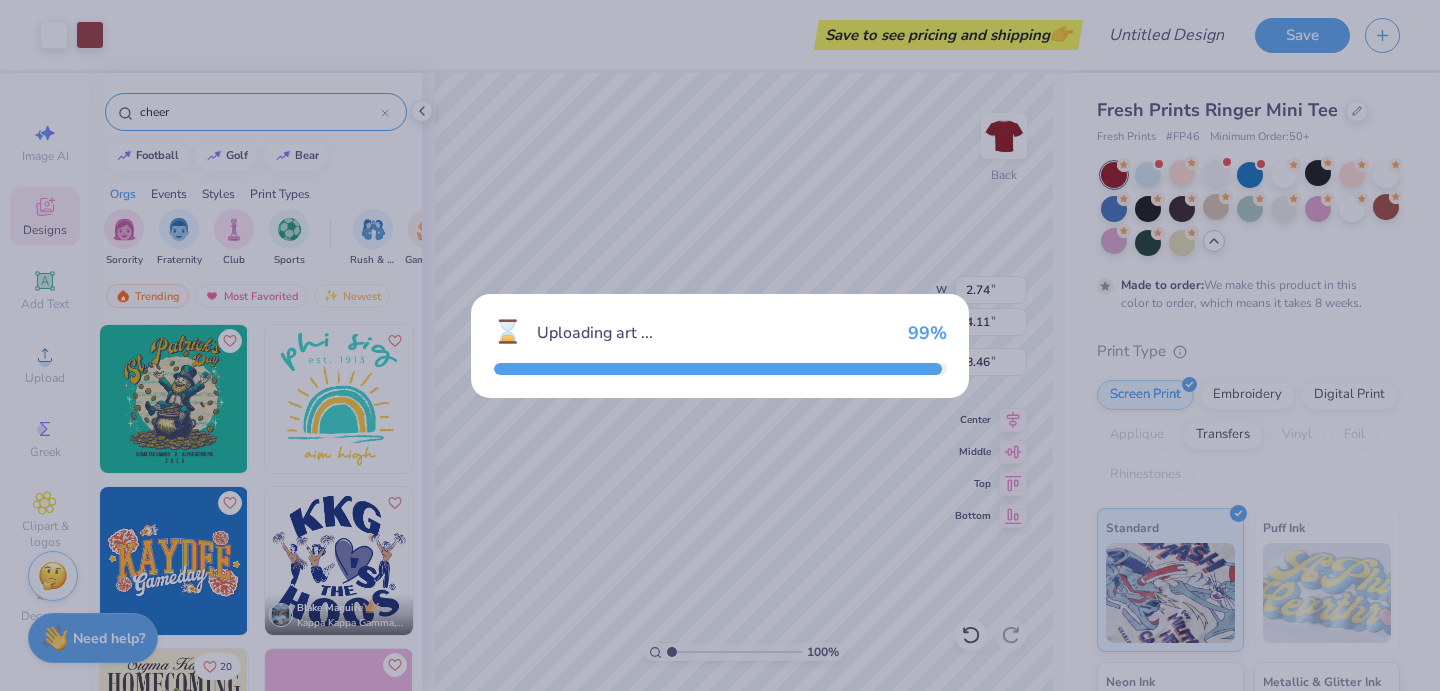 type on "4.60" 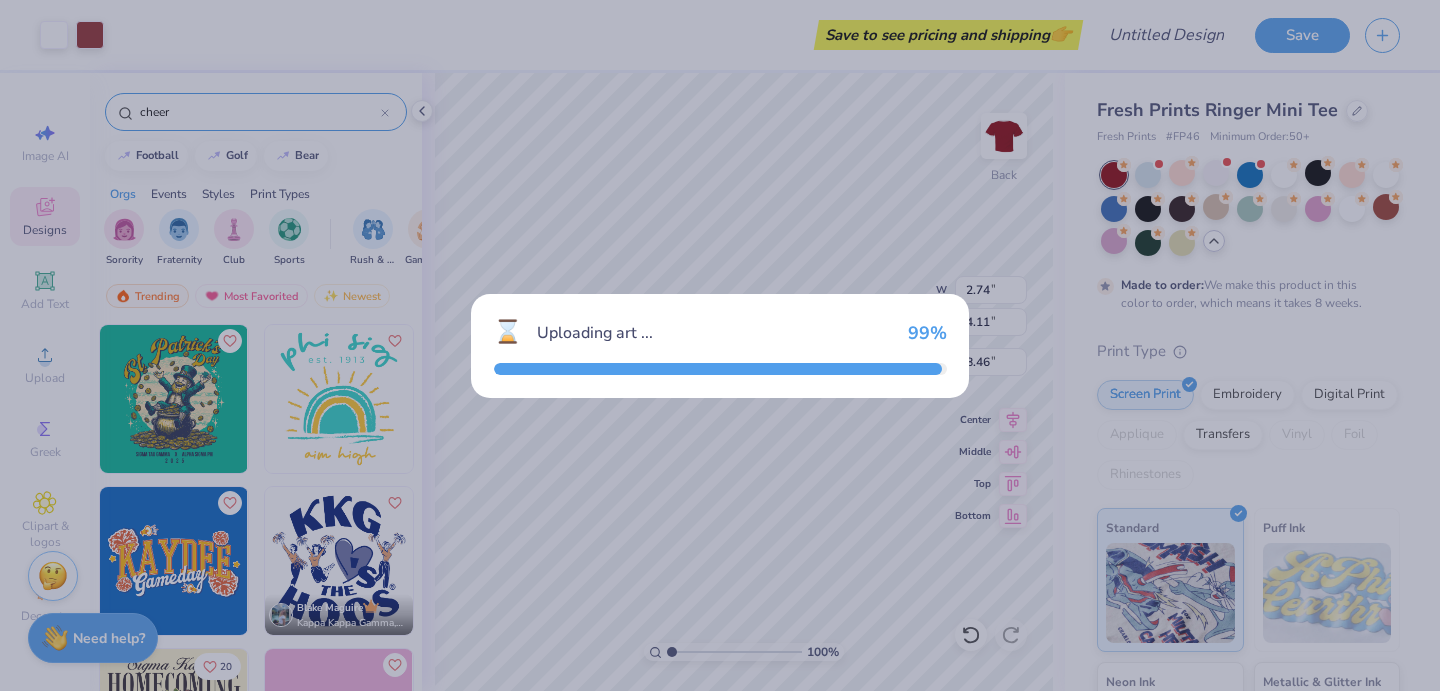 type on "3.00" 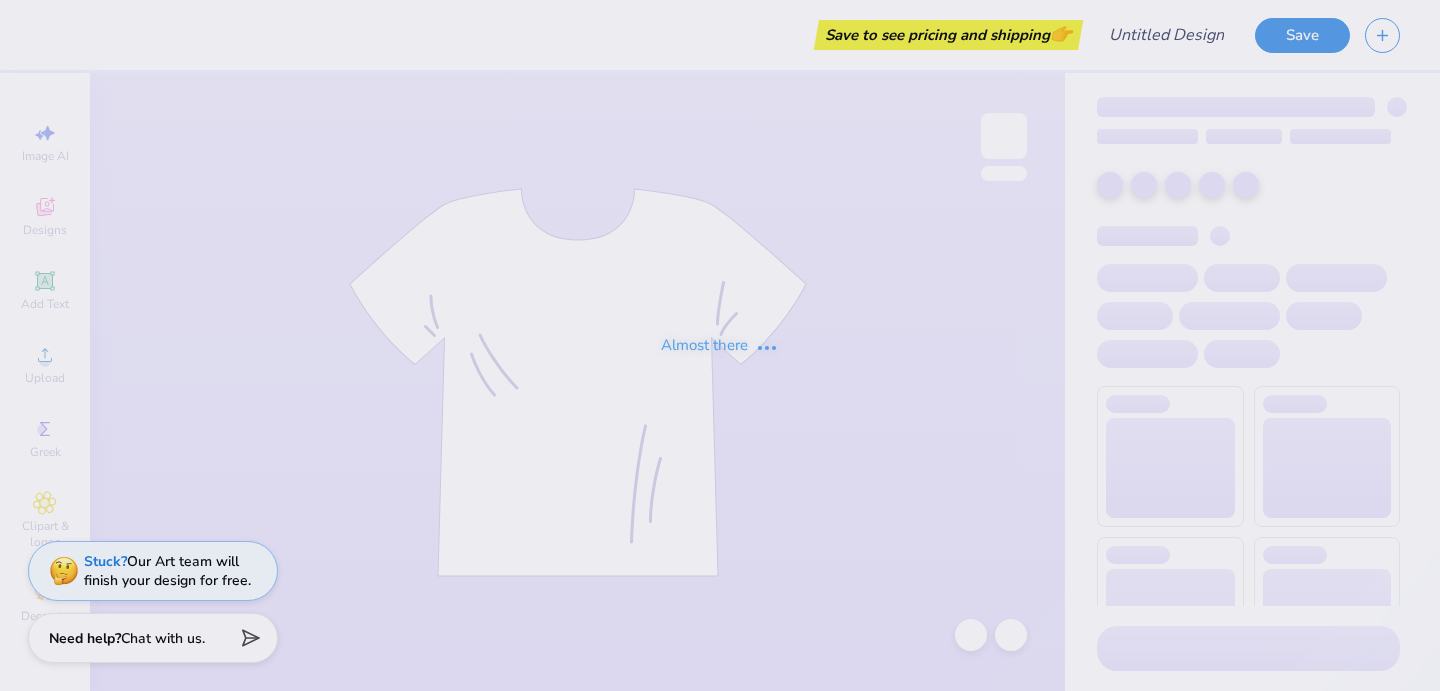 scroll, scrollTop: 0, scrollLeft: 0, axis: both 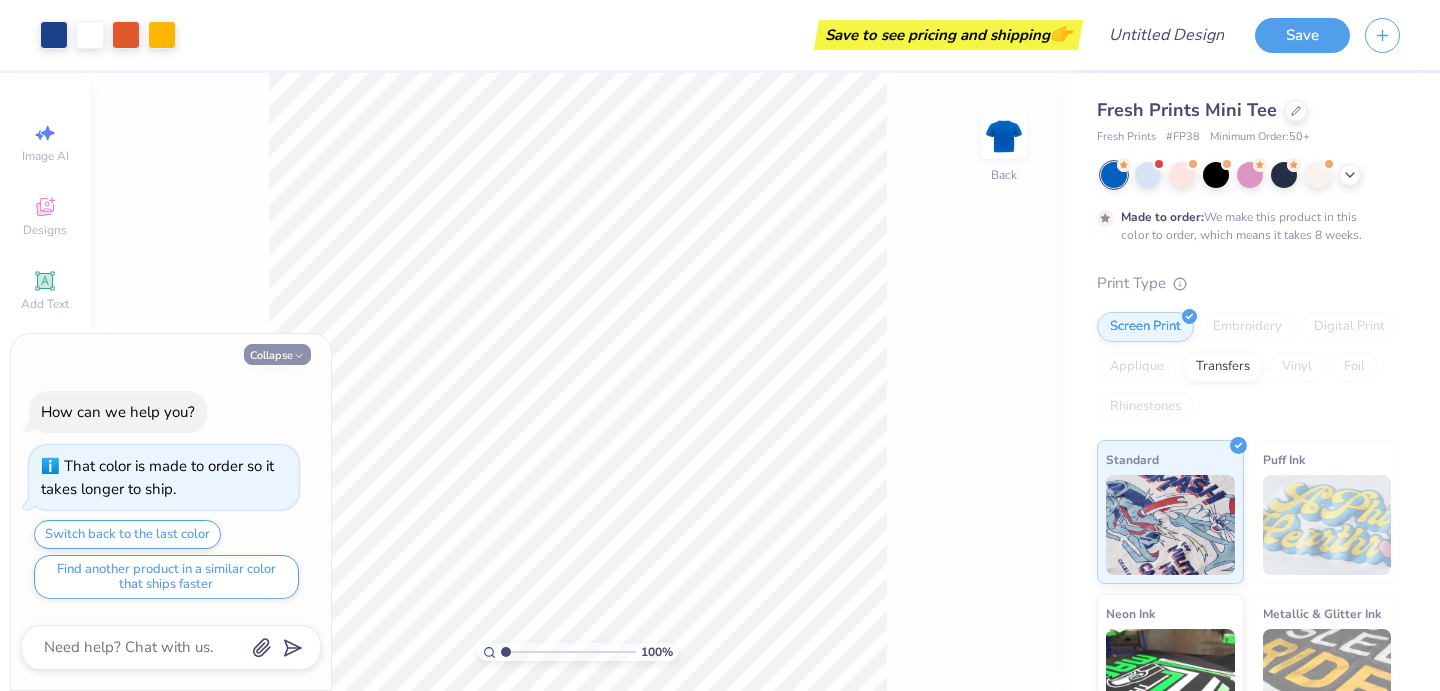 click 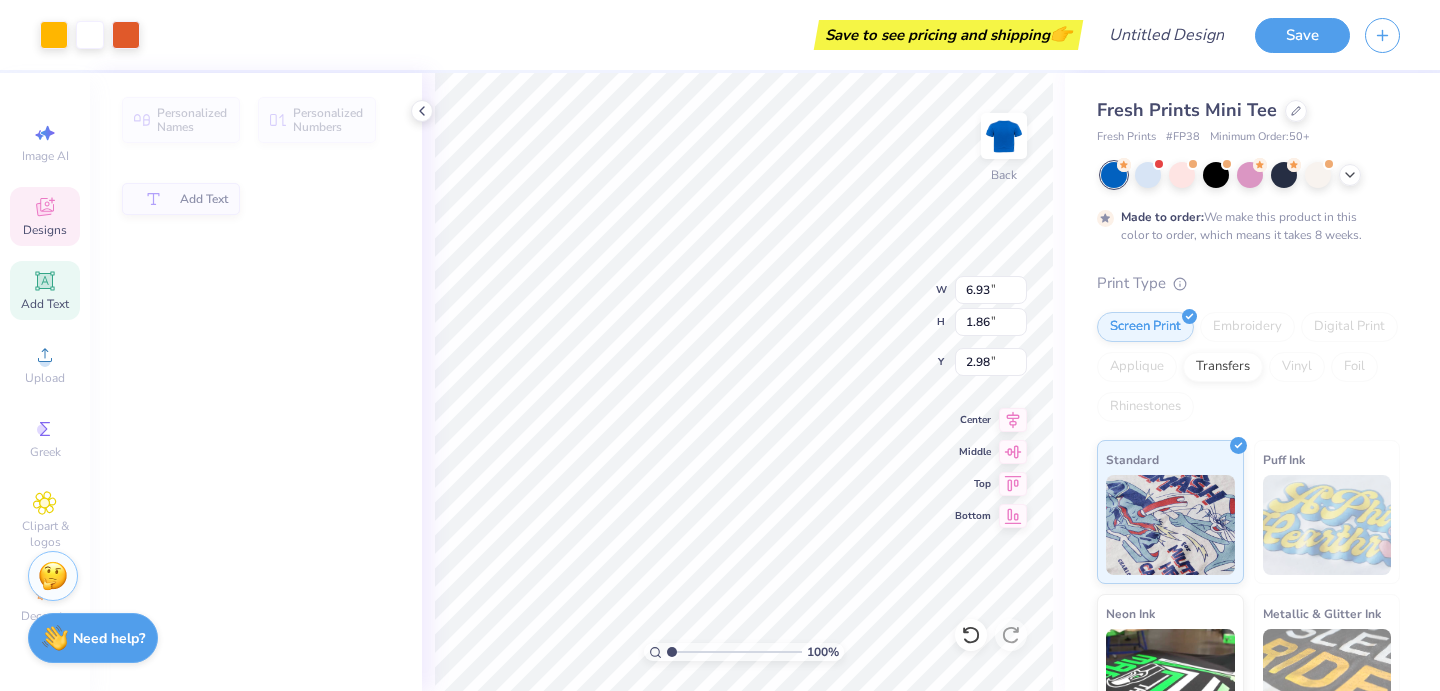 type on "6.93" 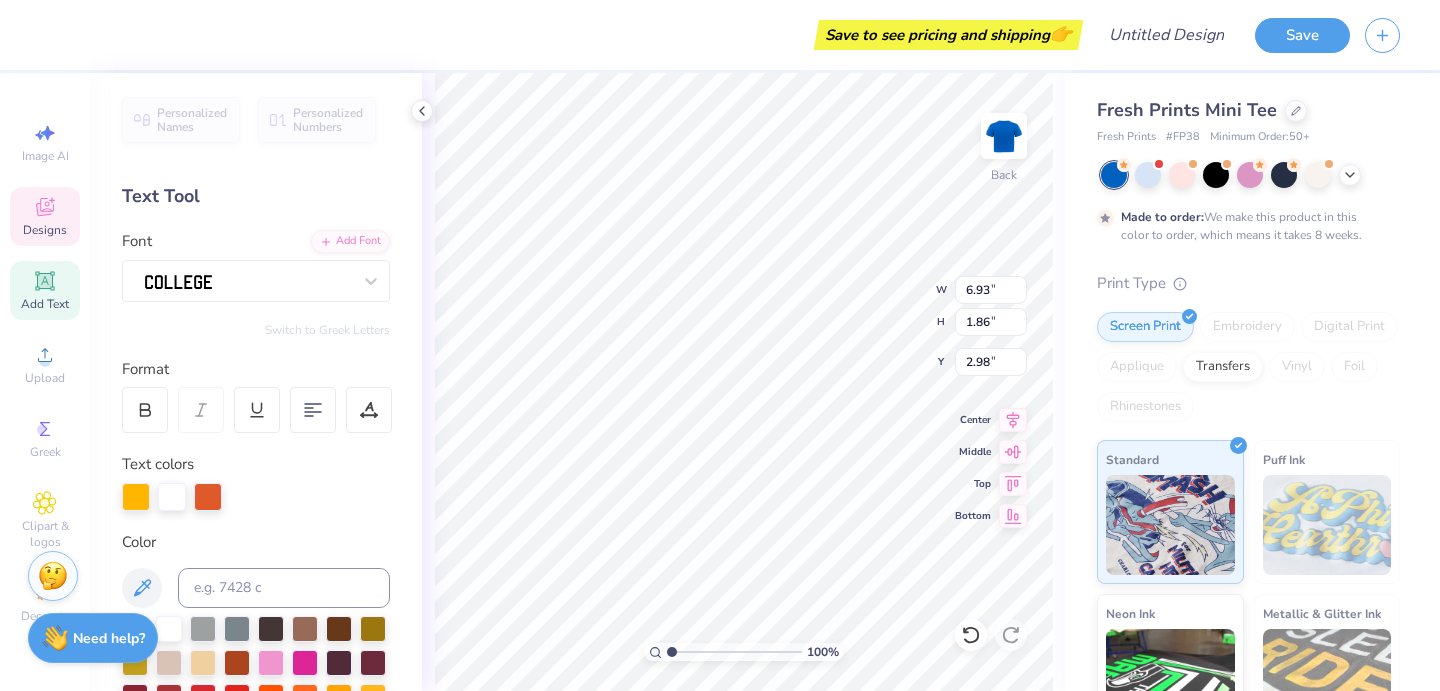 scroll, scrollTop: 0, scrollLeft: 1, axis: horizontal 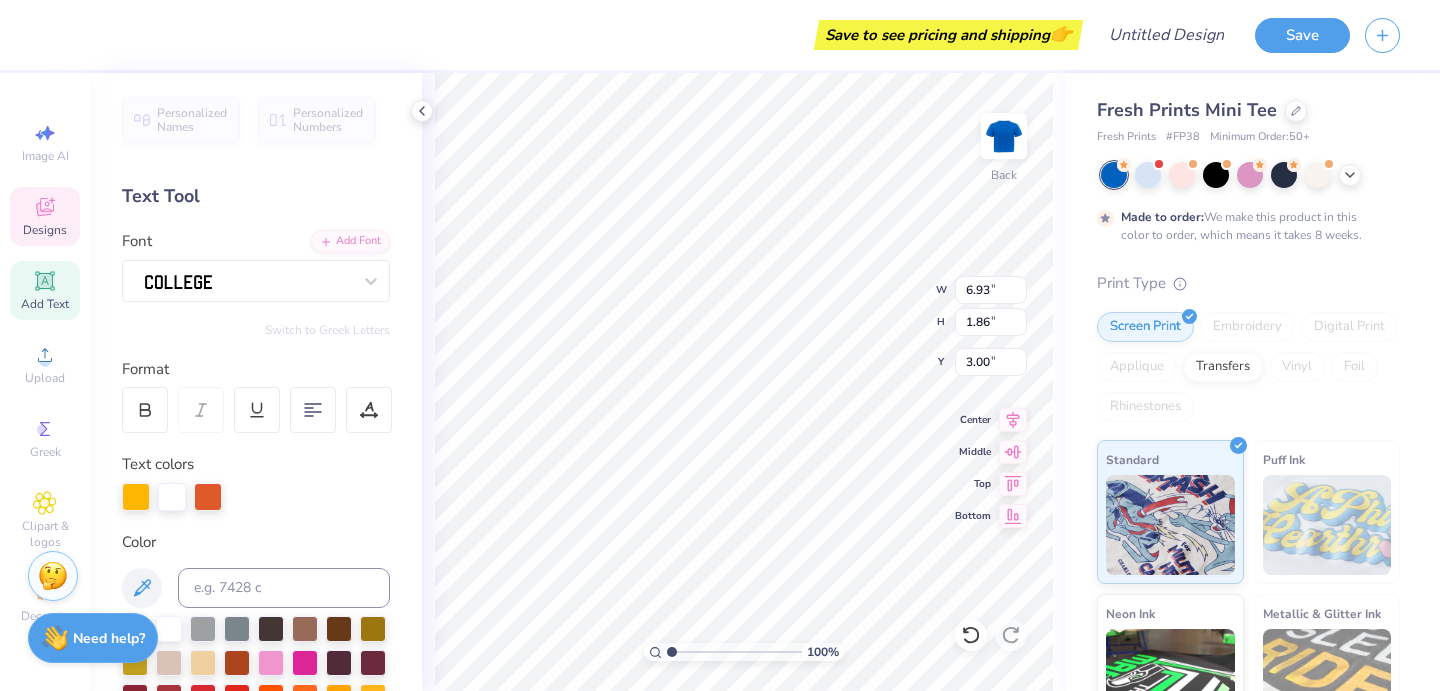 type on "K" 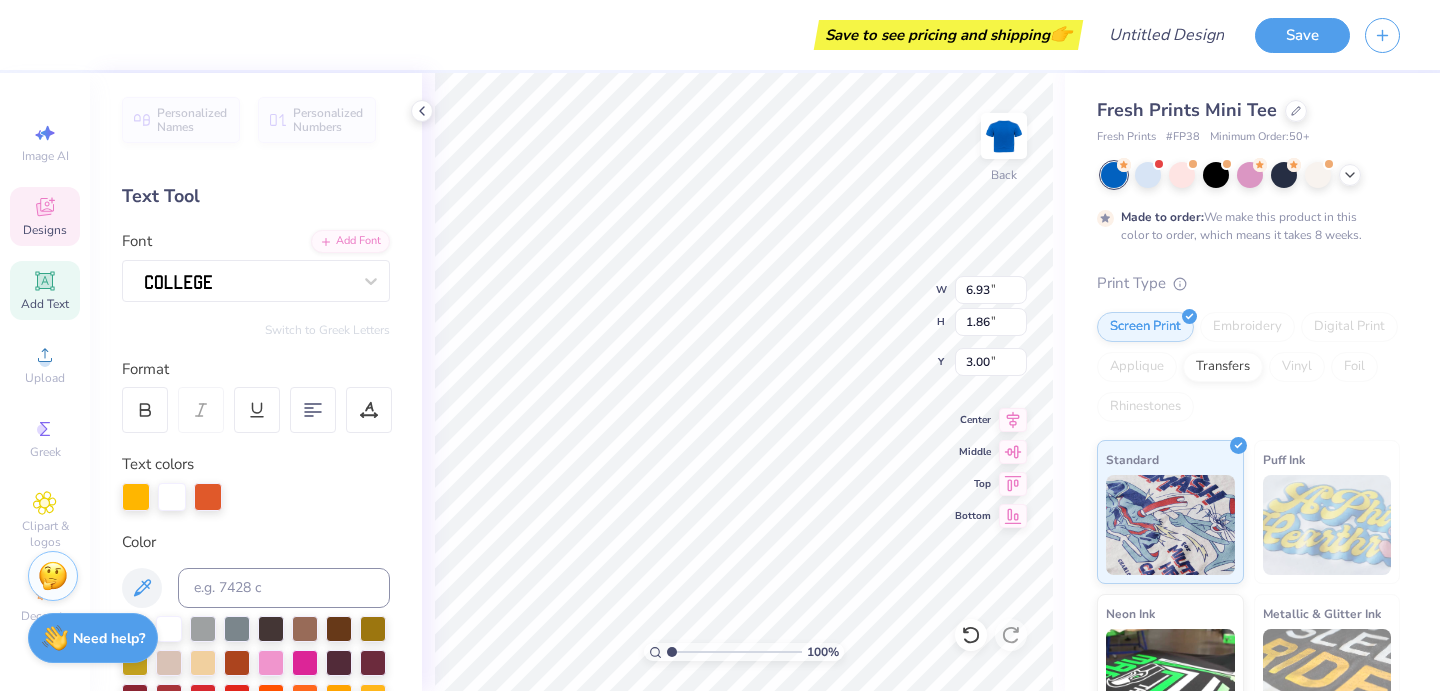 scroll, scrollTop: 0, scrollLeft: 0, axis: both 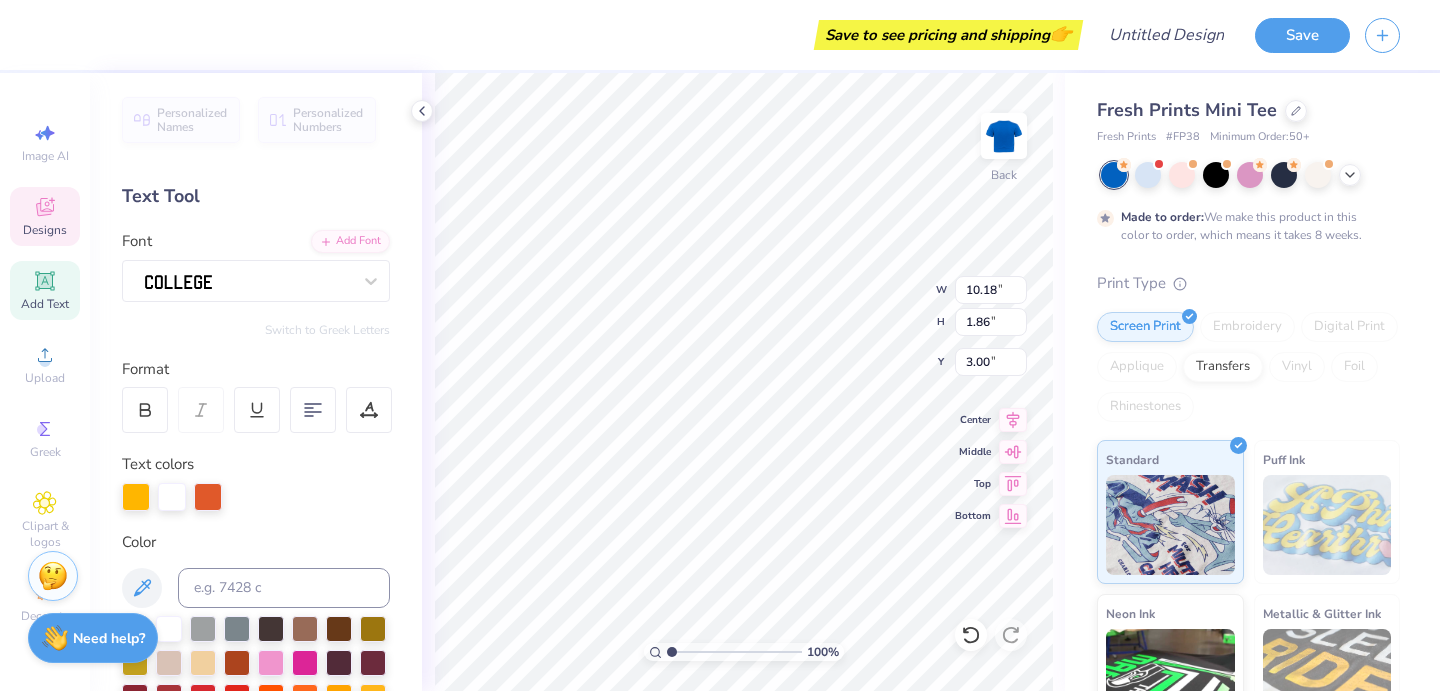 type on "8.53" 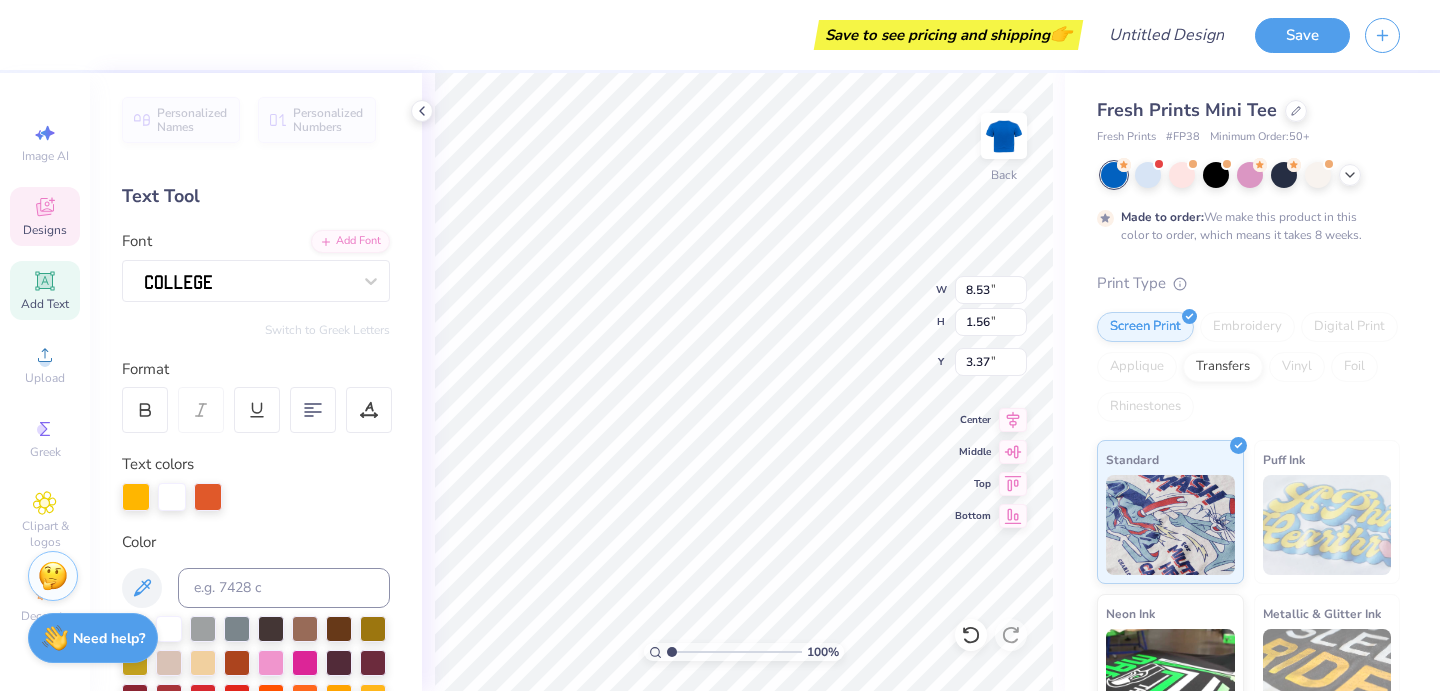 type on "4.58" 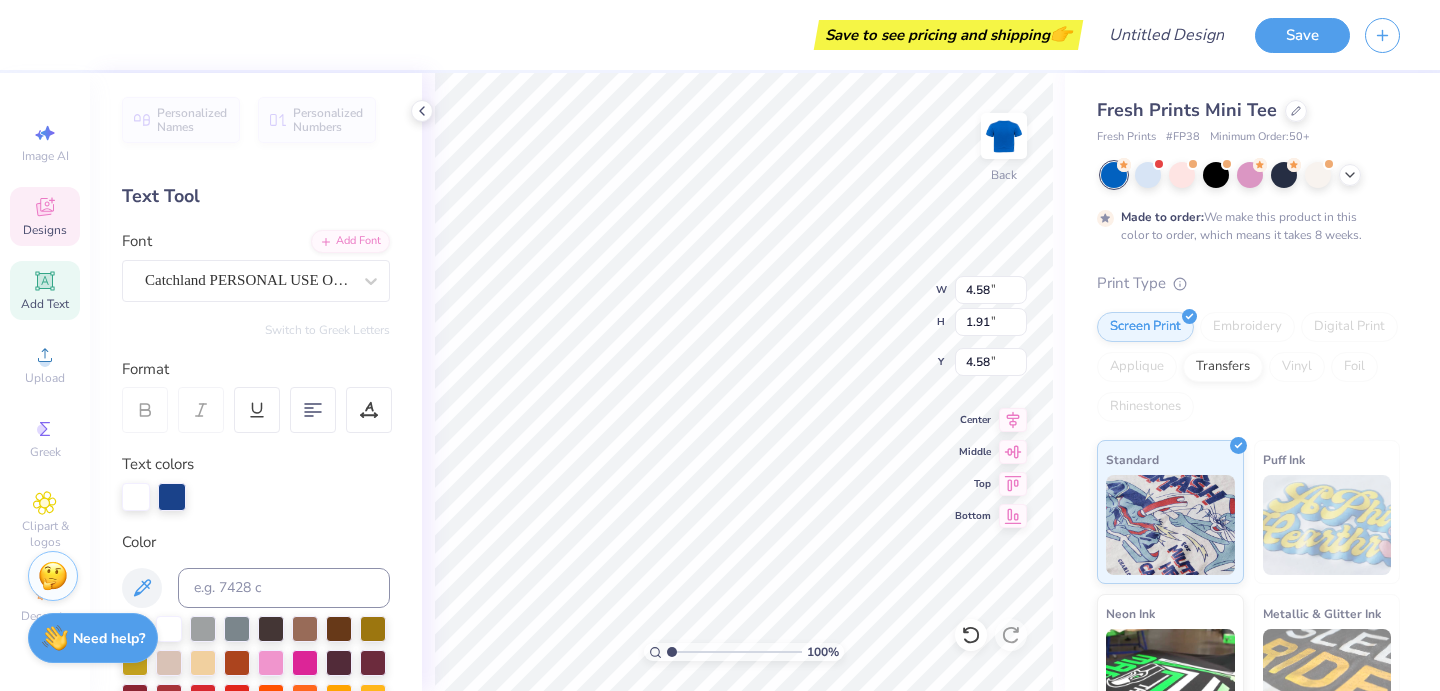 type on "8.30" 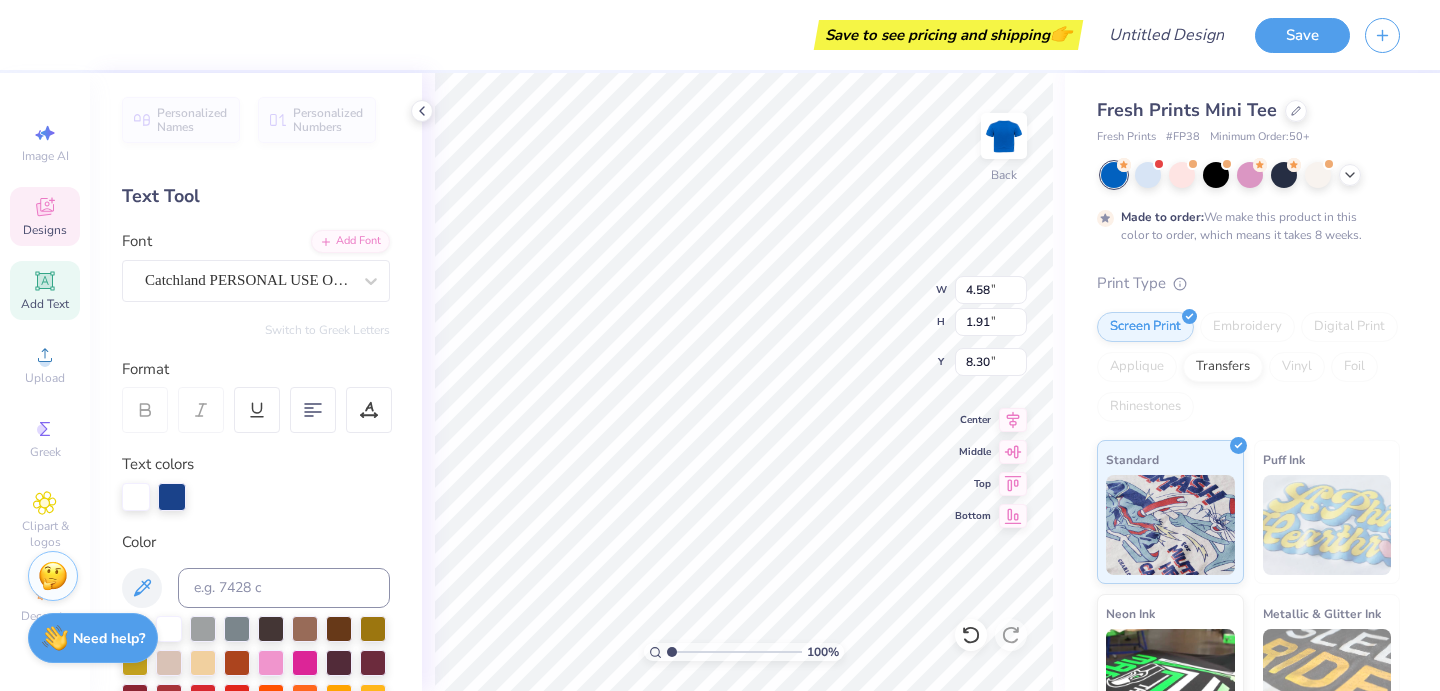 type on "8.53" 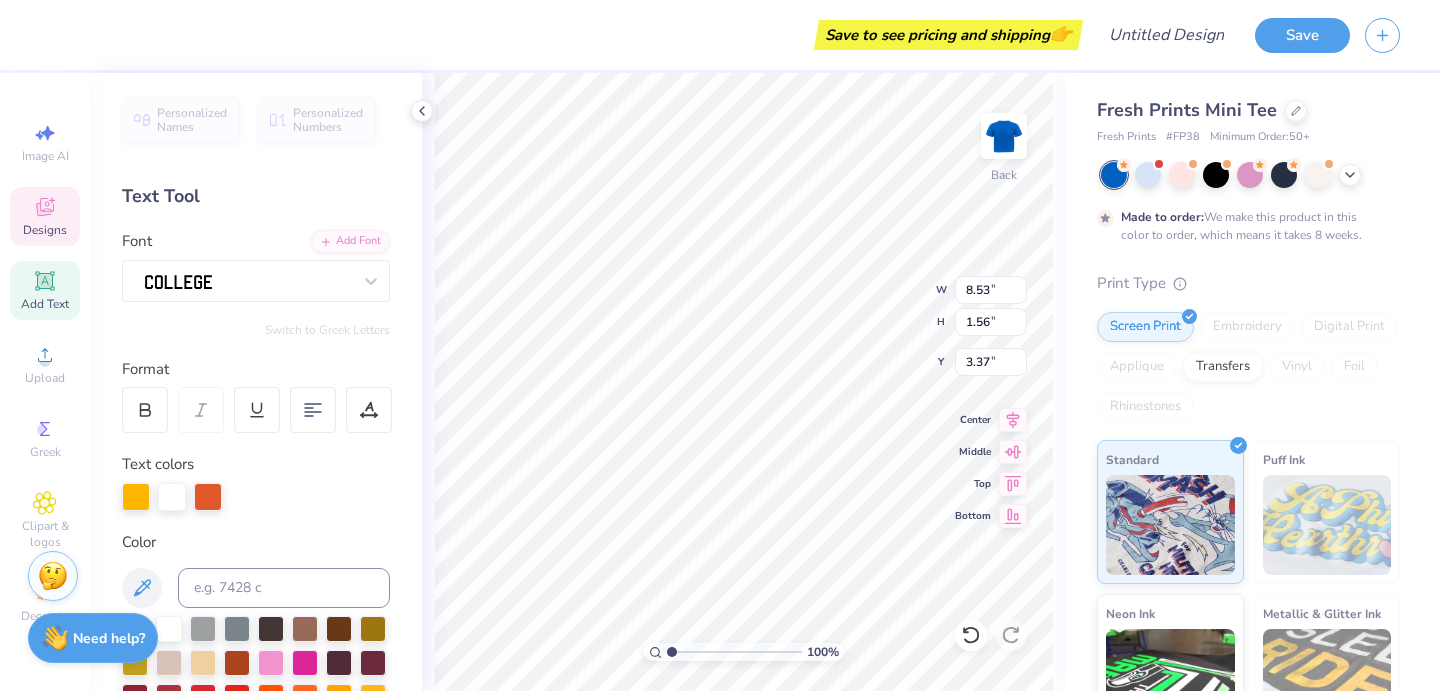 type on "3.27" 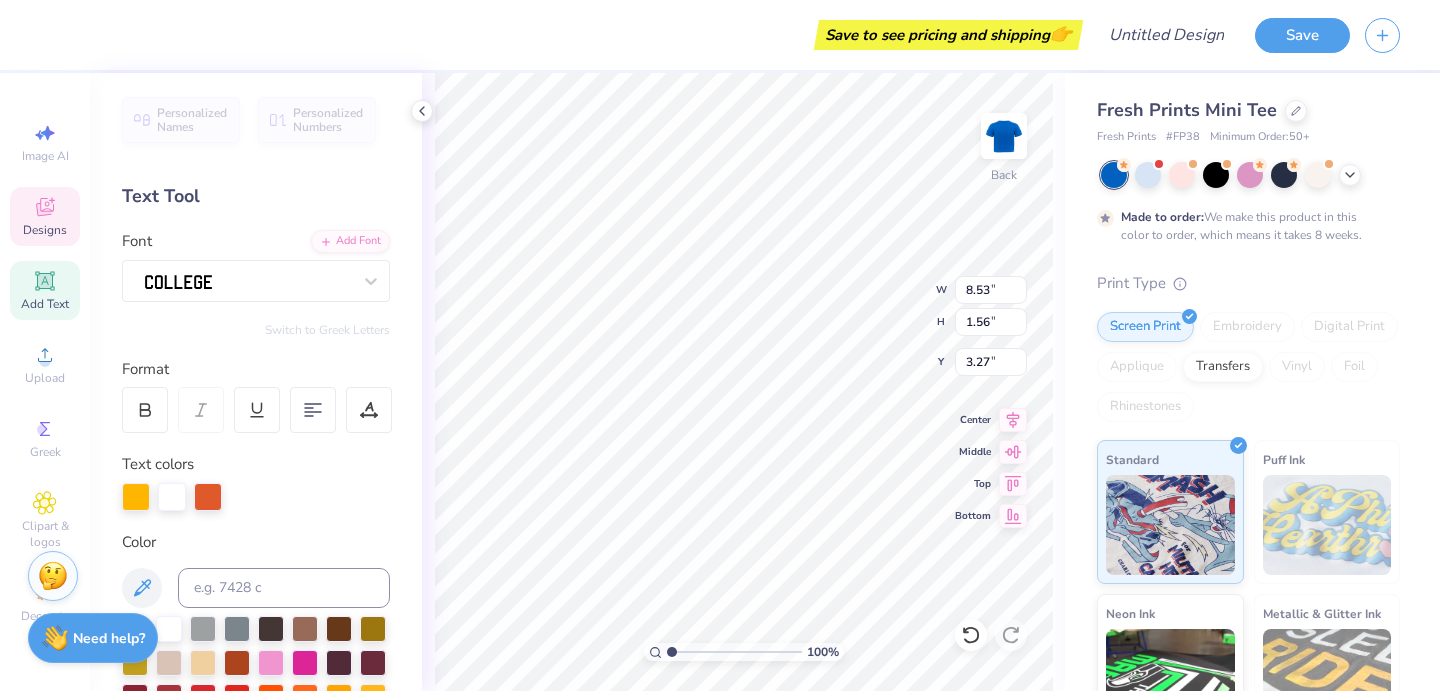 type on "1.66" 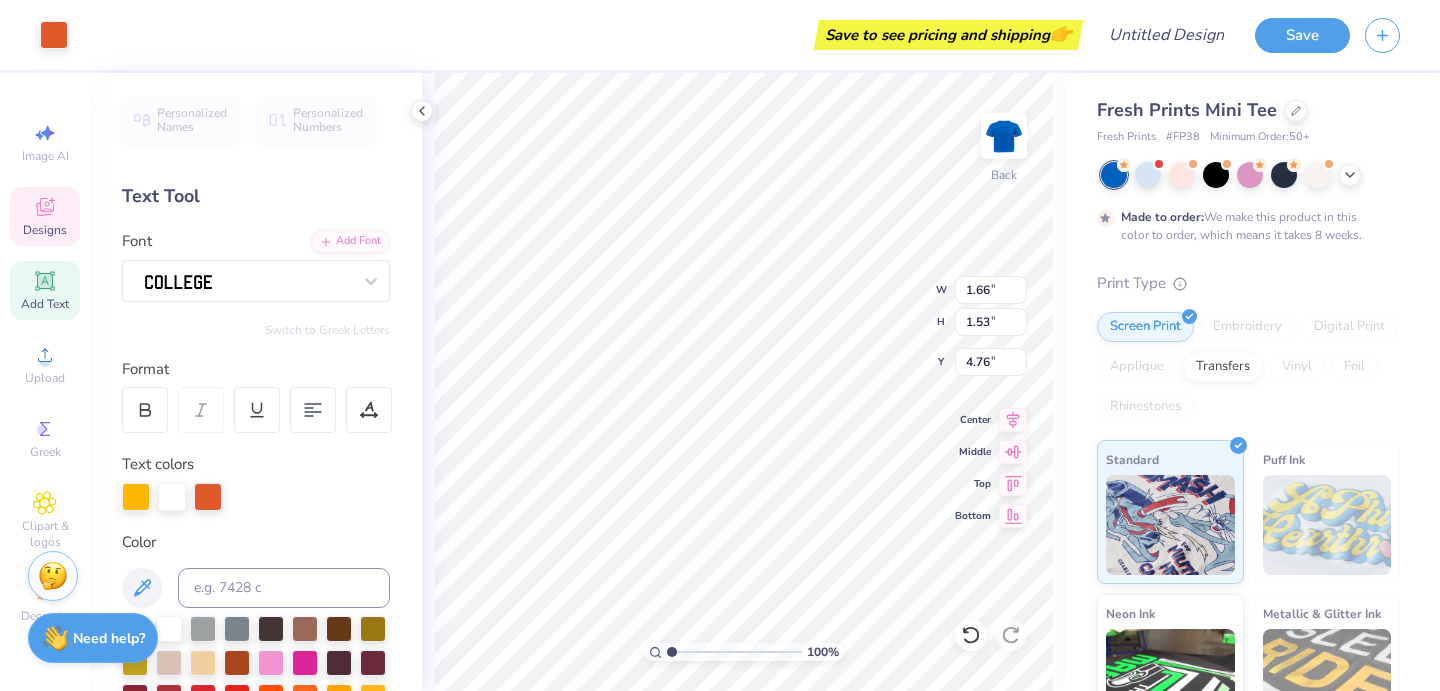 type on "4.34" 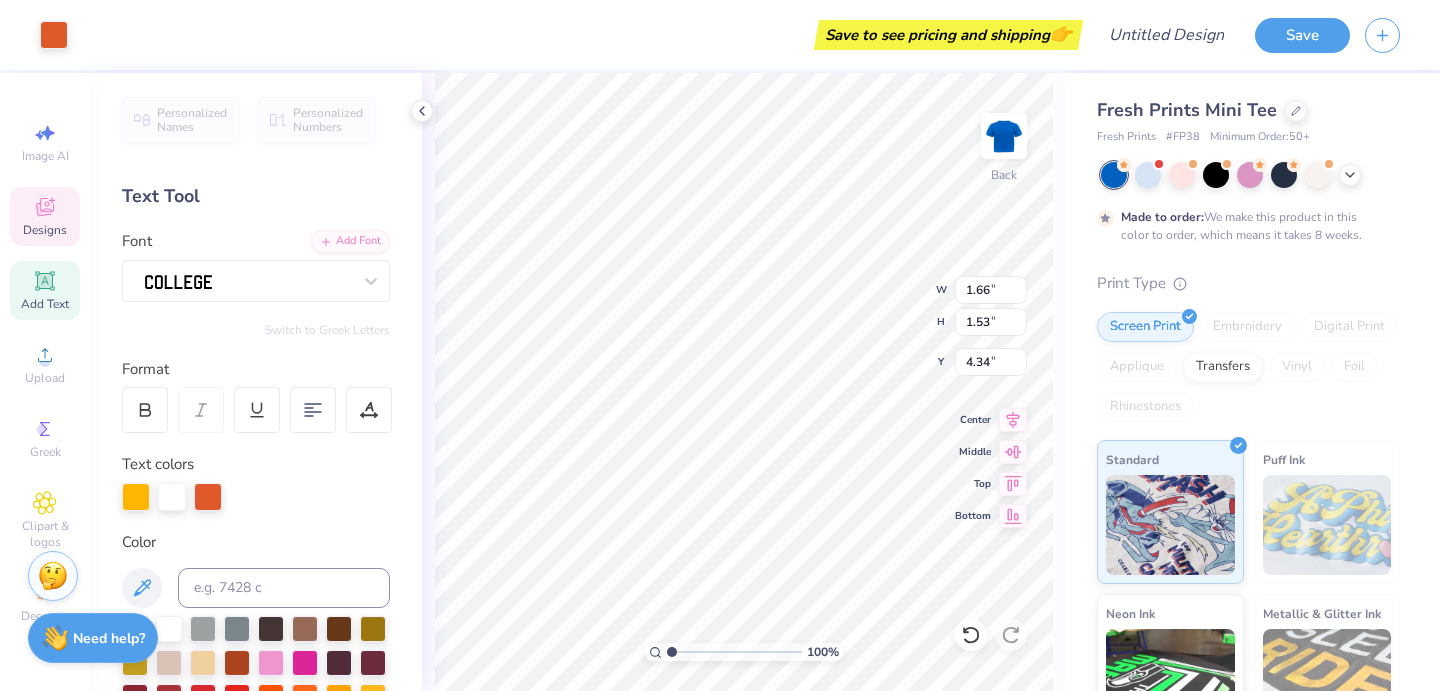 type on "1.60" 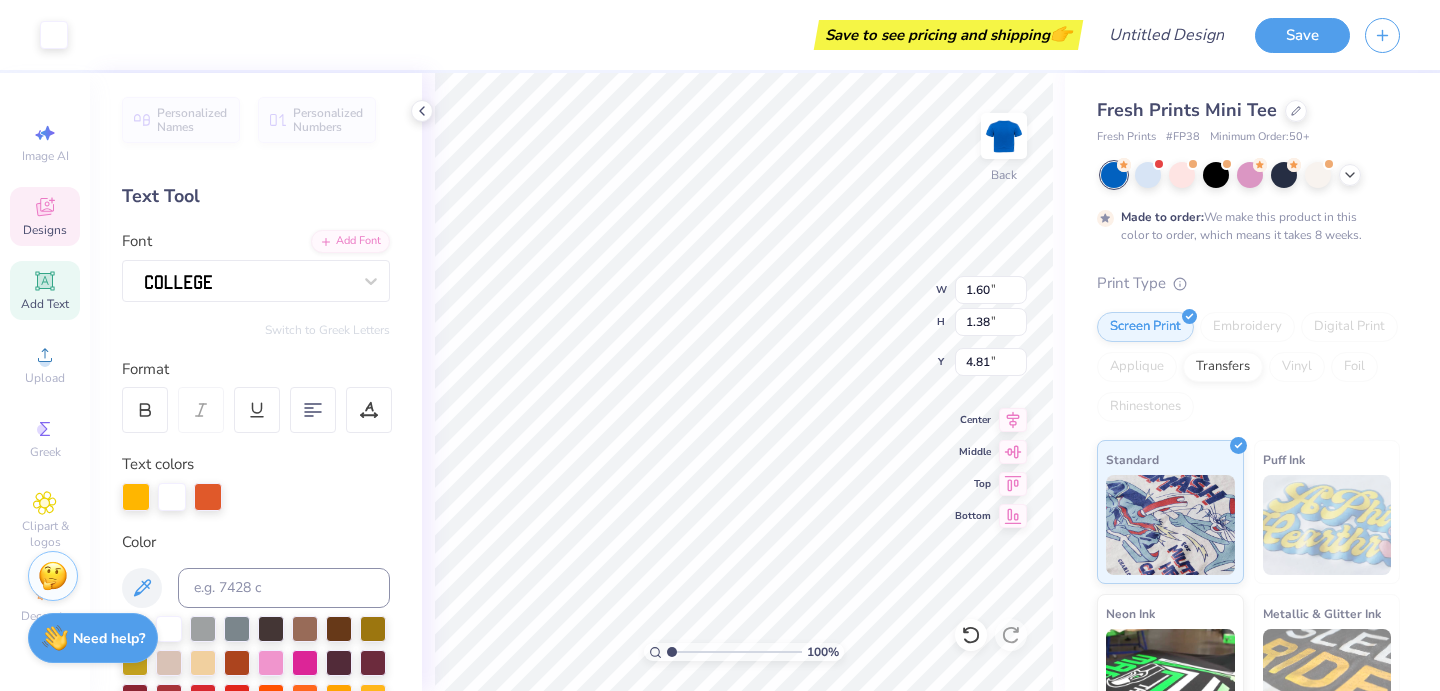 type on "4.29" 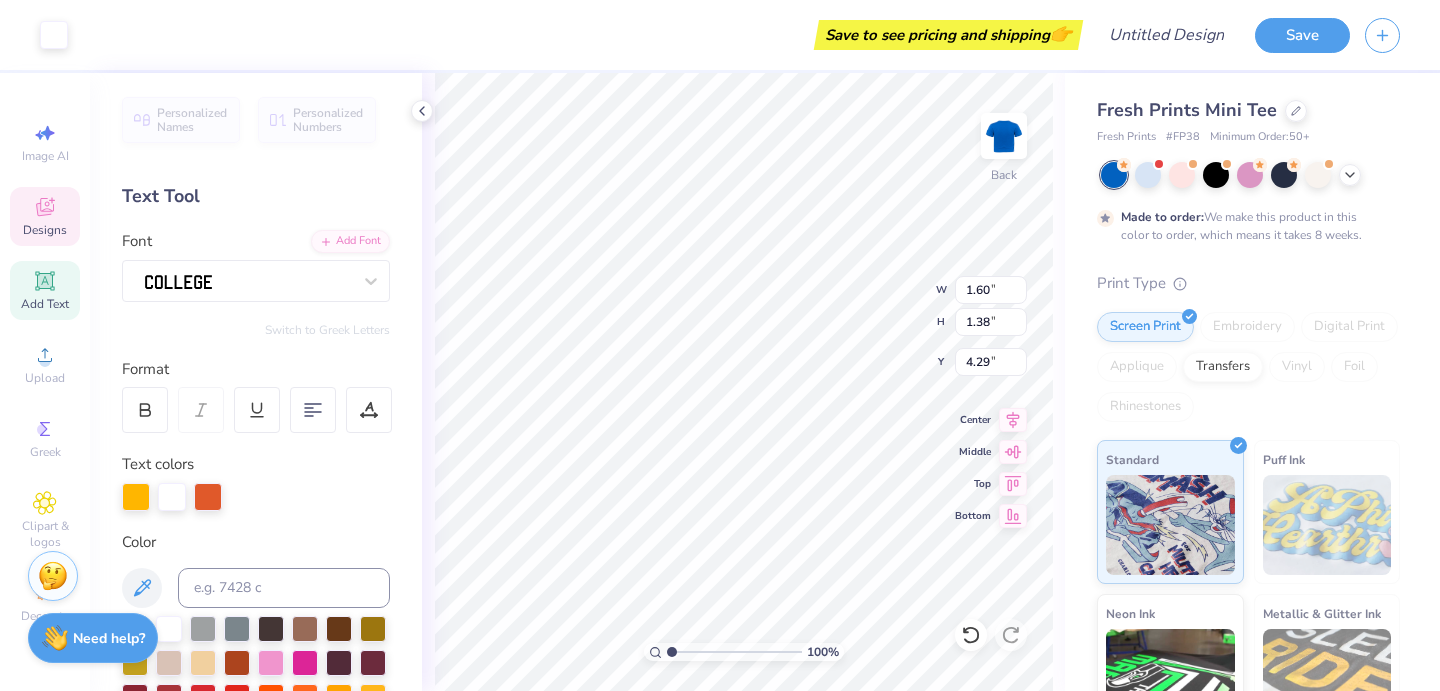 type on "1.81" 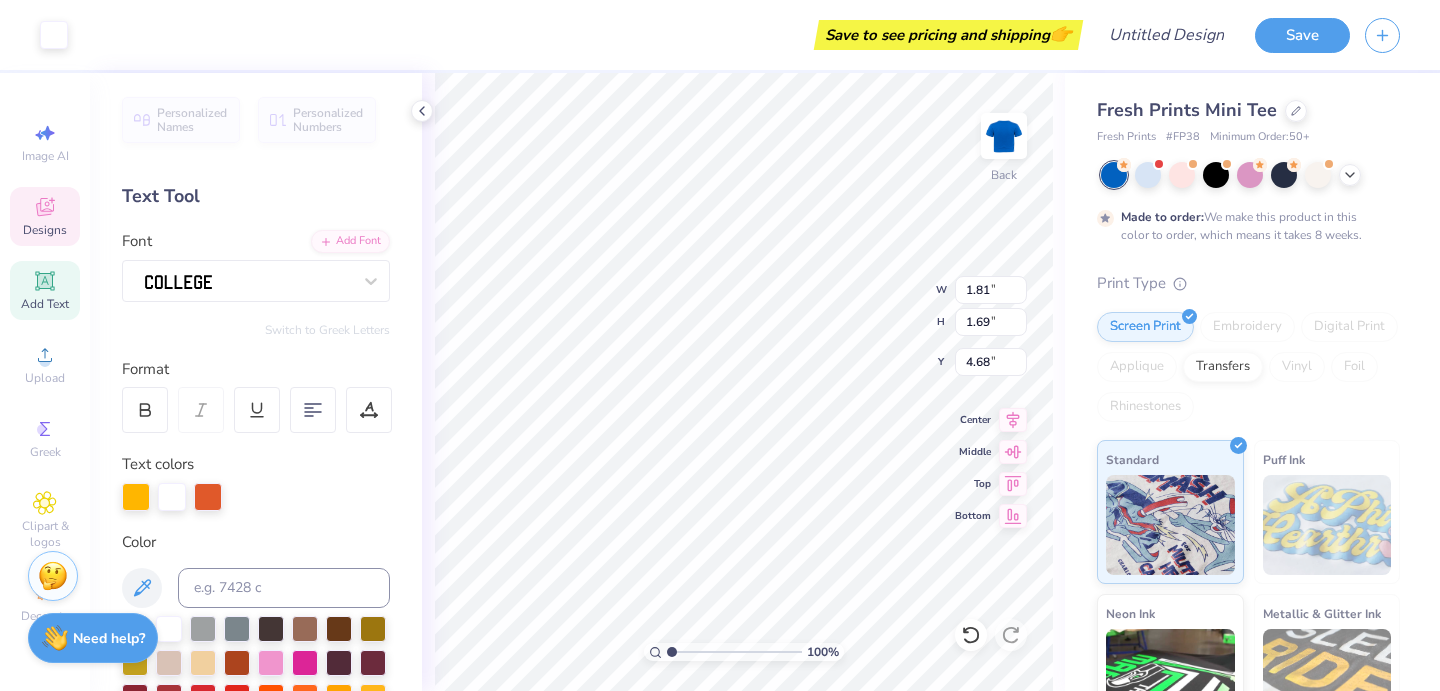 type on "4.19" 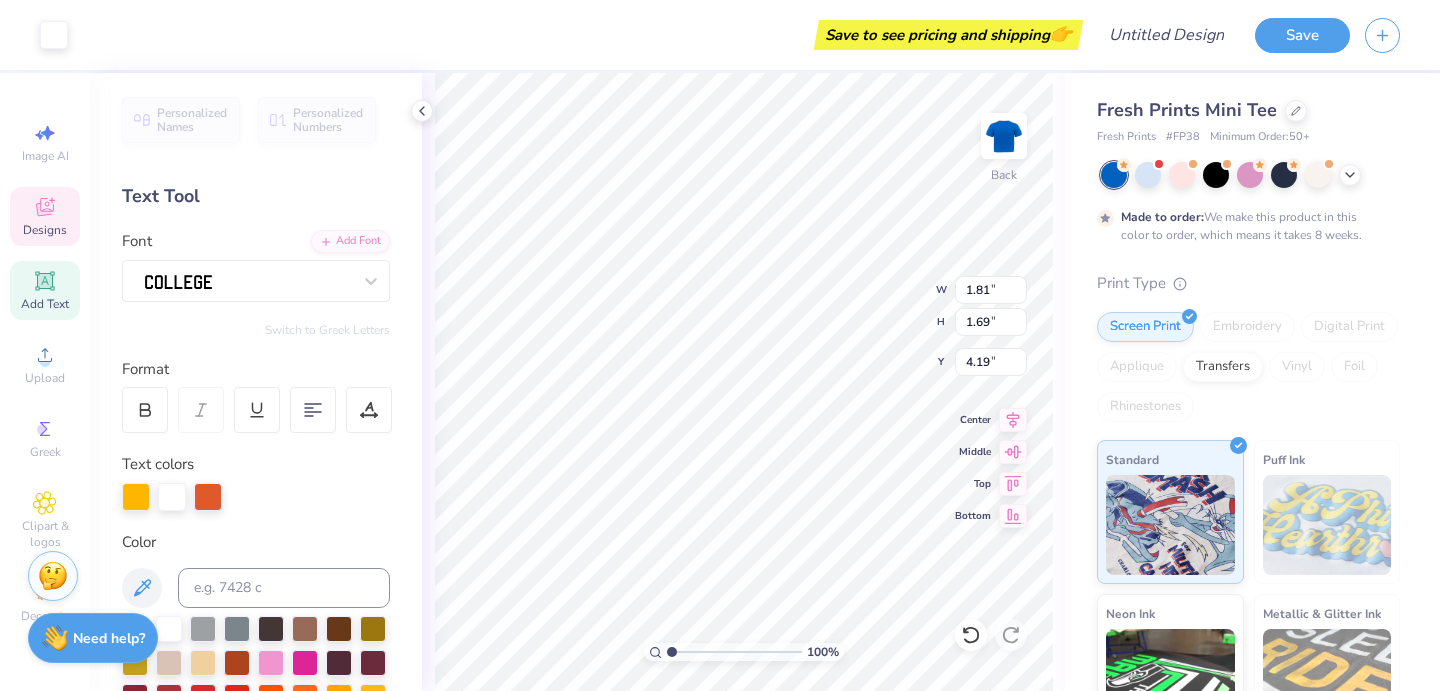 type on "4.58" 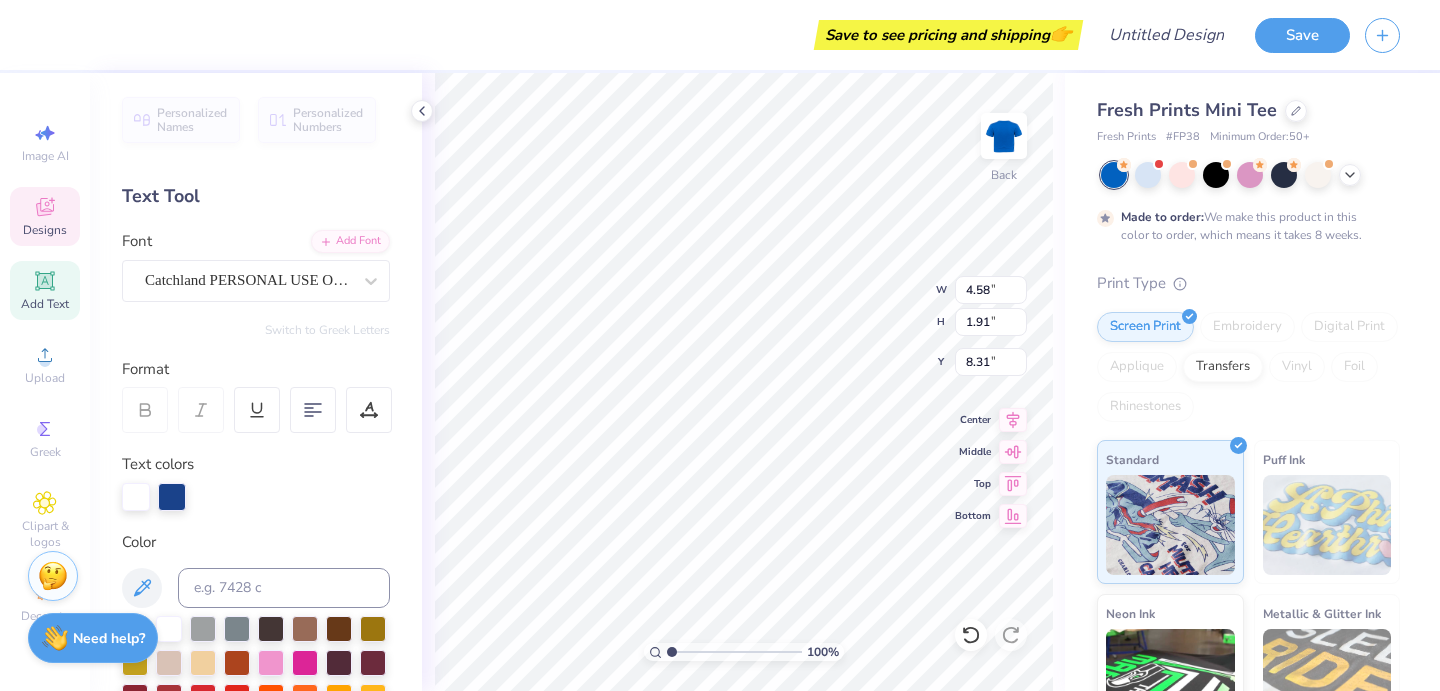 type on "8.30" 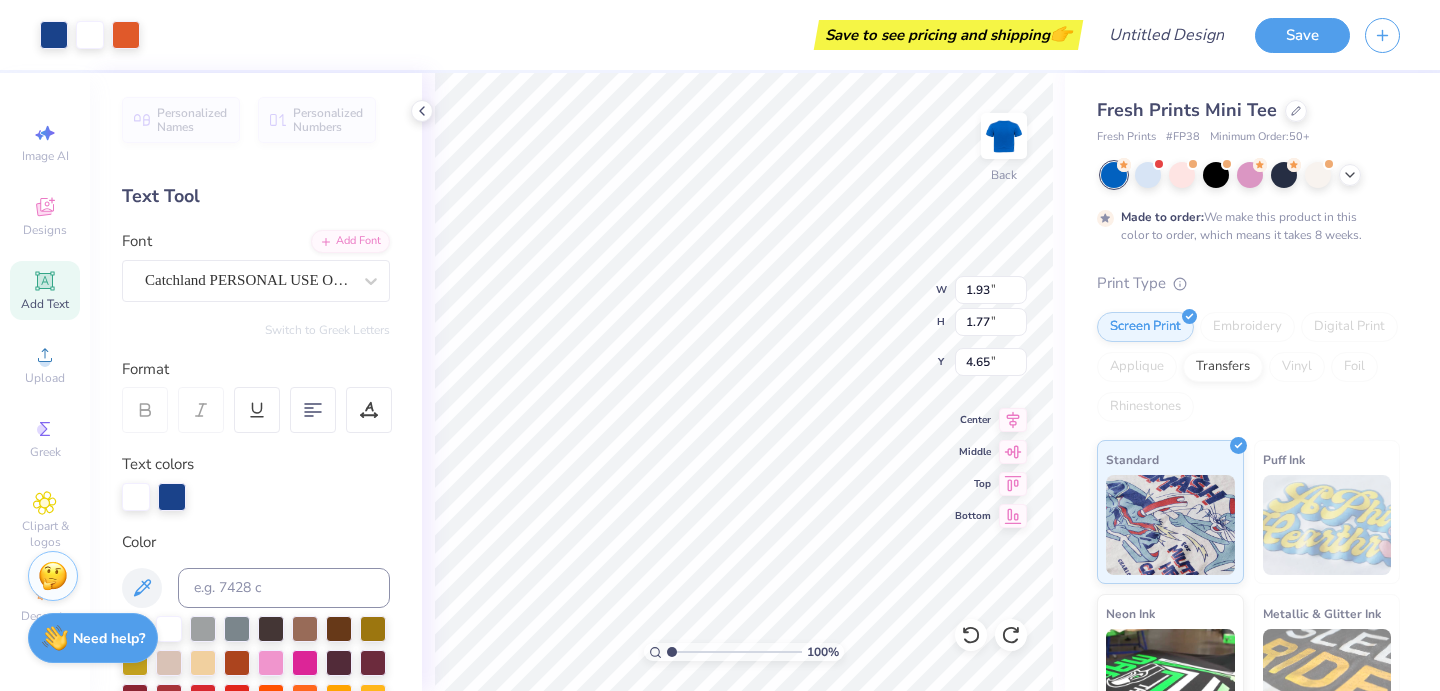 type on "4.10" 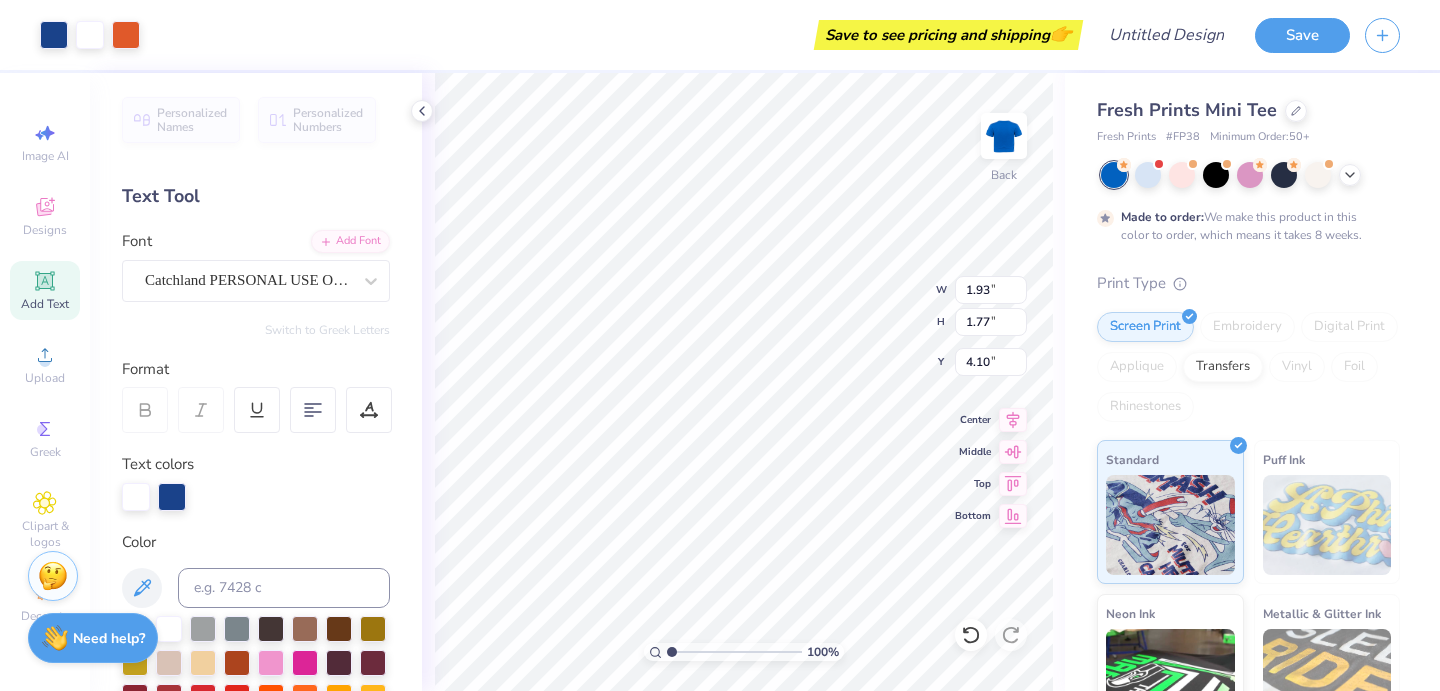 type on "8.53" 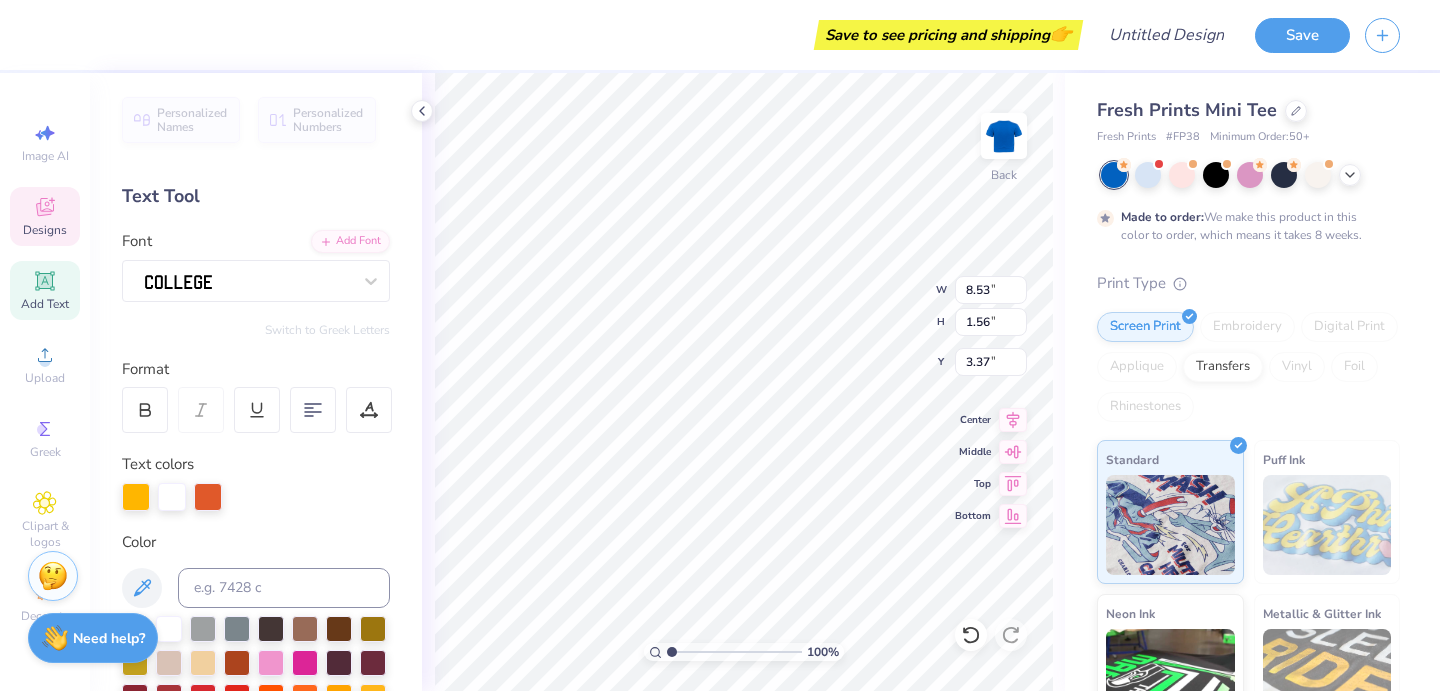 type on "3.65" 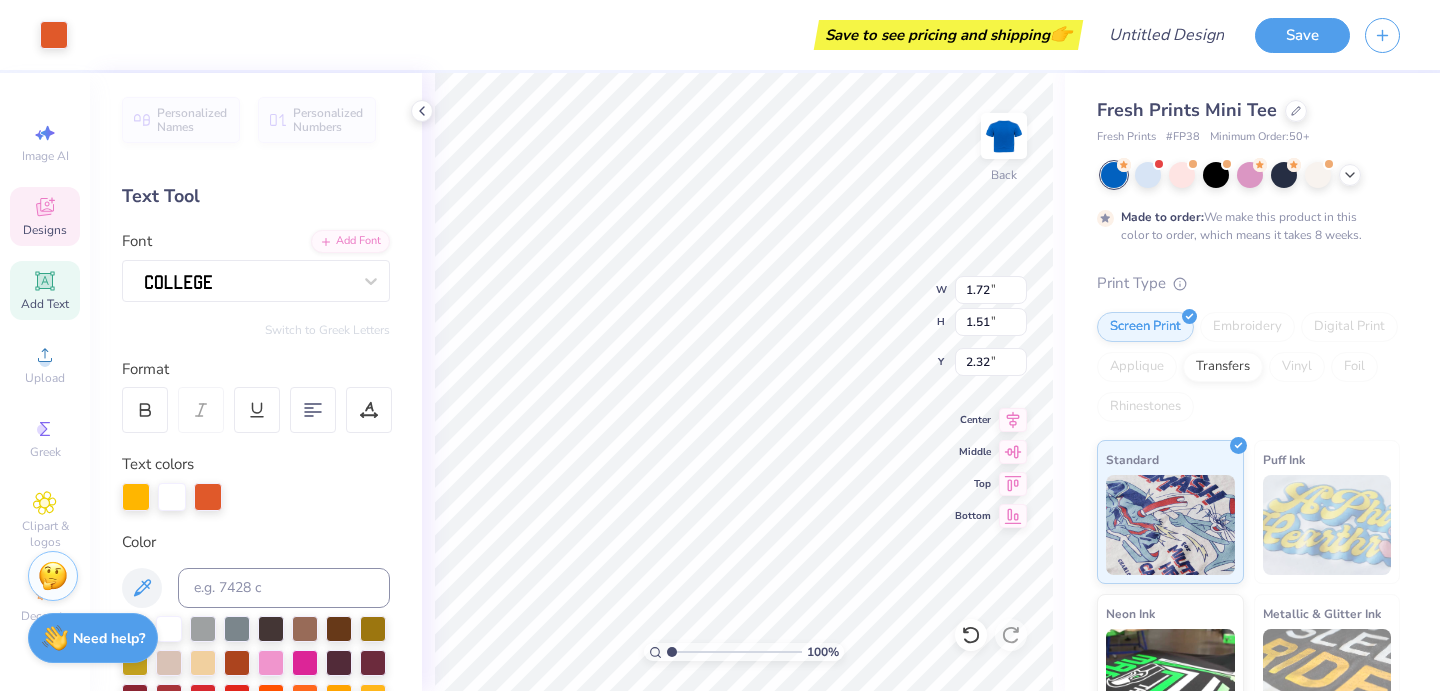 type on "2.25" 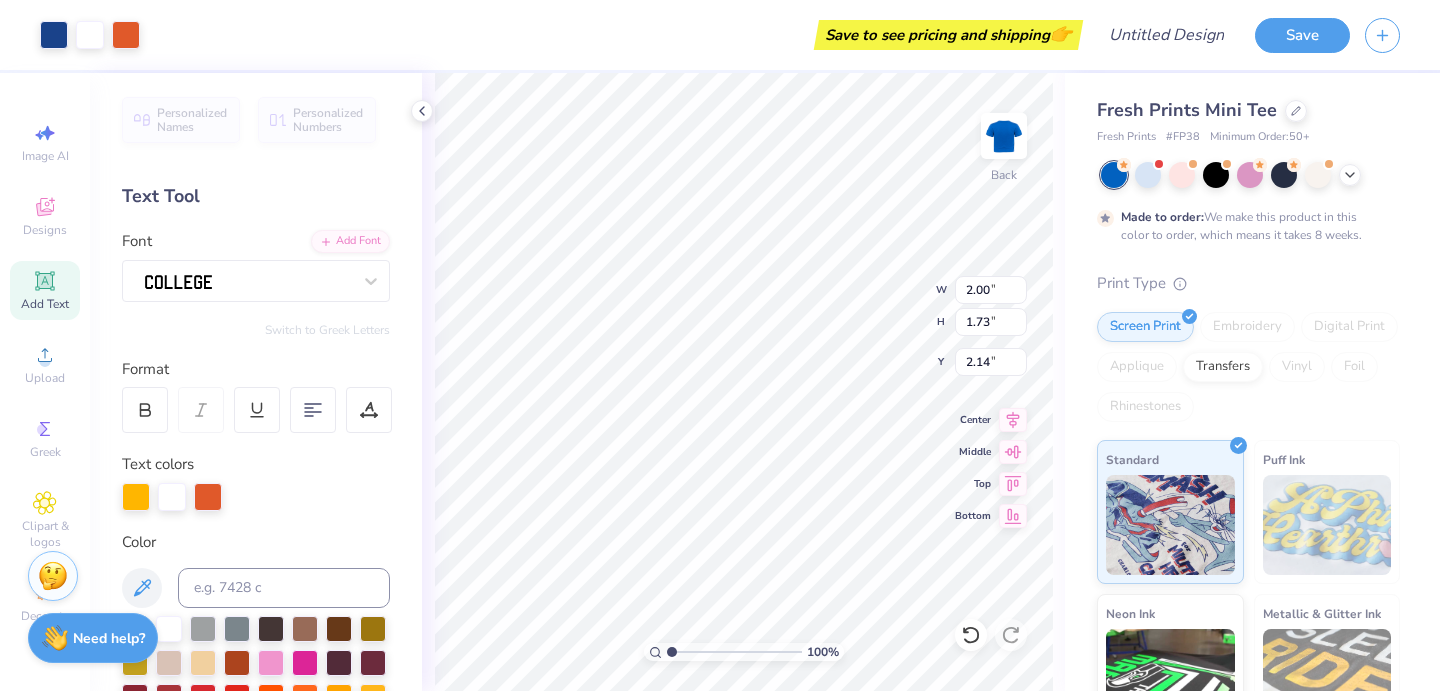 type on "2.14" 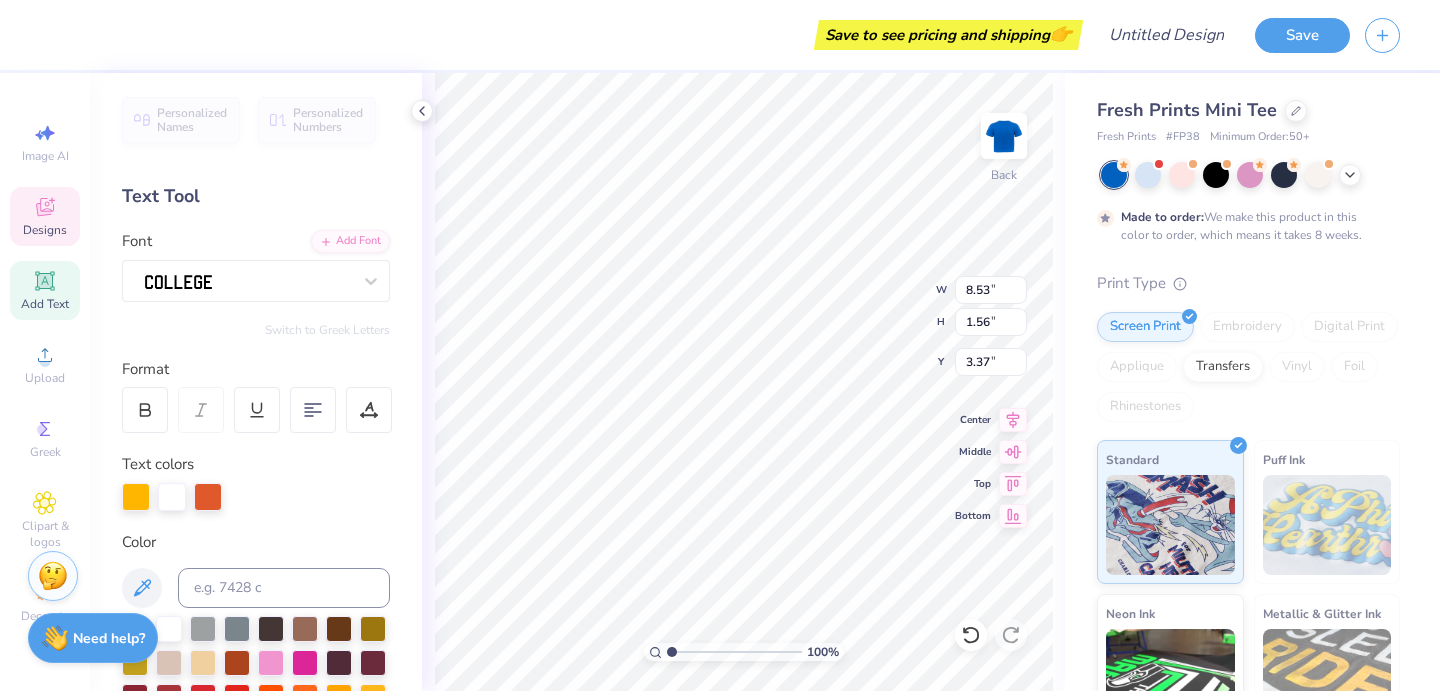 type on "3.27" 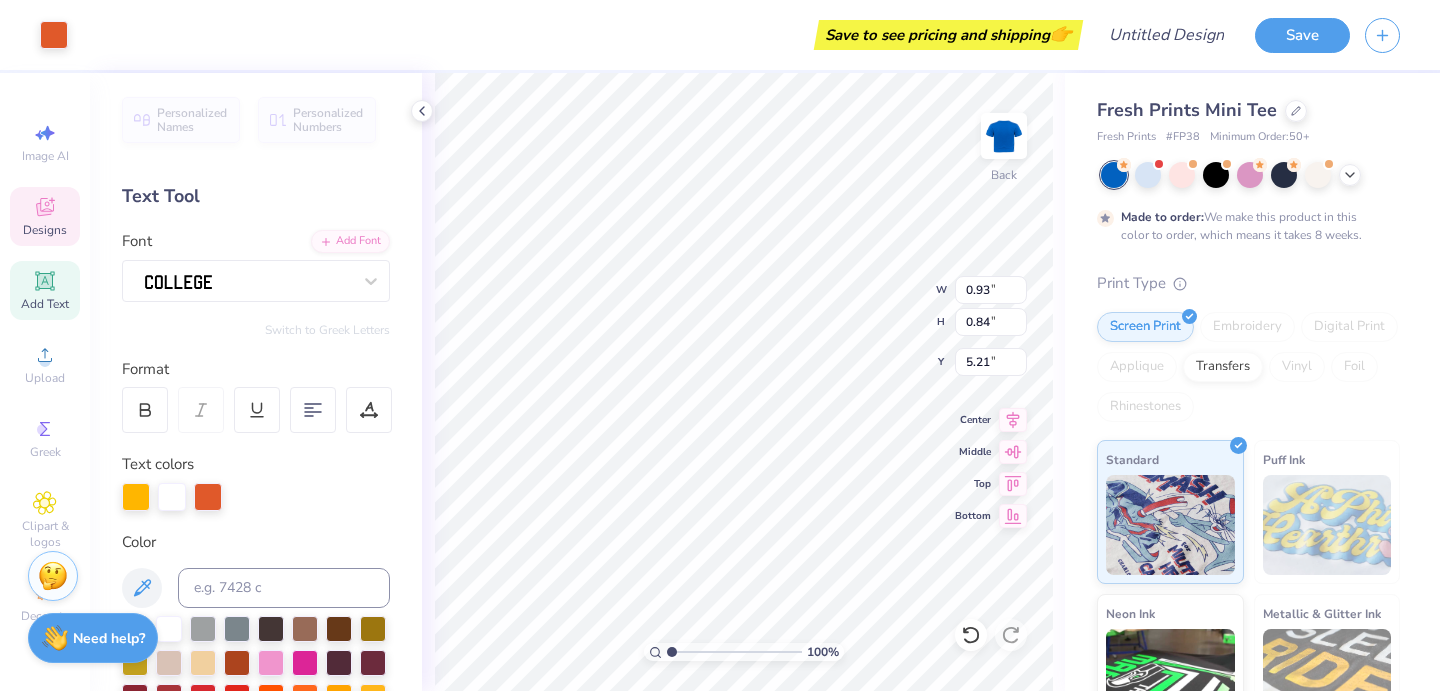 type on "4.58" 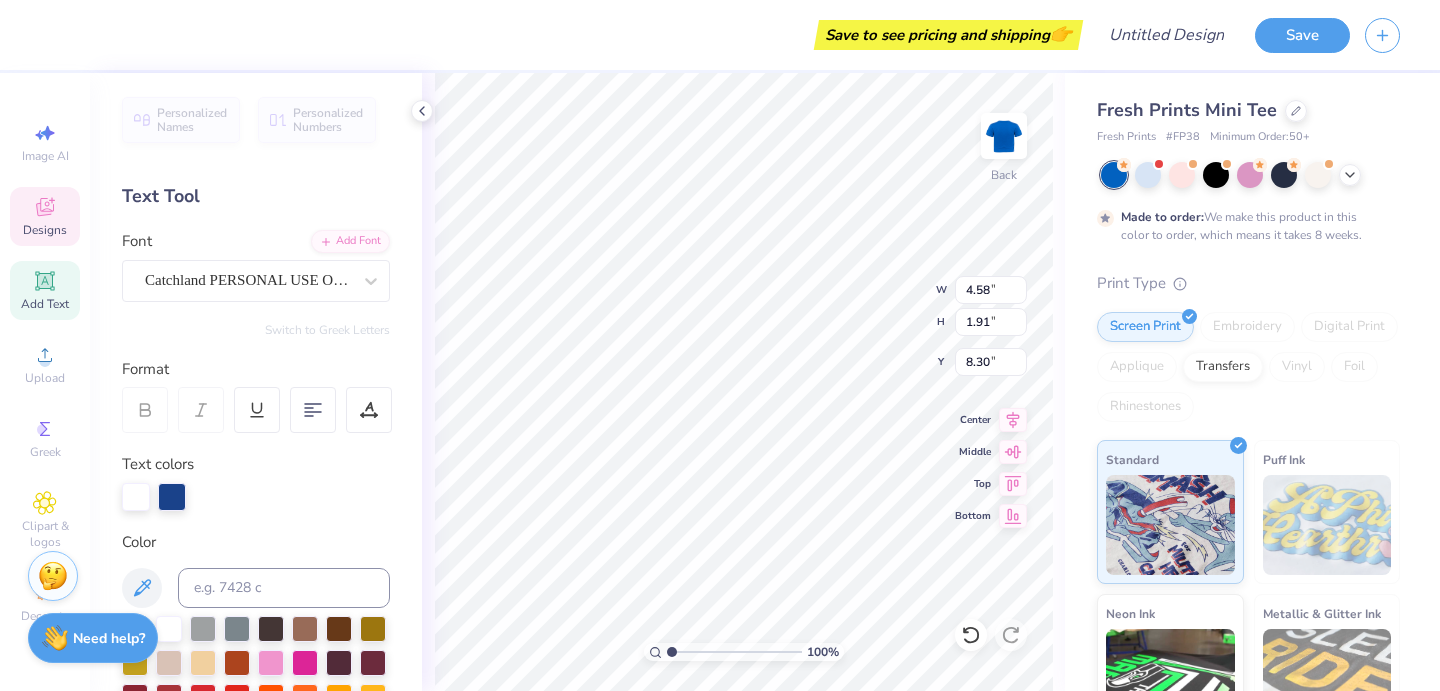 type on "0.93" 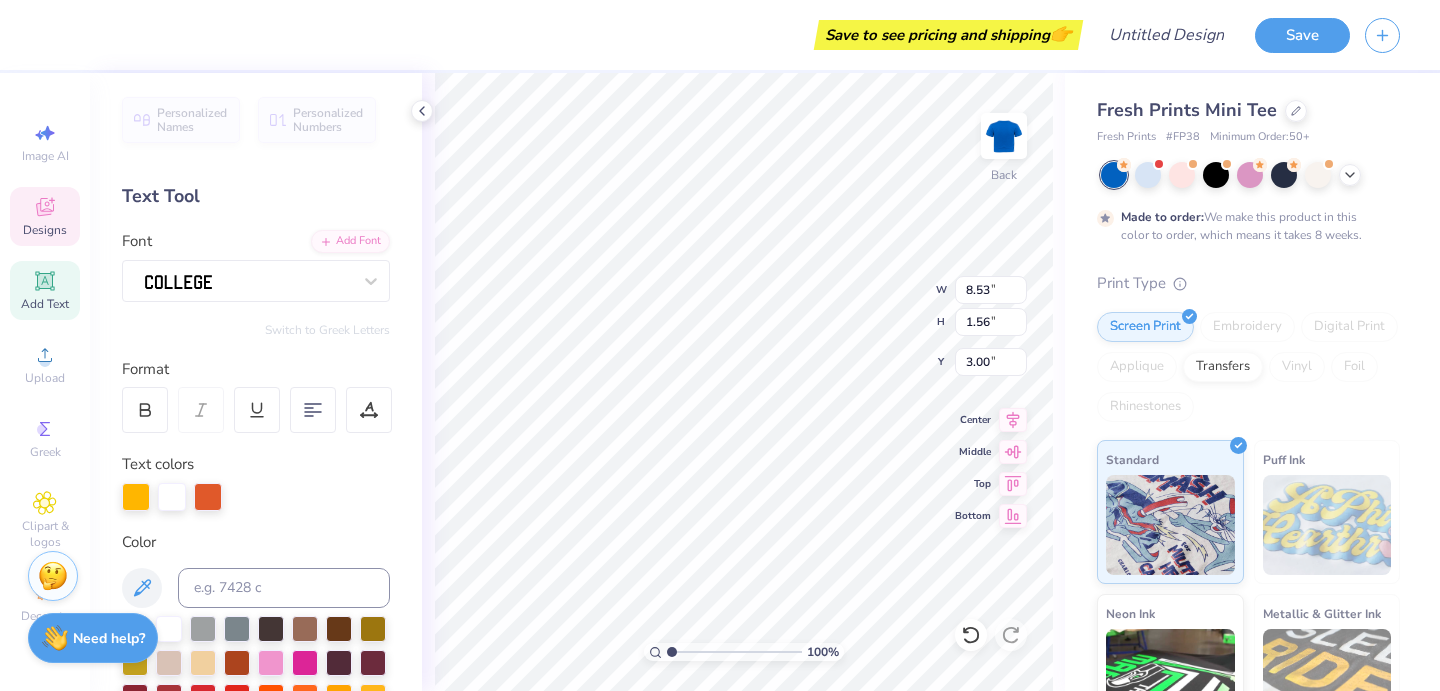 type on "3.00" 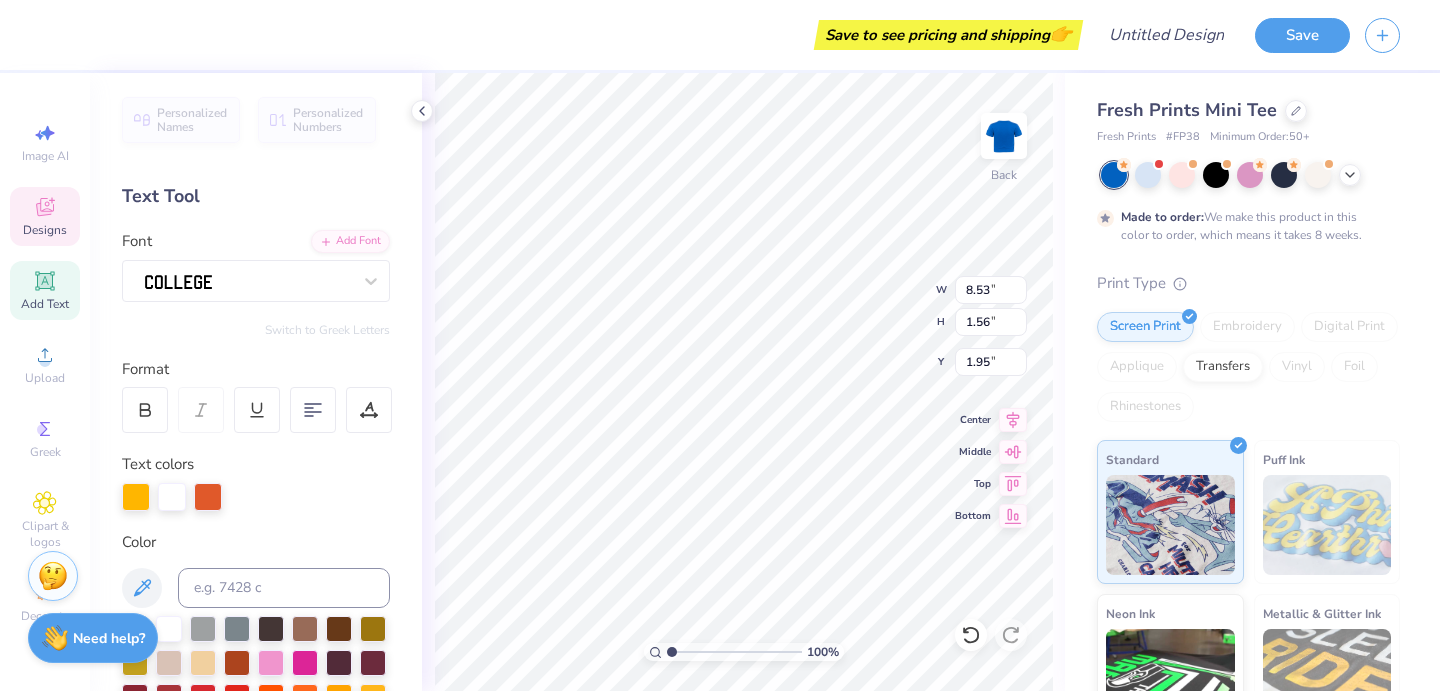 type on "3.23" 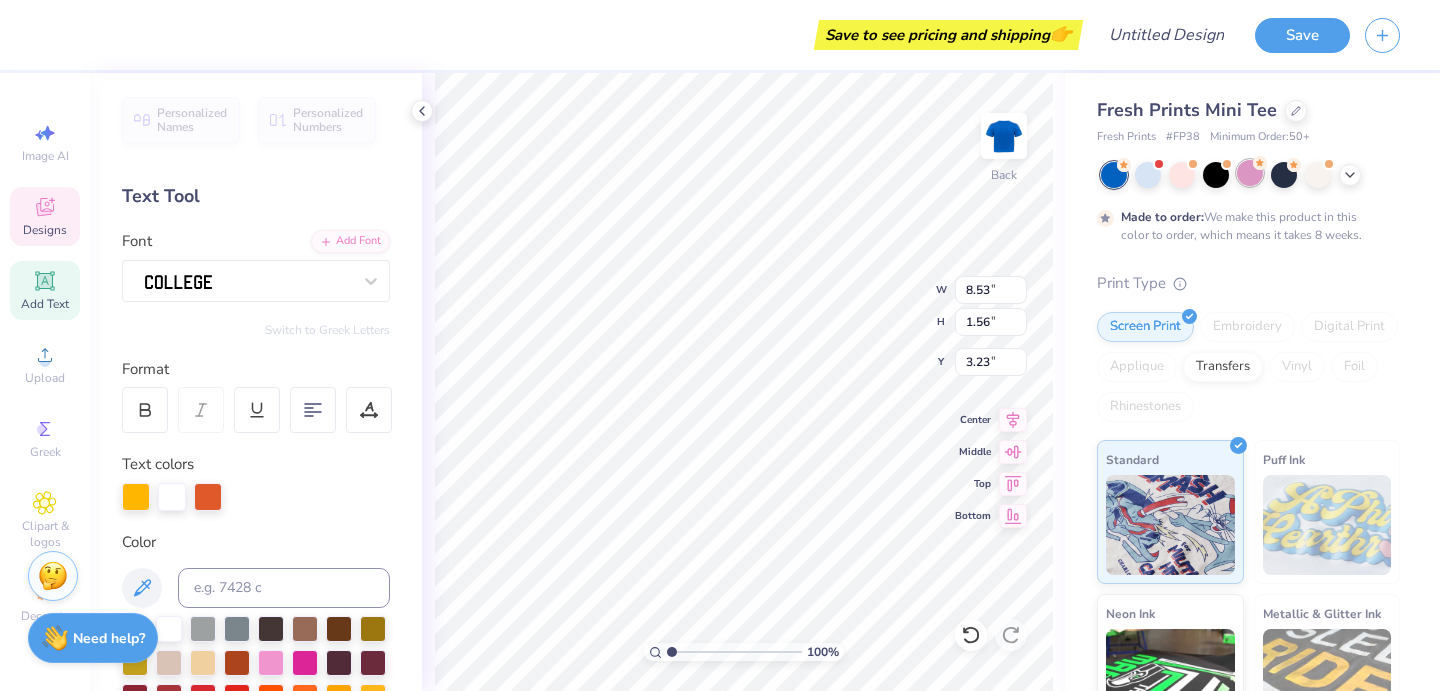 click at bounding box center (1250, 173) 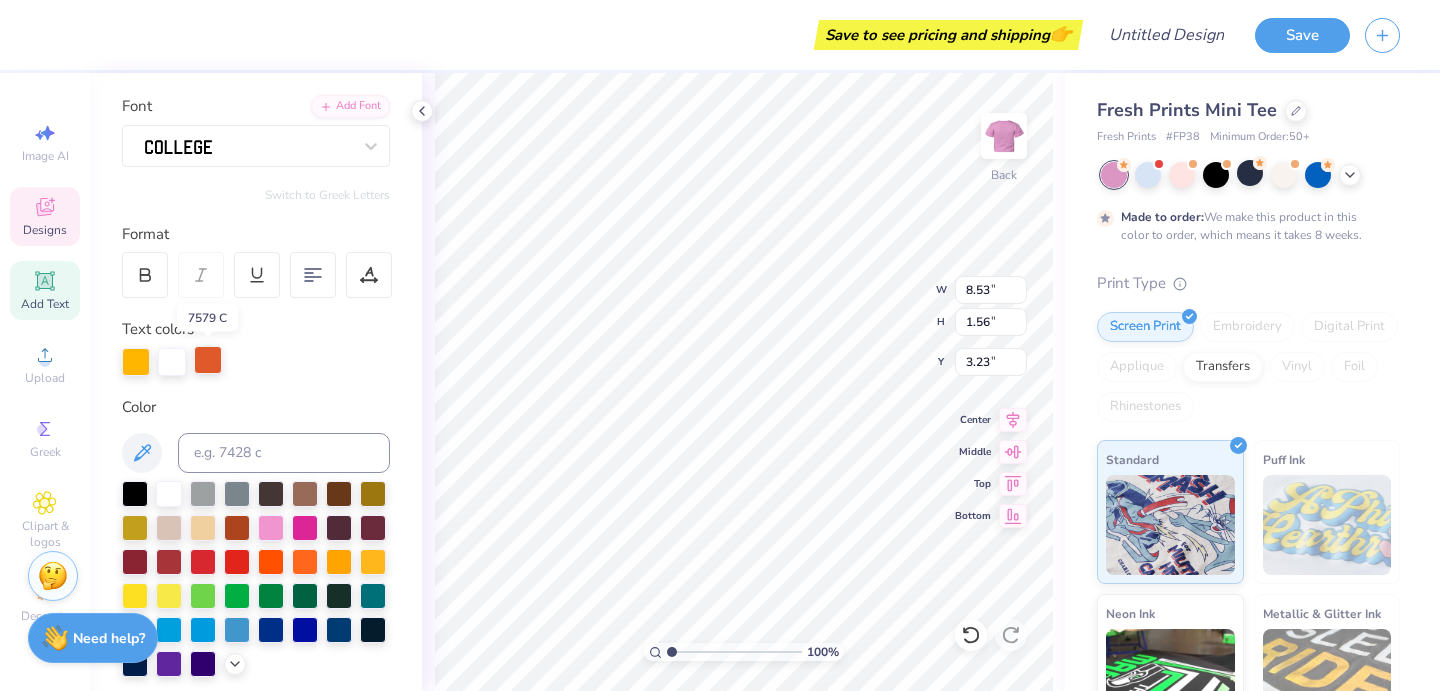 scroll, scrollTop: 138, scrollLeft: 0, axis: vertical 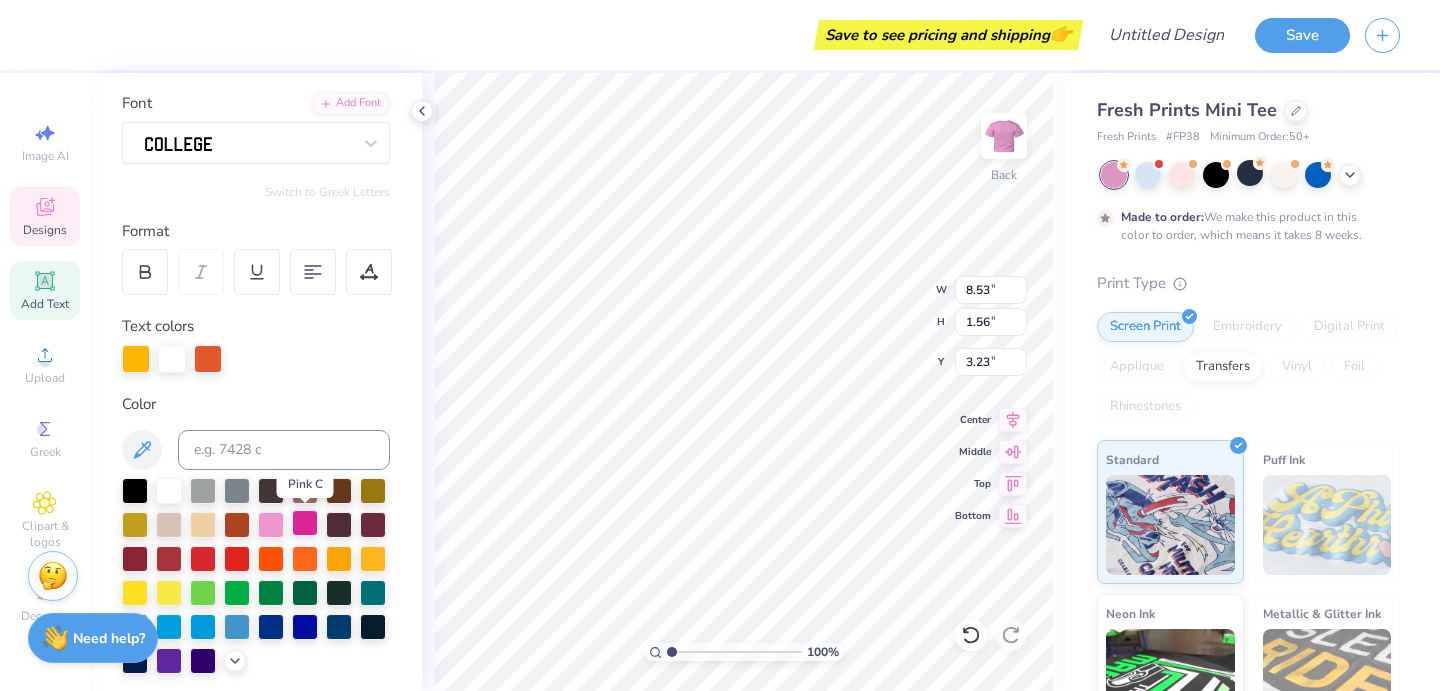 click at bounding box center [305, 523] 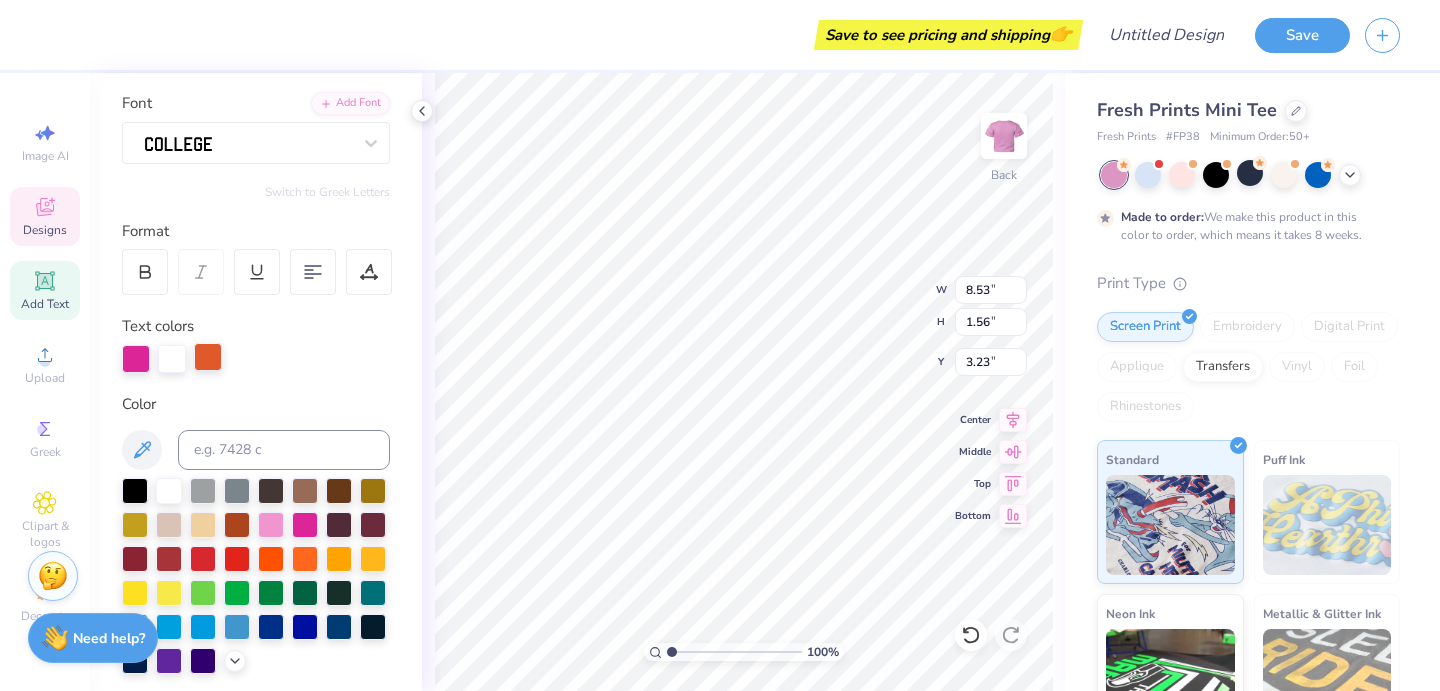 click at bounding box center (208, 357) 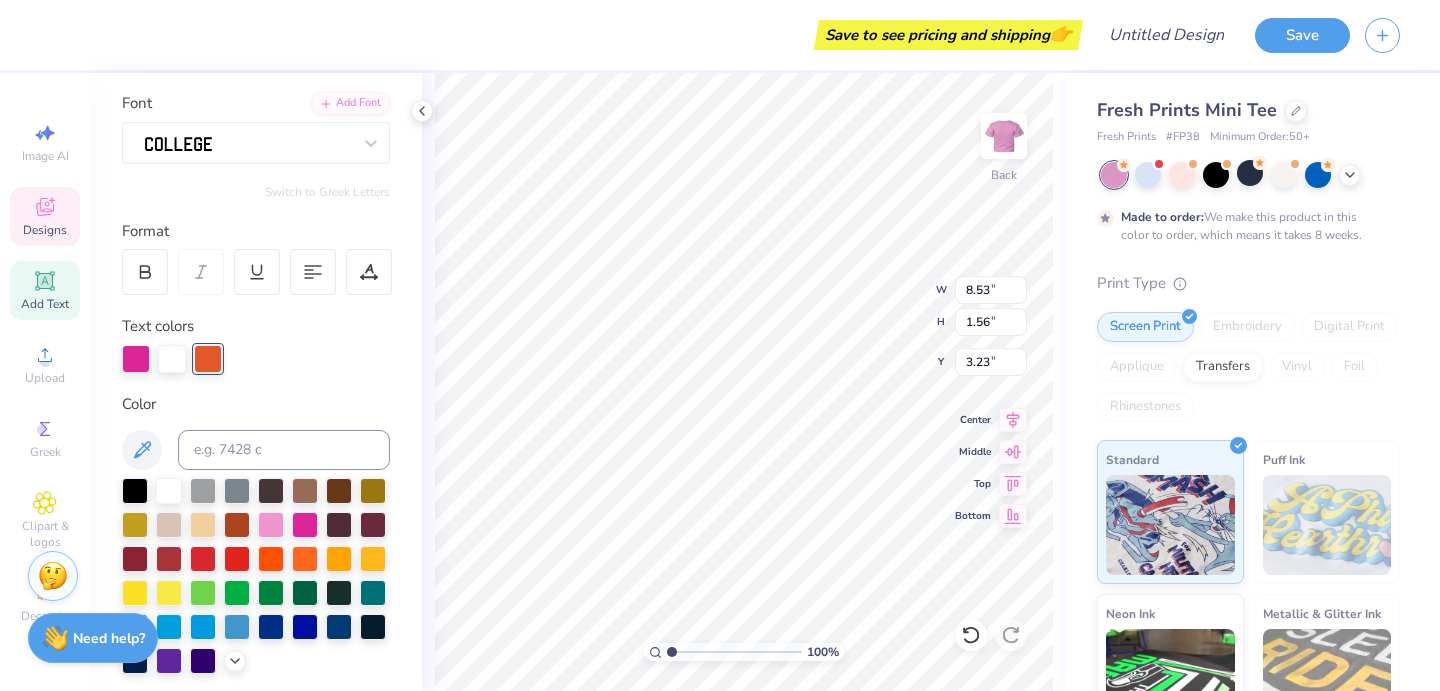 click on "Made to order:  We make this product in this color to order, which means it takes 8 weeks." at bounding box center [1248, 203] 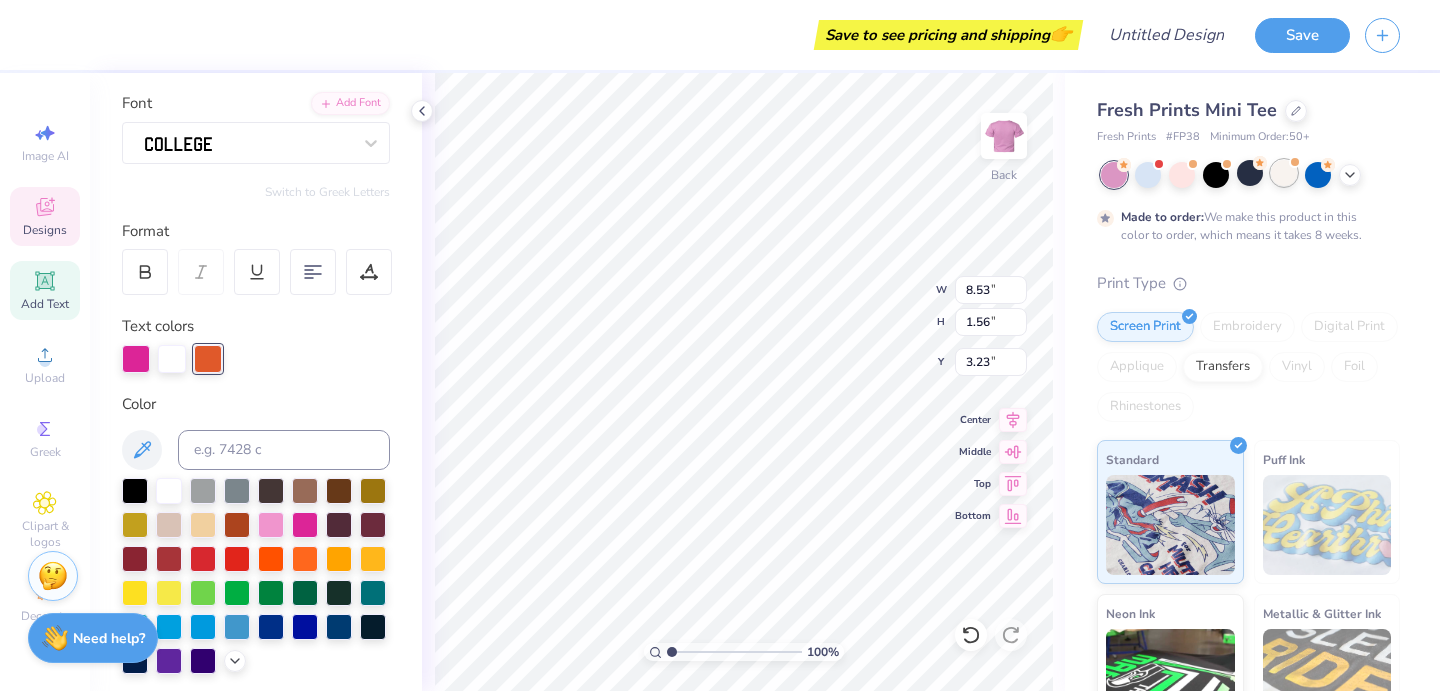 click at bounding box center [1284, 173] 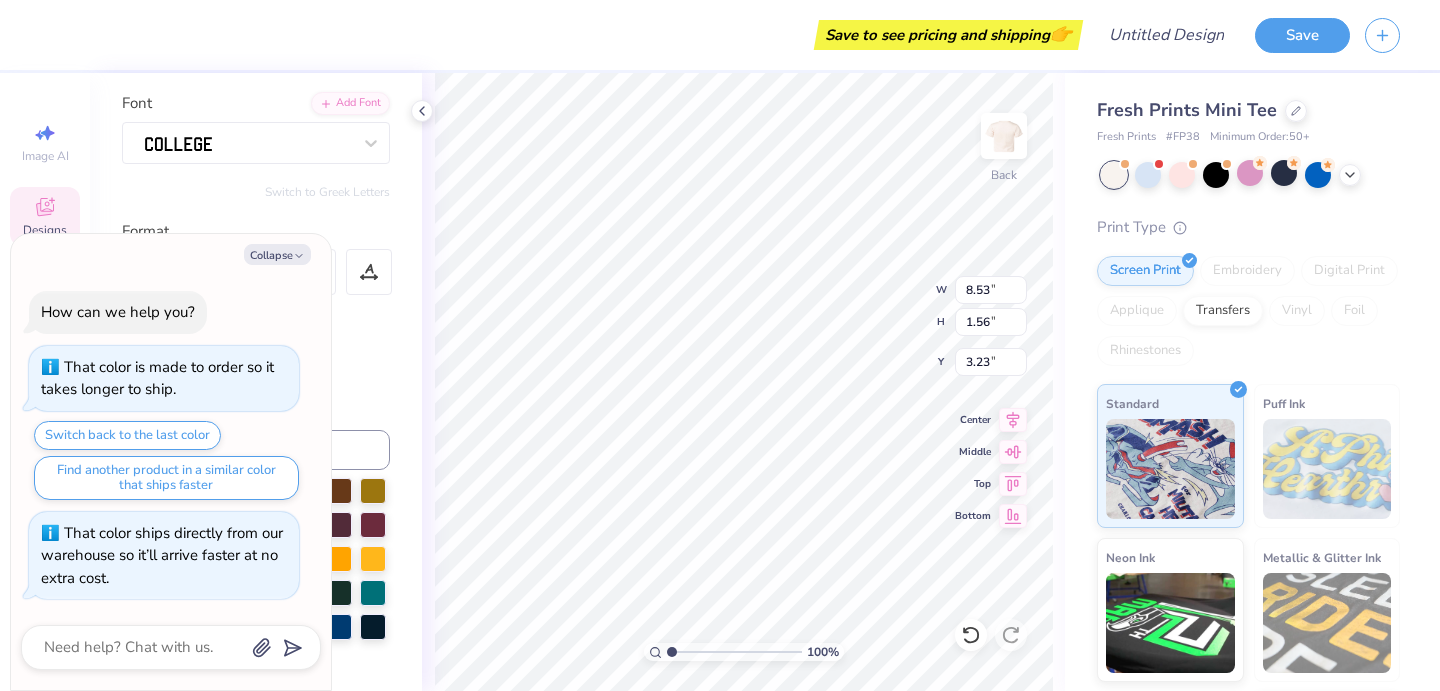 scroll, scrollTop: 116, scrollLeft: 0, axis: vertical 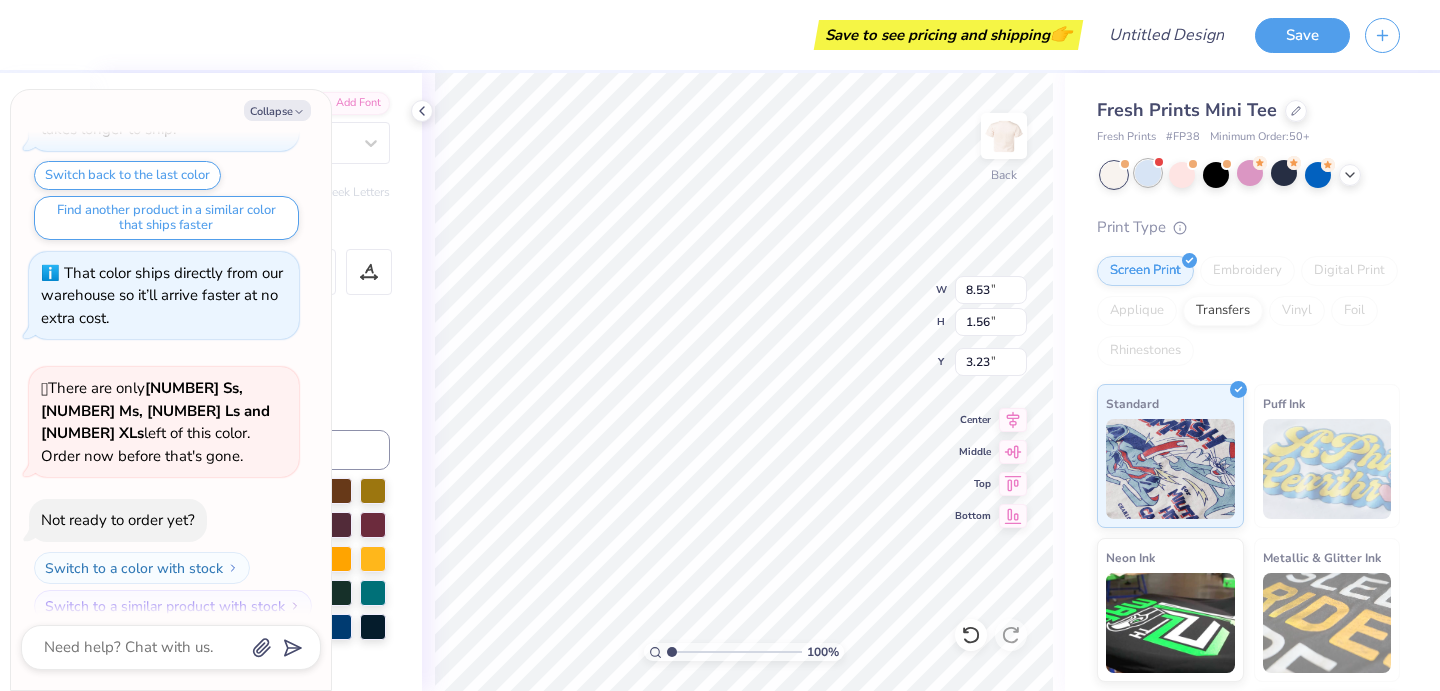 click at bounding box center (1148, 173) 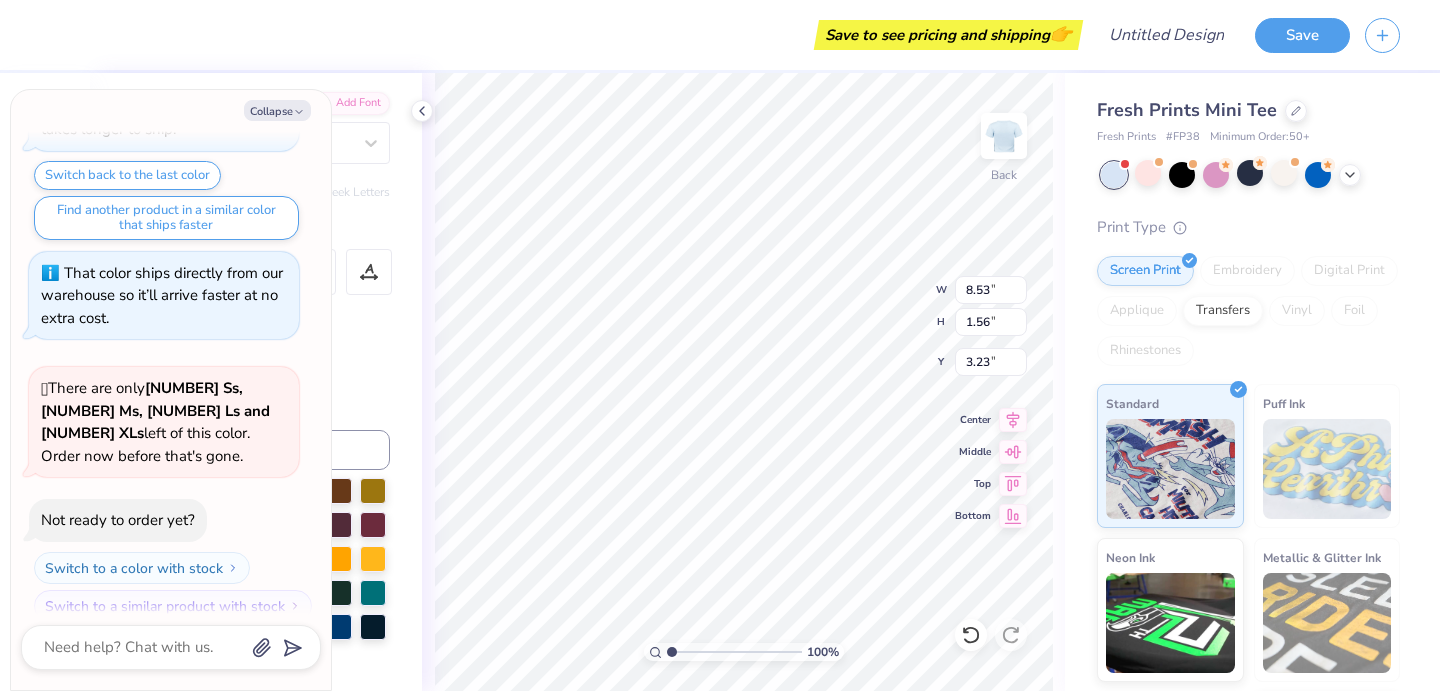 scroll, scrollTop: 398, scrollLeft: 0, axis: vertical 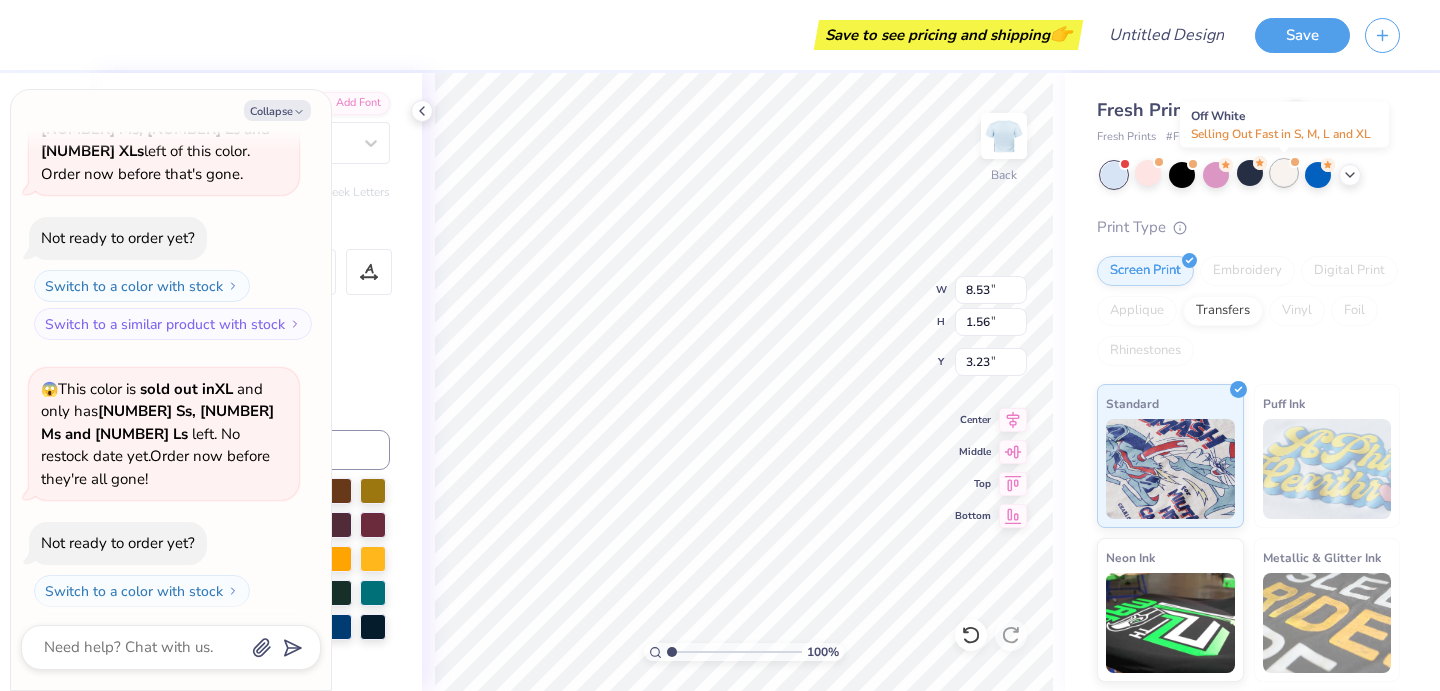 click at bounding box center [1284, 173] 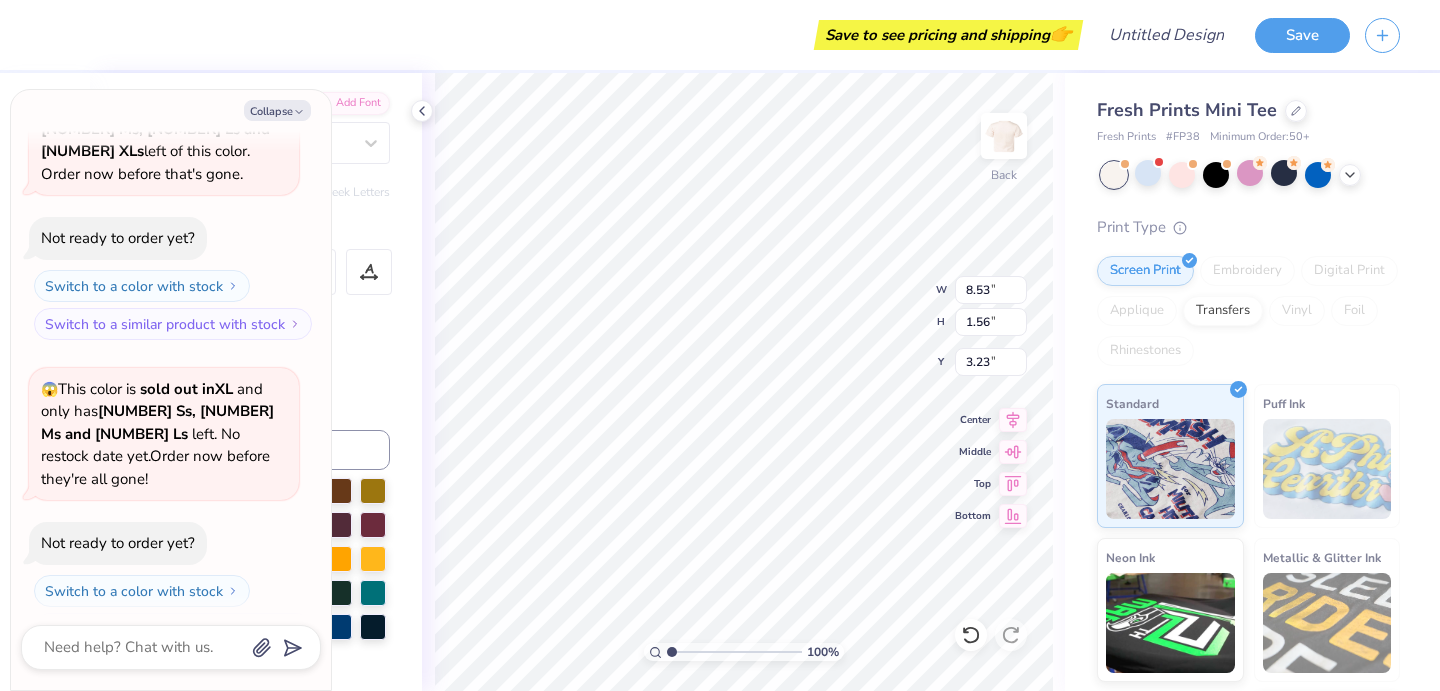 scroll, scrollTop: 658, scrollLeft: 0, axis: vertical 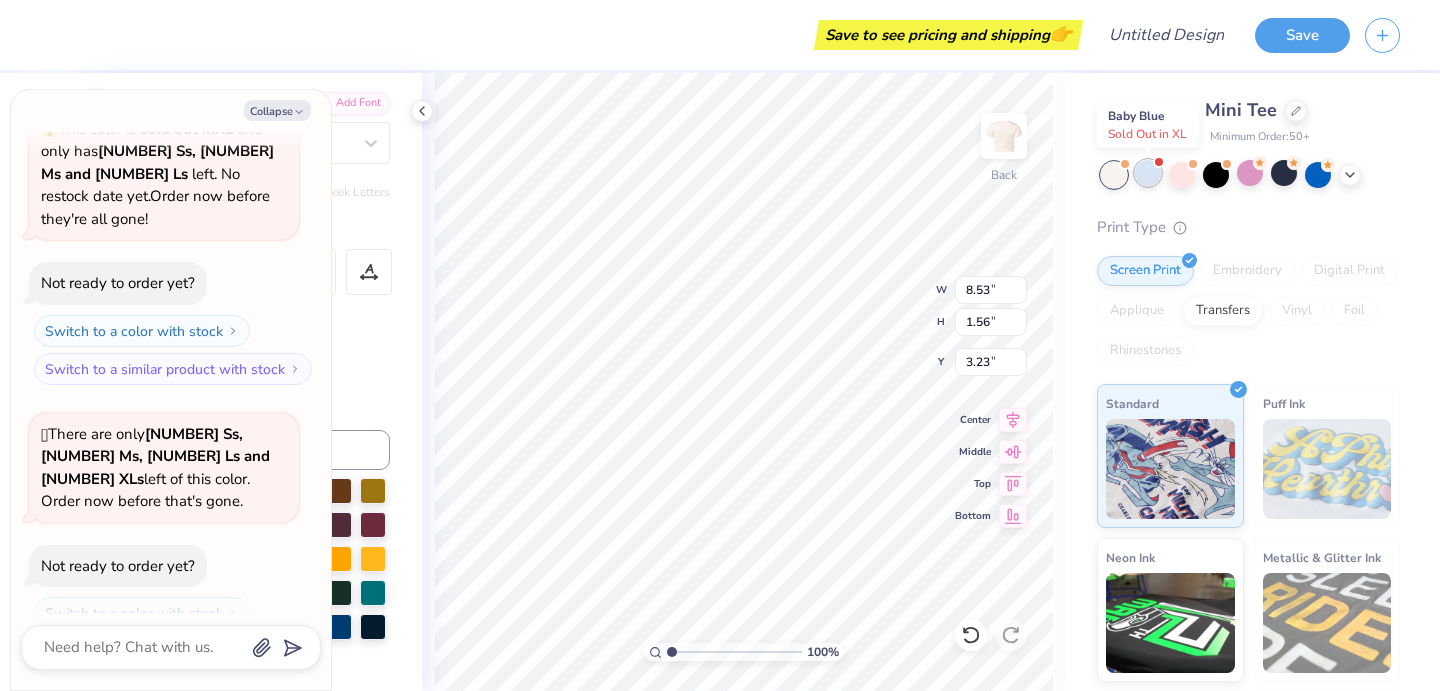 click at bounding box center (1148, 173) 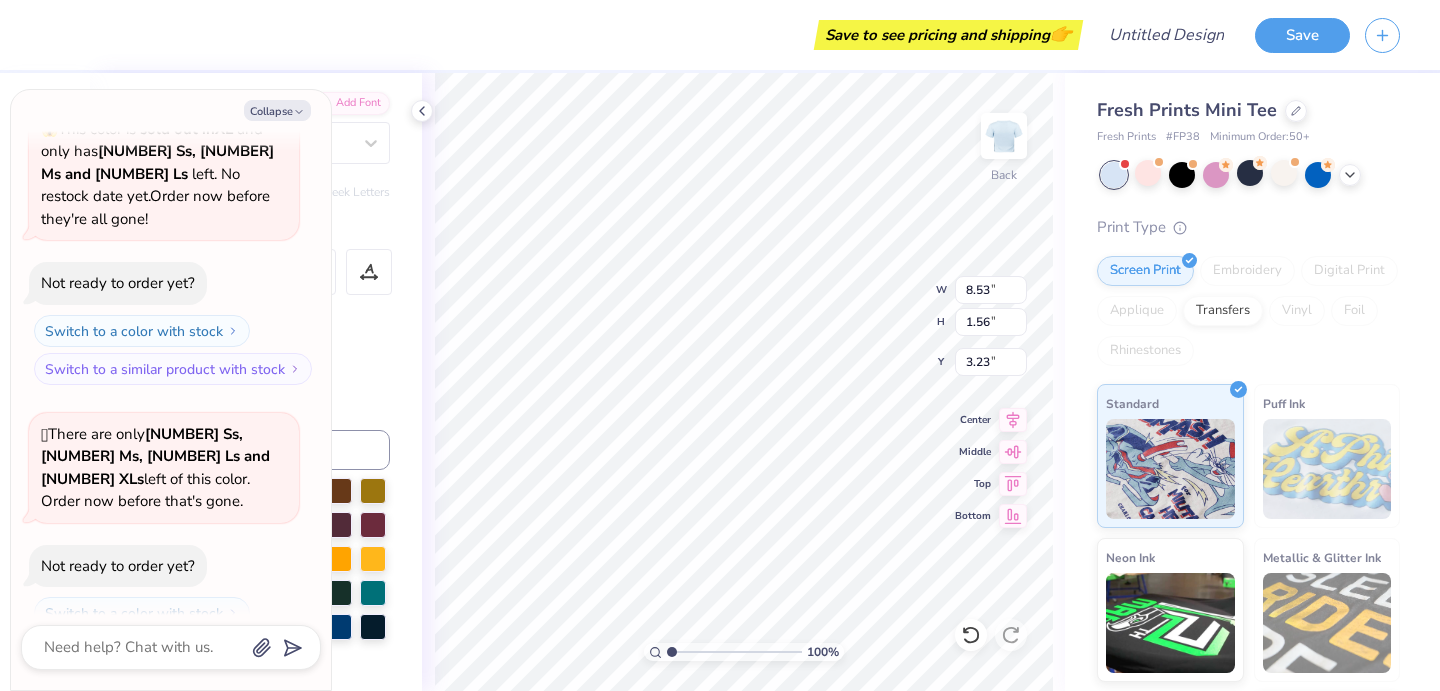 scroll, scrollTop: 941, scrollLeft: 0, axis: vertical 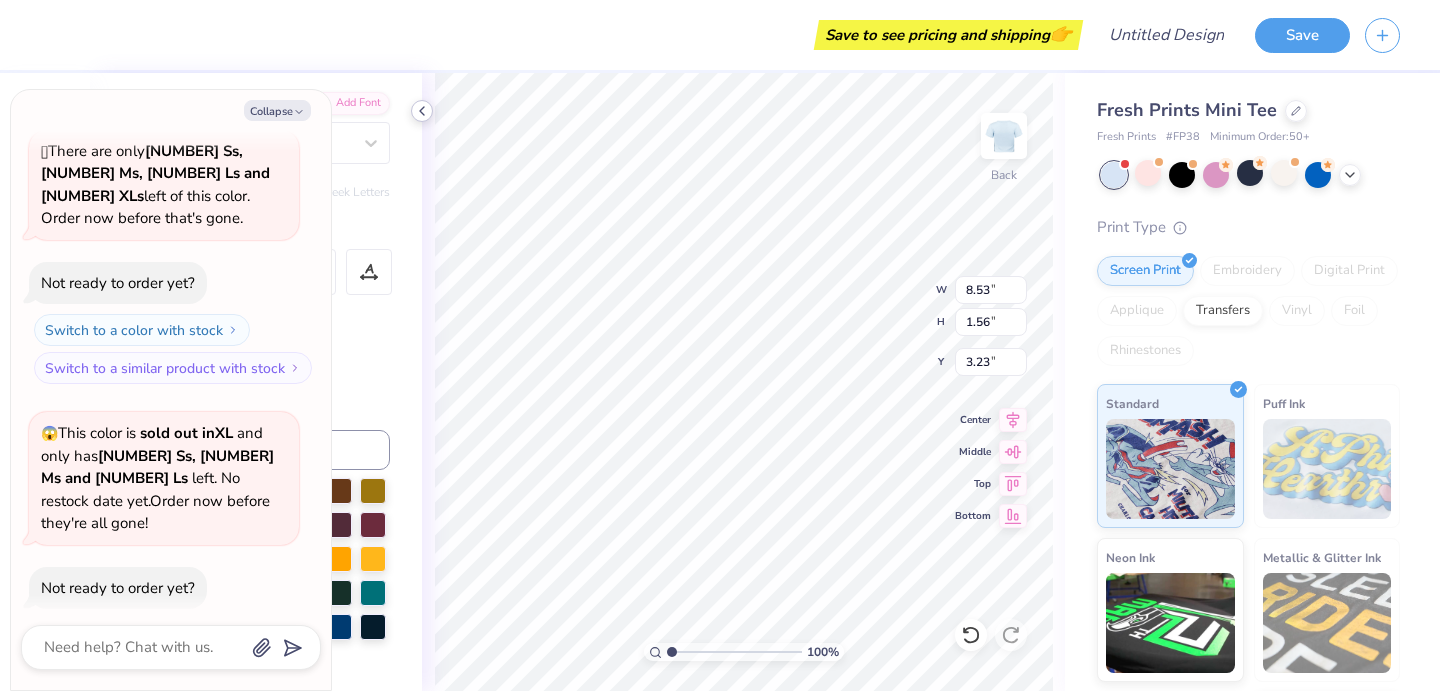 click 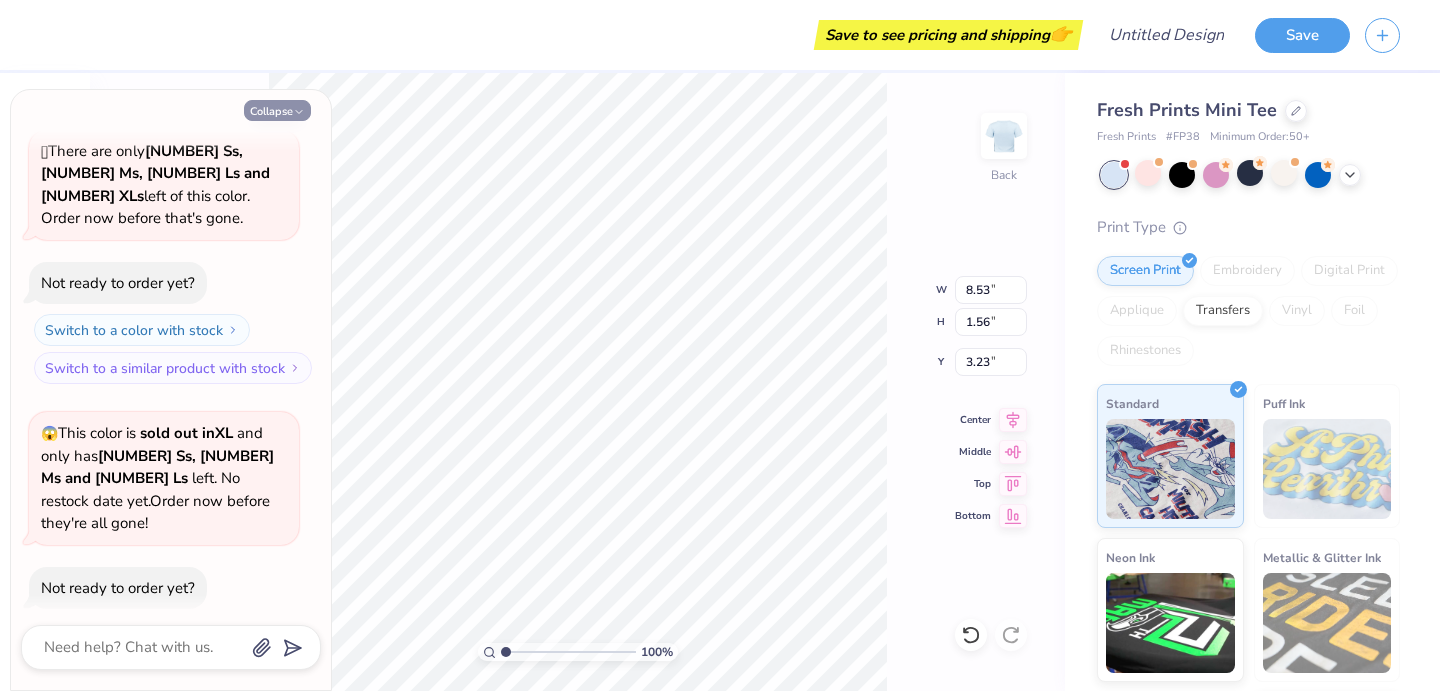 click 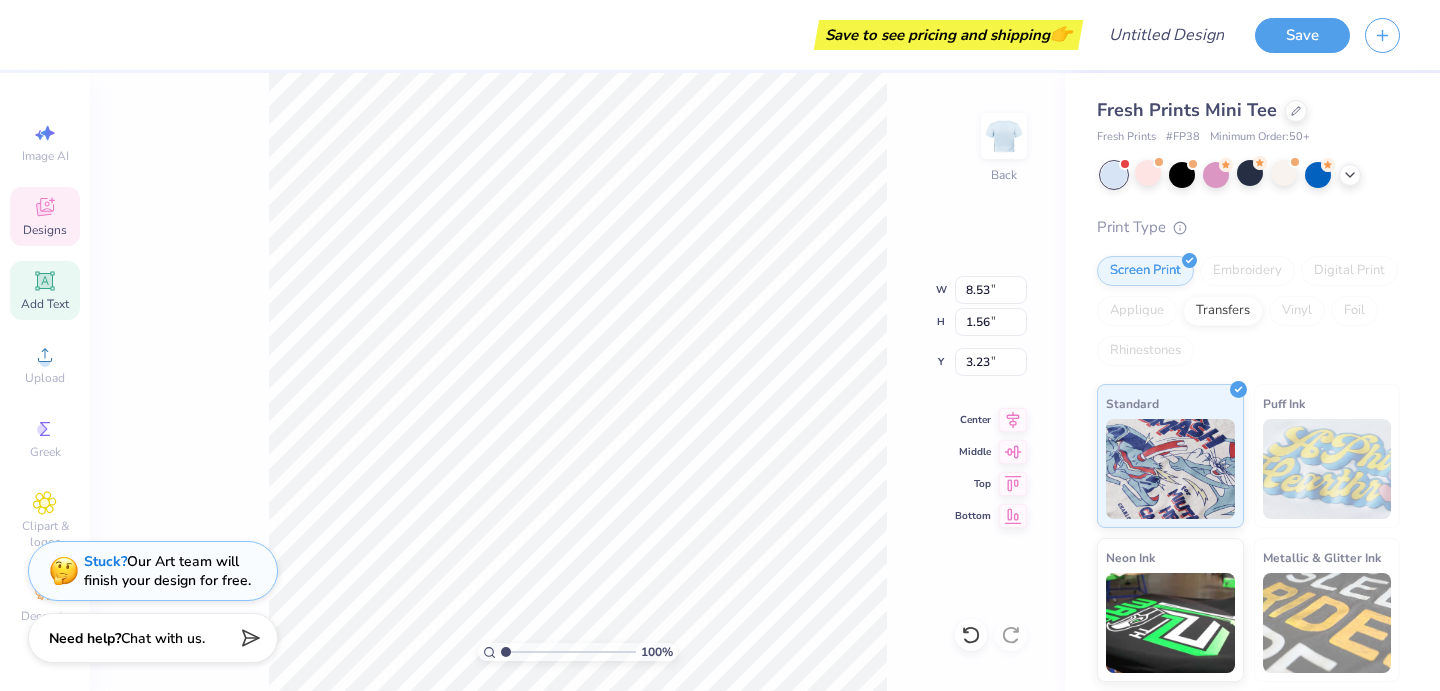 click on "Designs" at bounding box center [45, 216] 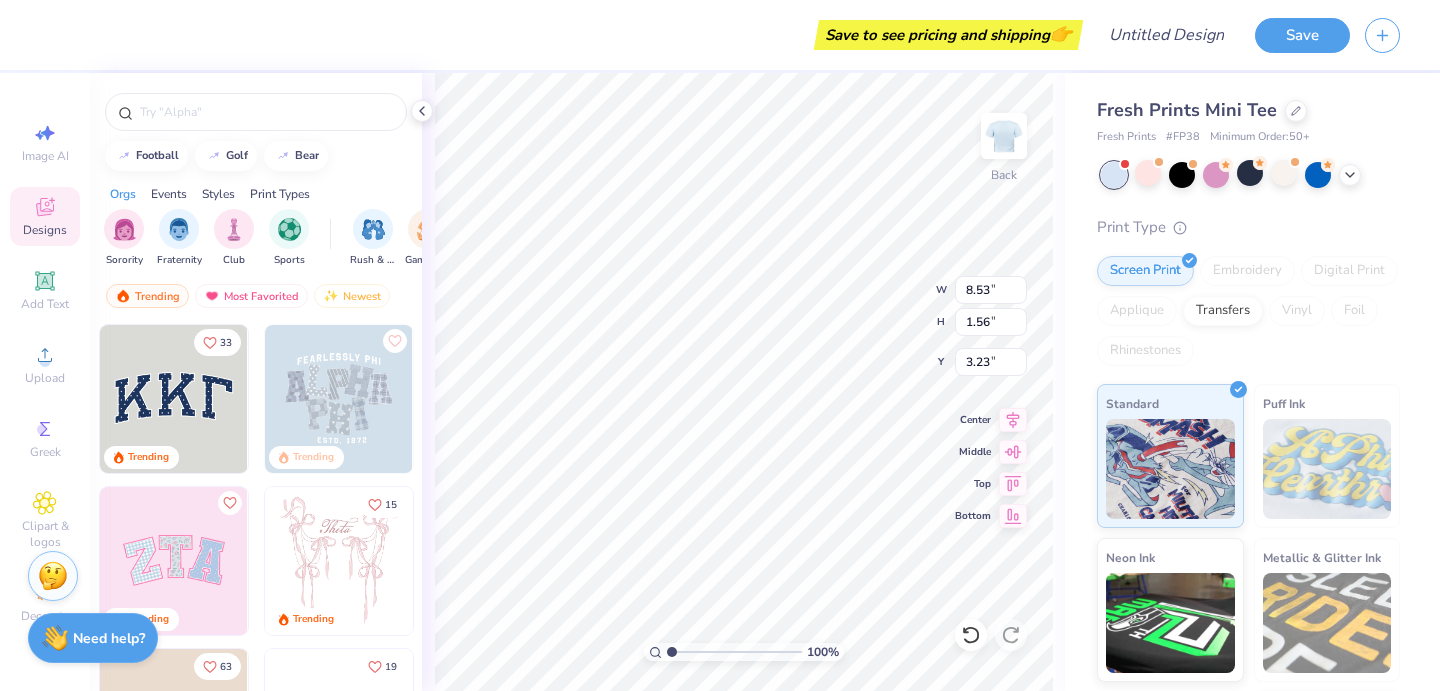 type on "3.24" 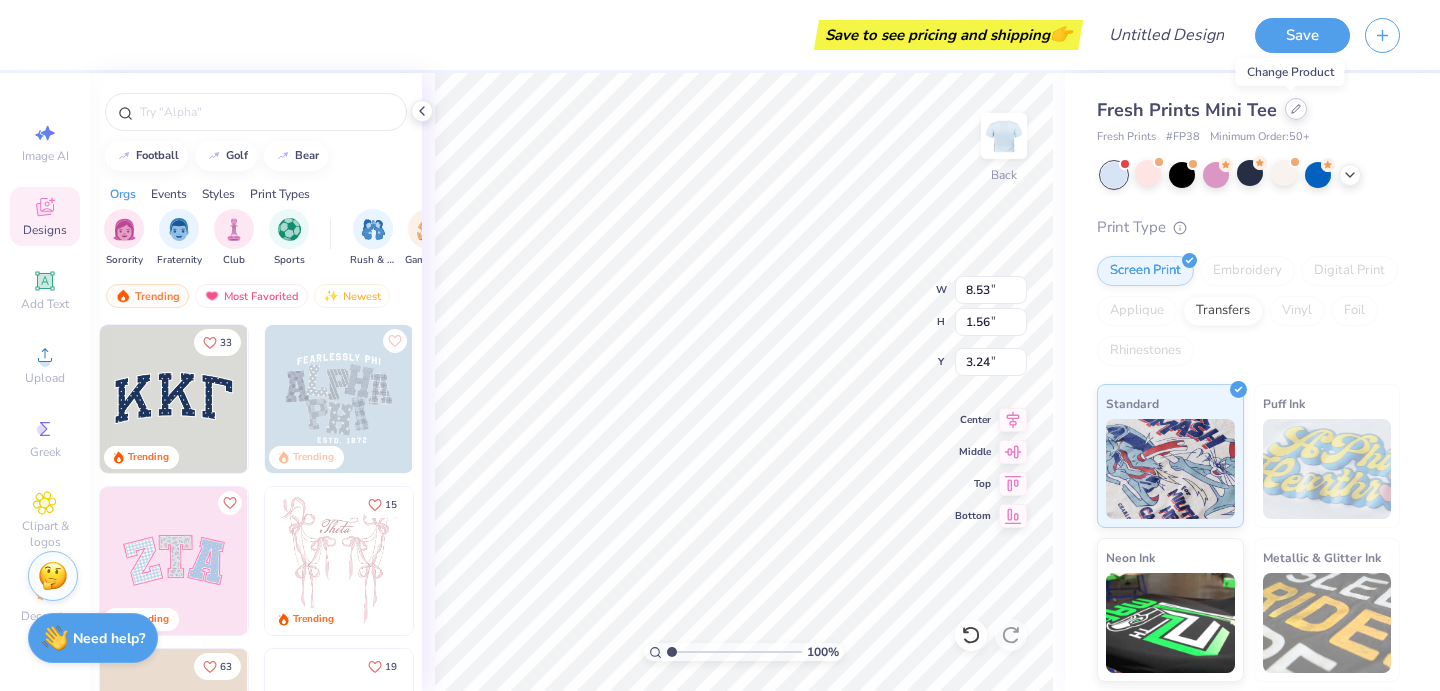 click 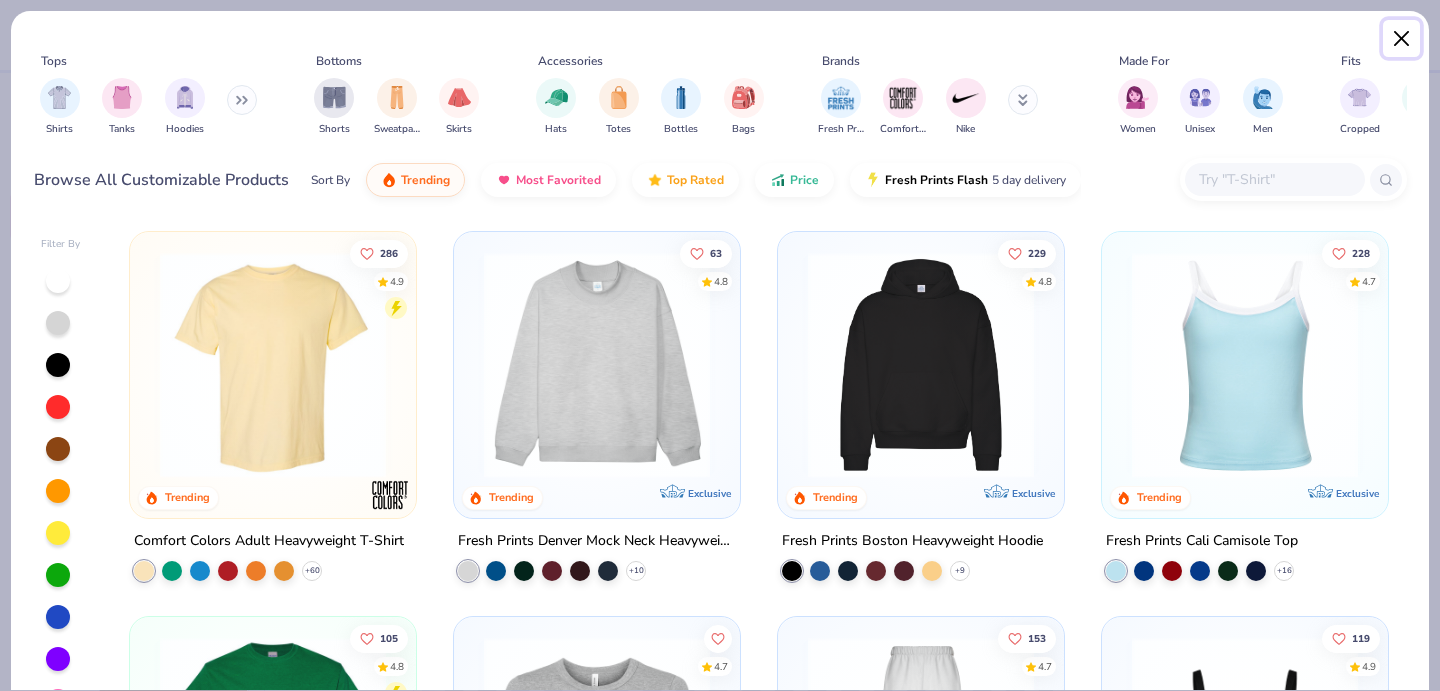 click at bounding box center (1402, 39) 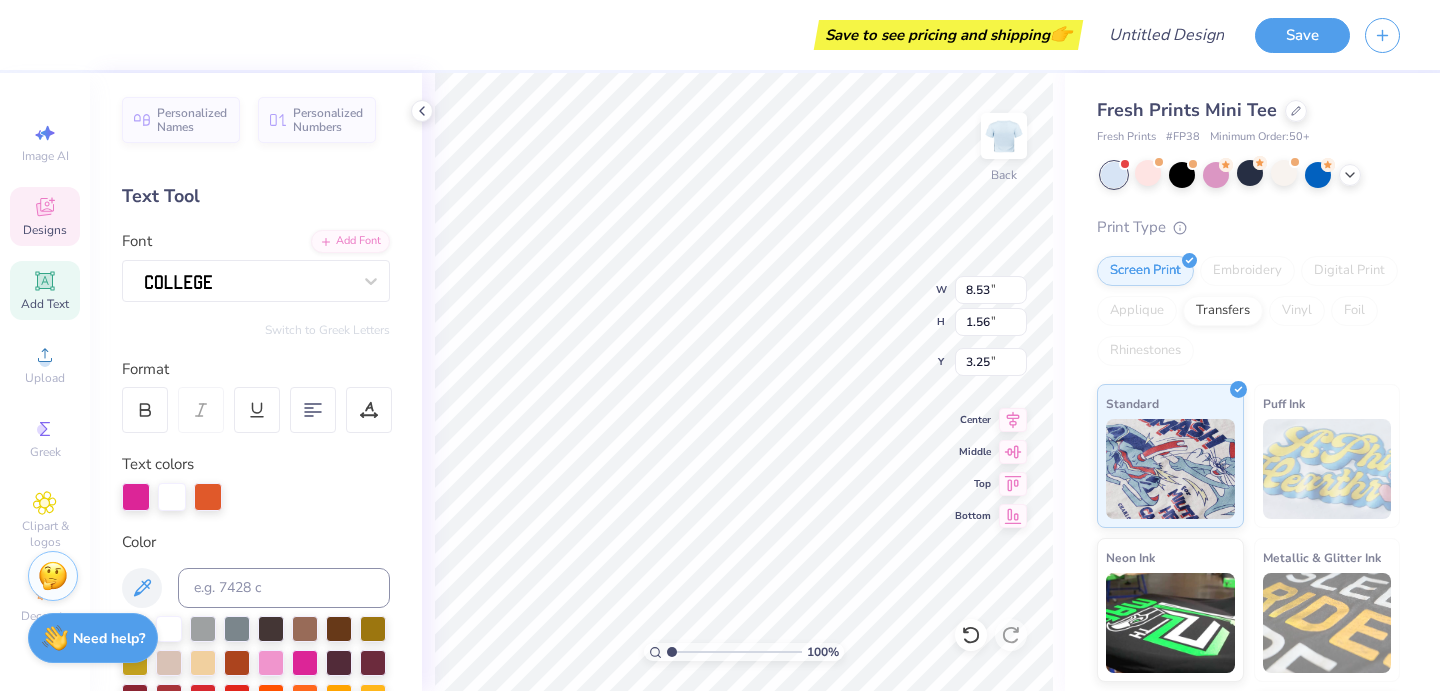 scroll, scrollTop: 107, scrollLeft: 0, axis: vertical 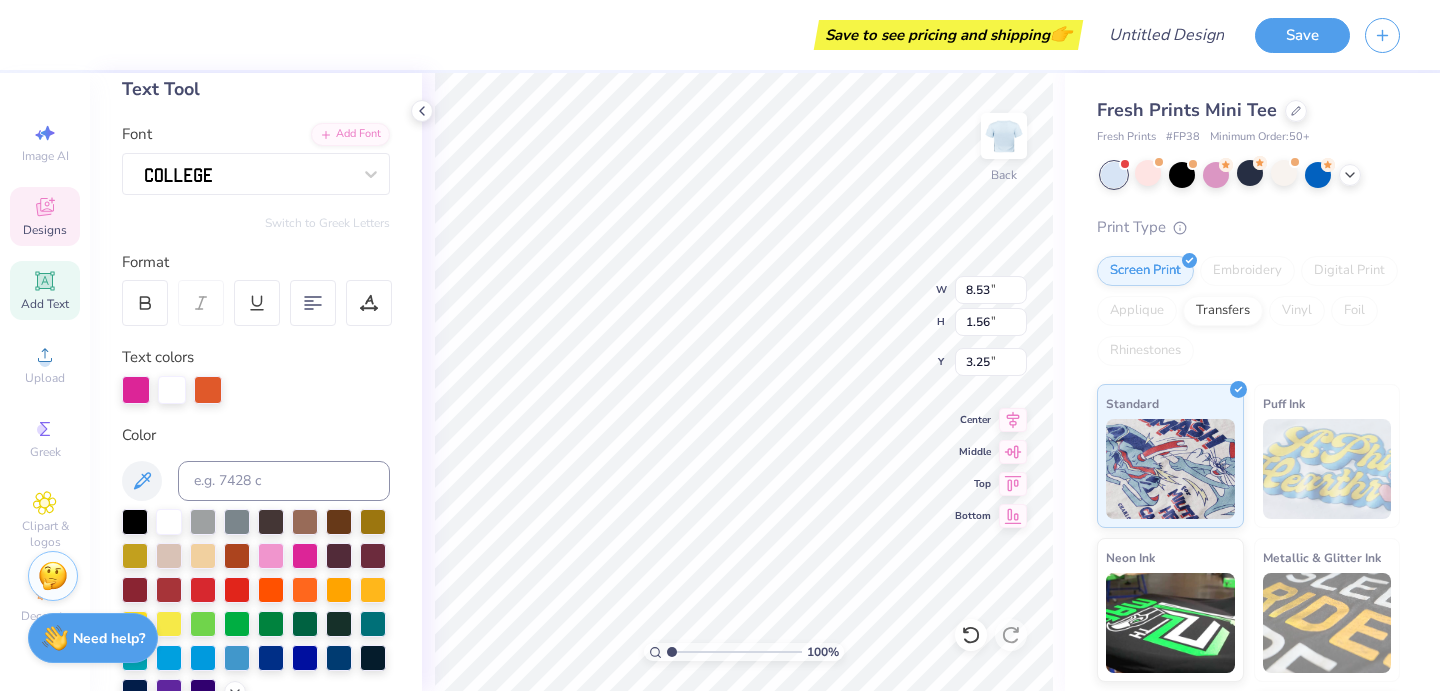 click at bounding box center [136, 390] 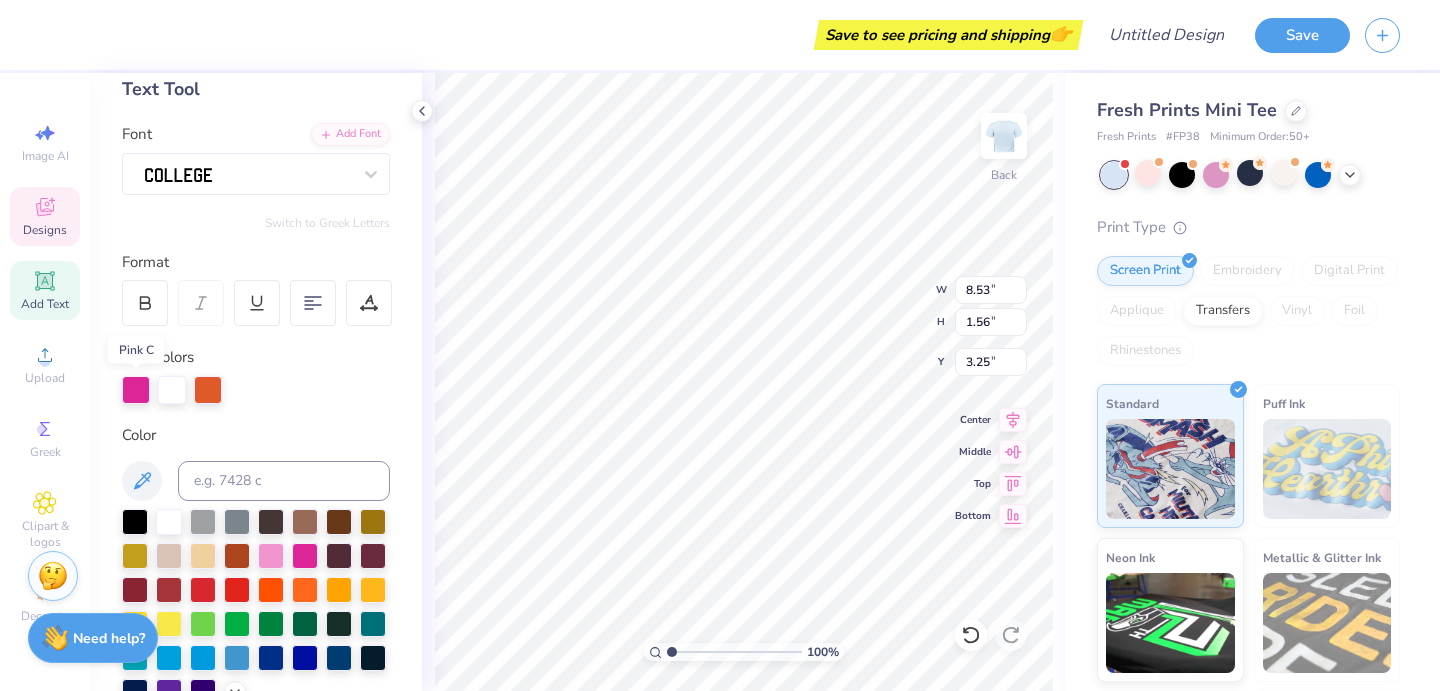 click at bounding box center [136, 390] 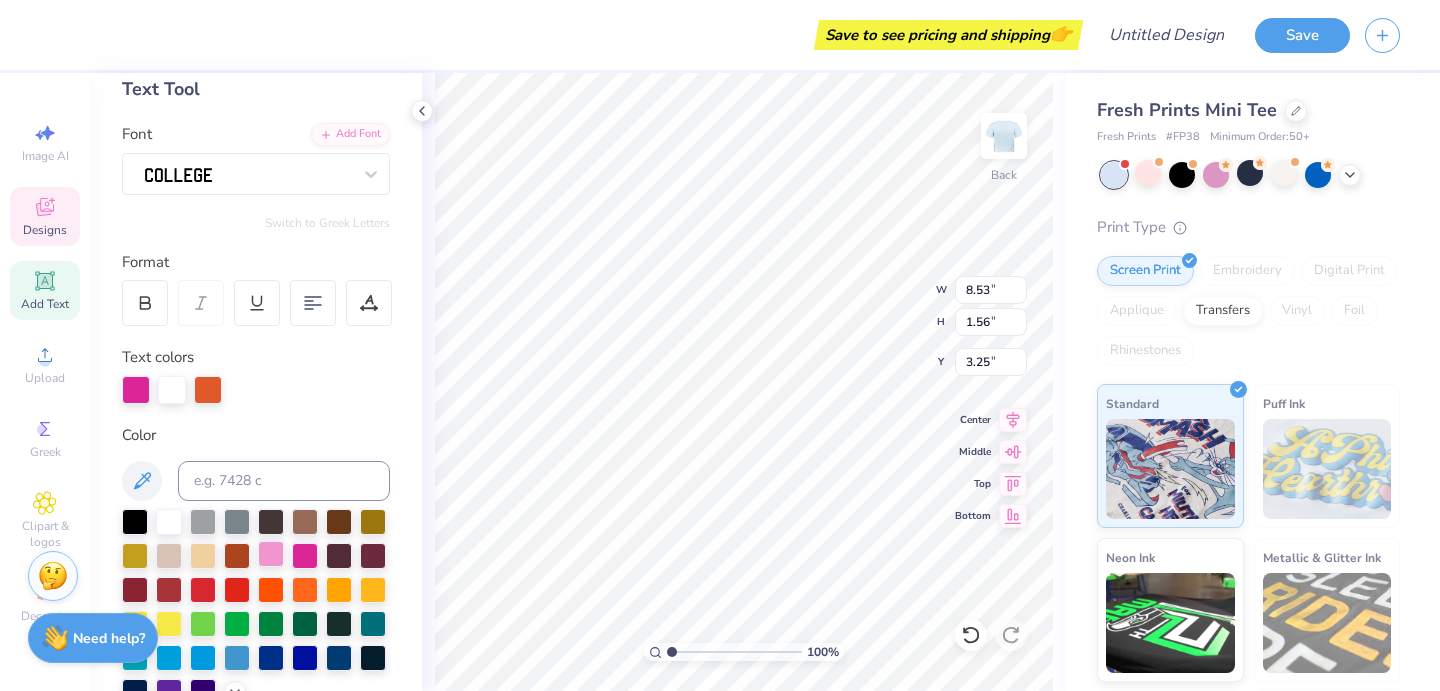 click at bounding box center (271, 554) 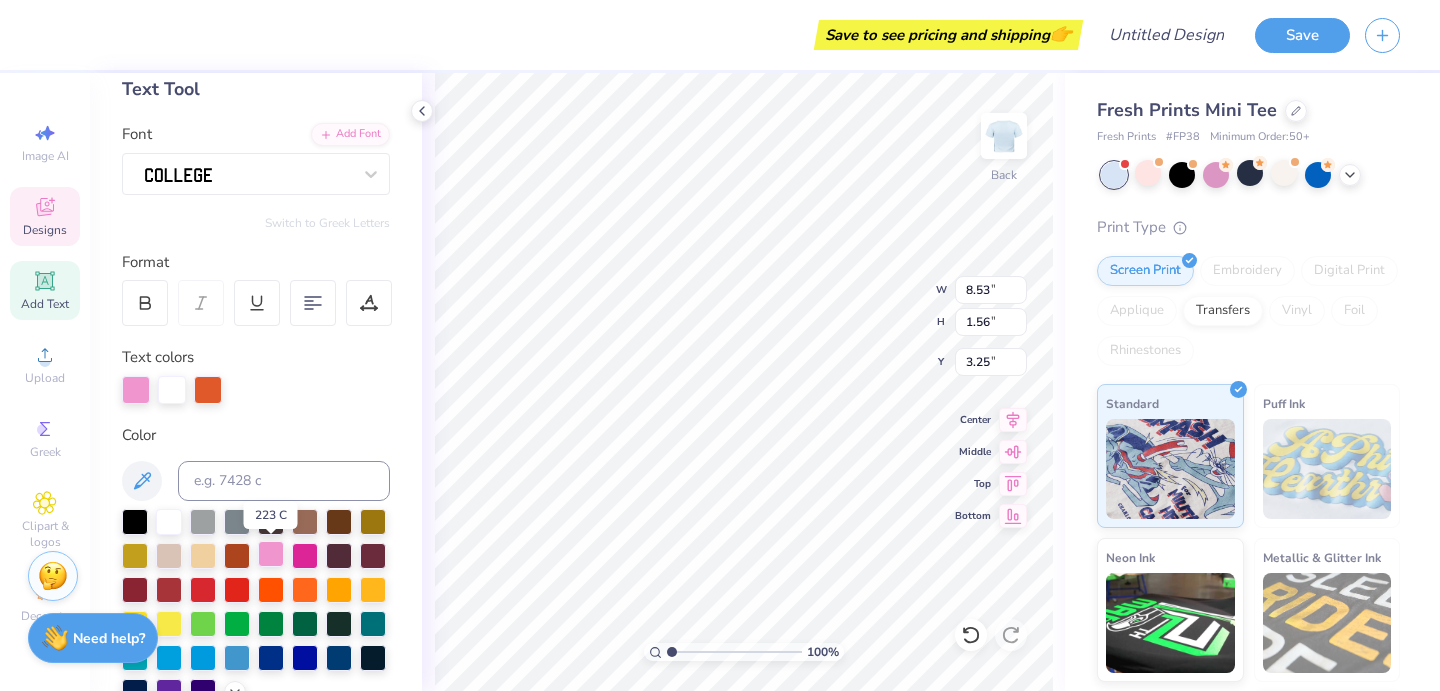scroll, scrollTop: 0, scrollLeft: 1, axis: horizontal 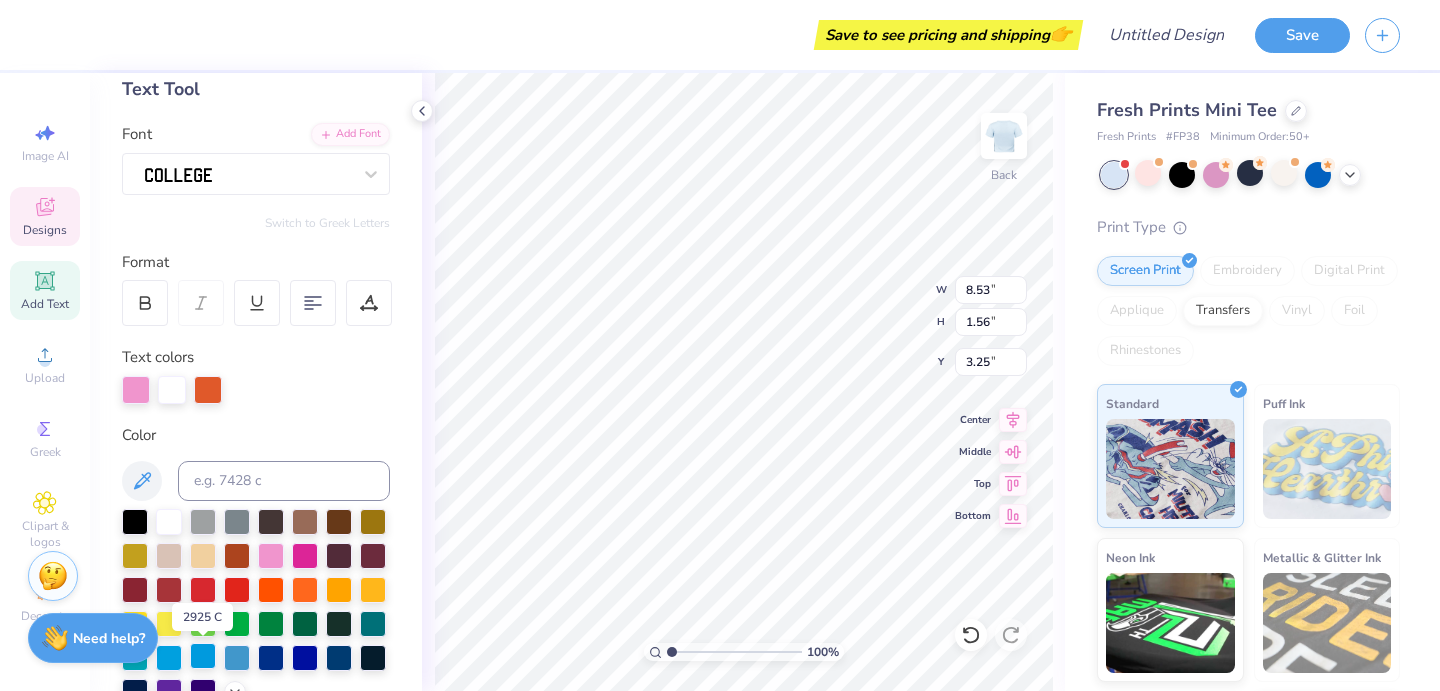 click at bounding box center [203, 656] 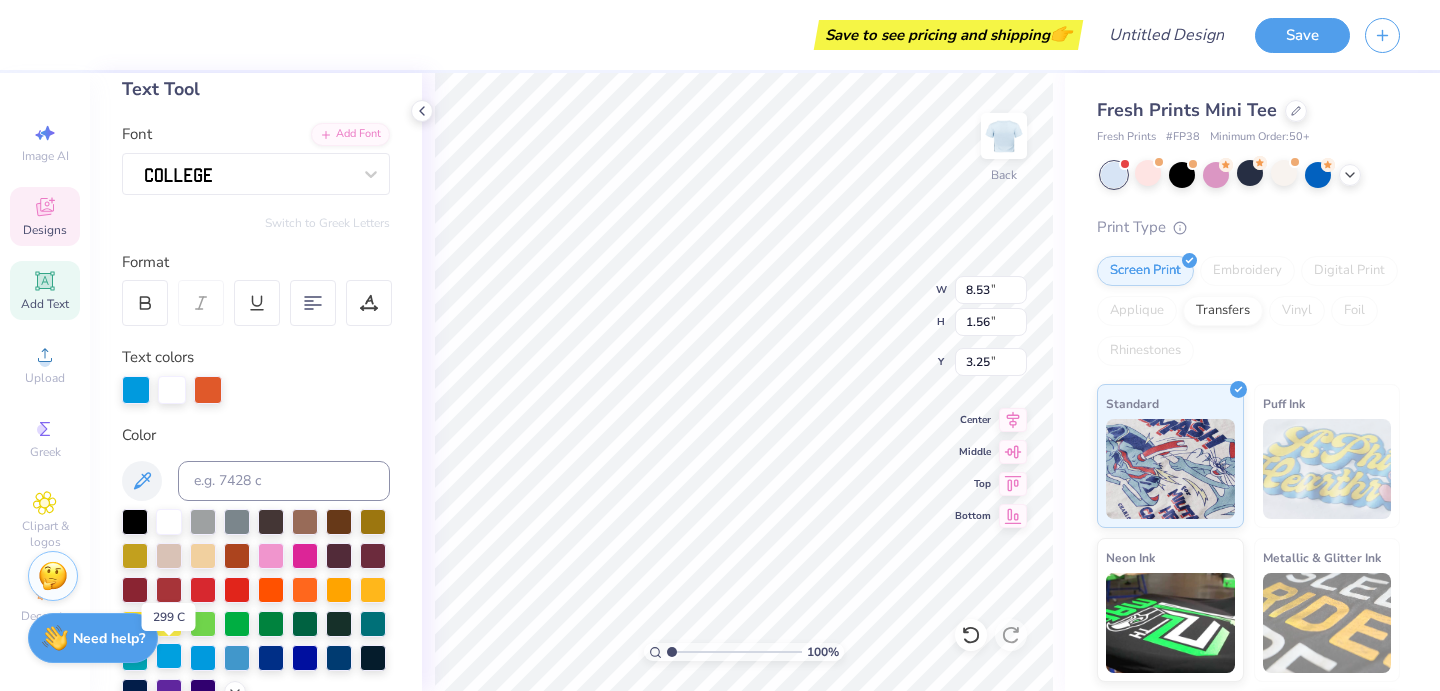 click at bounding box center [169, 656] 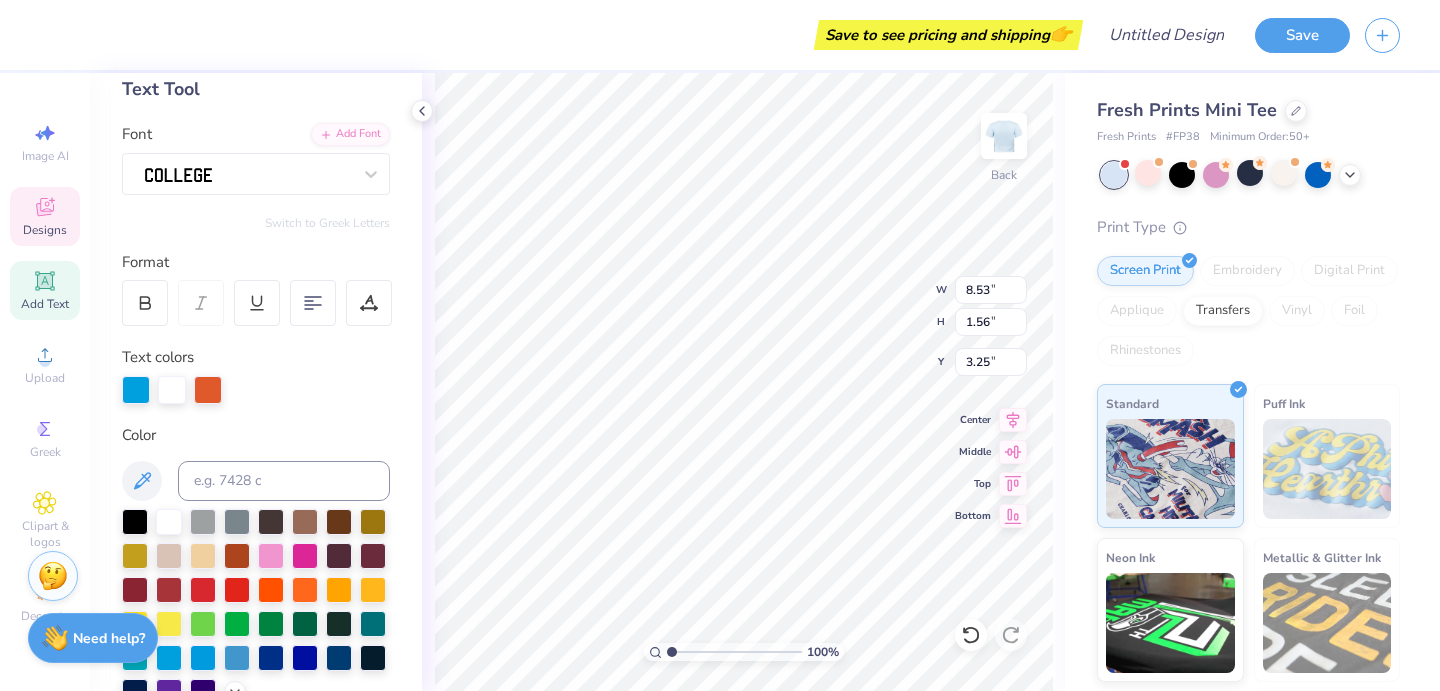click at bounding box center [208, 390] 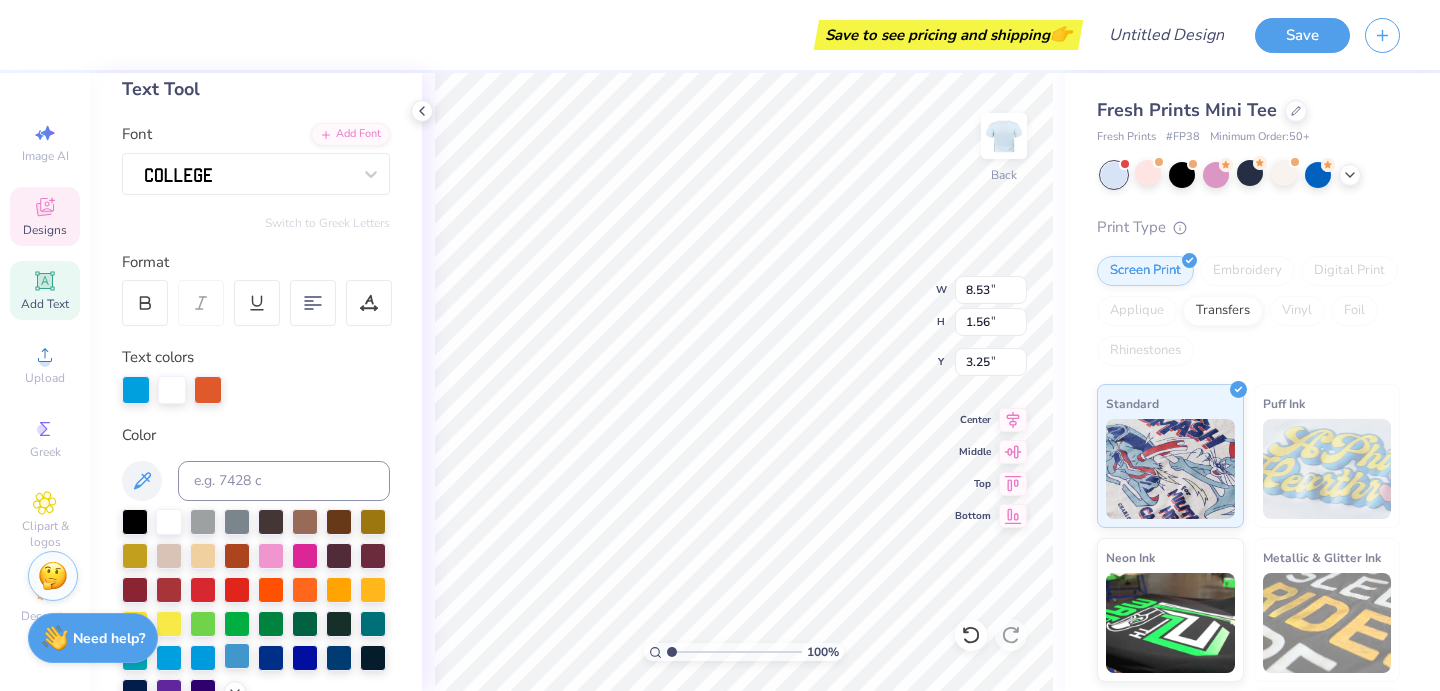 click at bounding box center (237, 656) 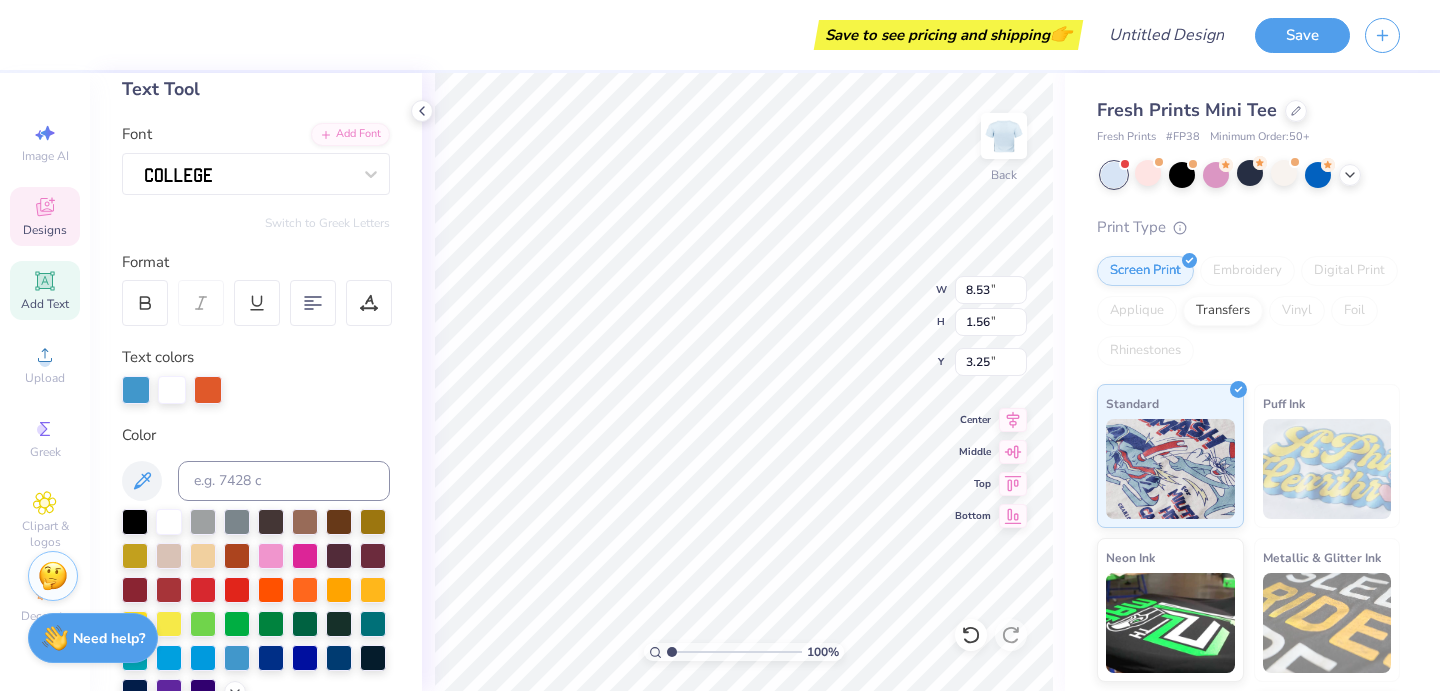 click at bounding box center (208, 390) 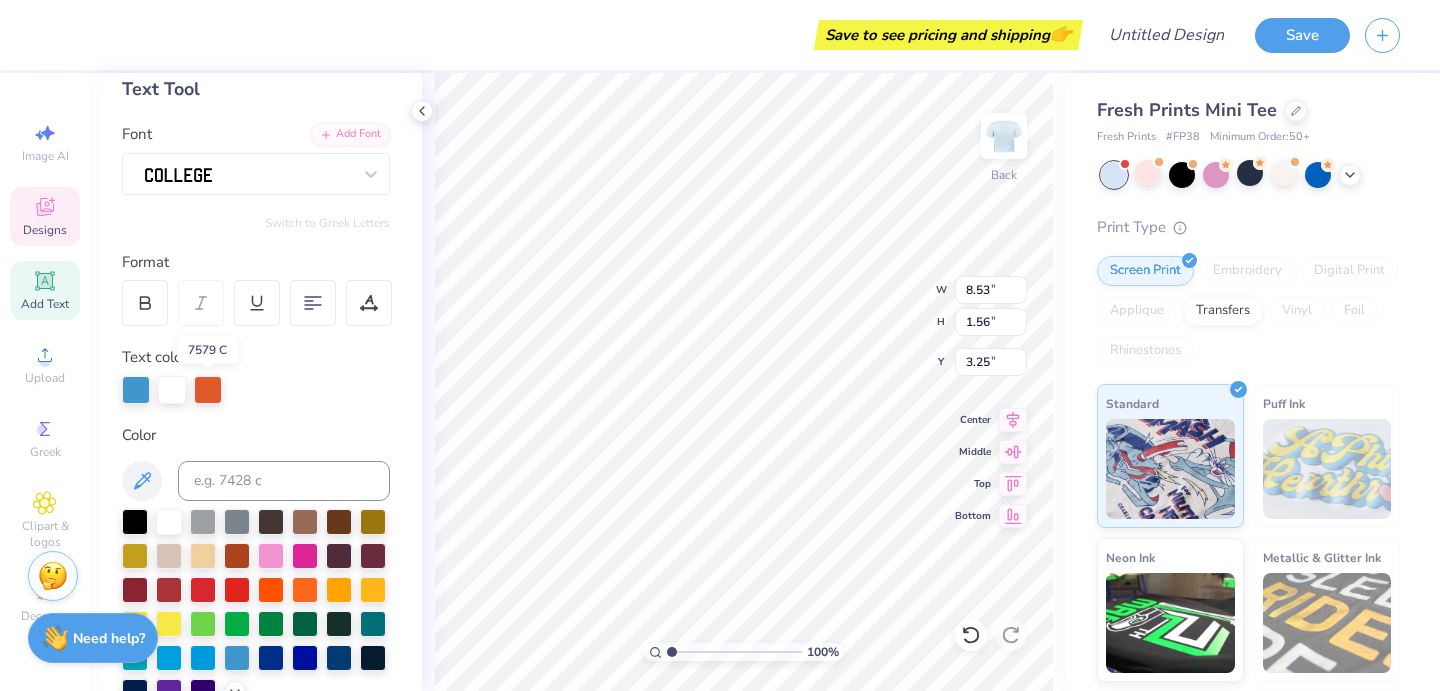 click at bounding box center (208, 390) 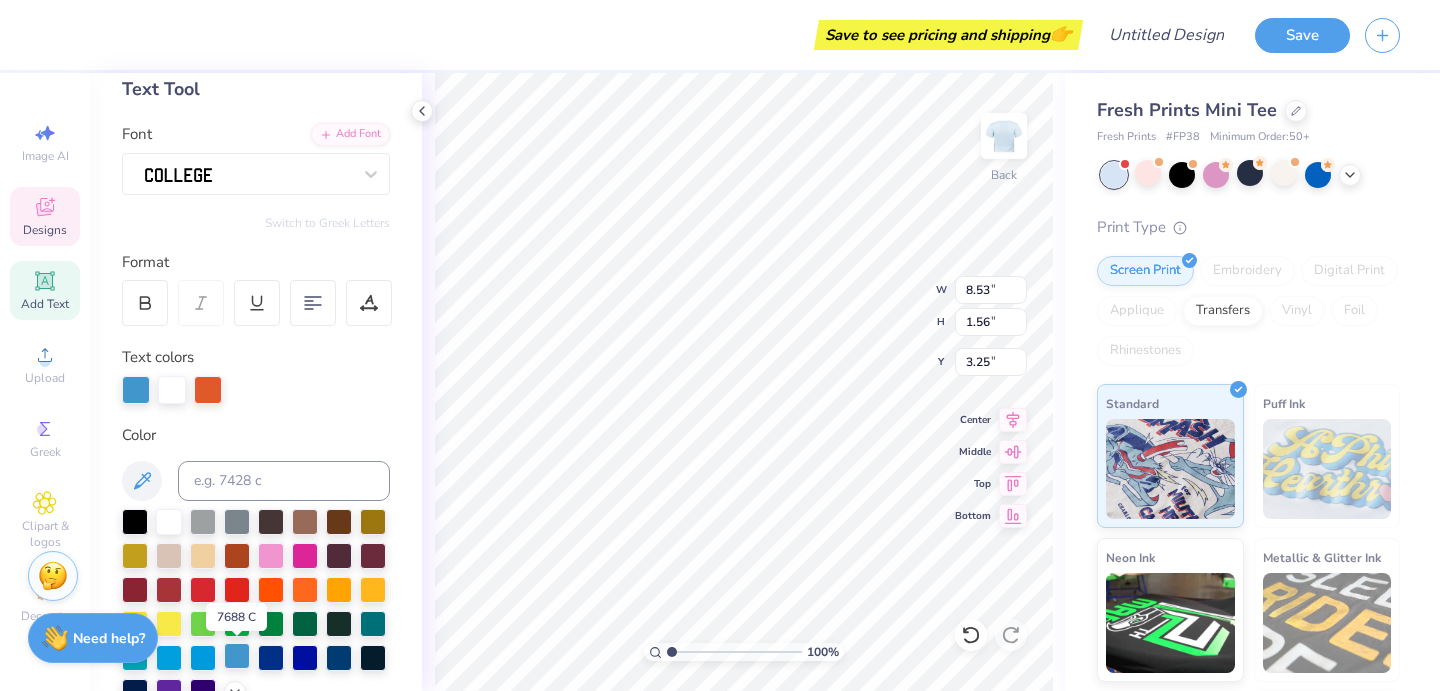 click at bounding box center (237, 656) 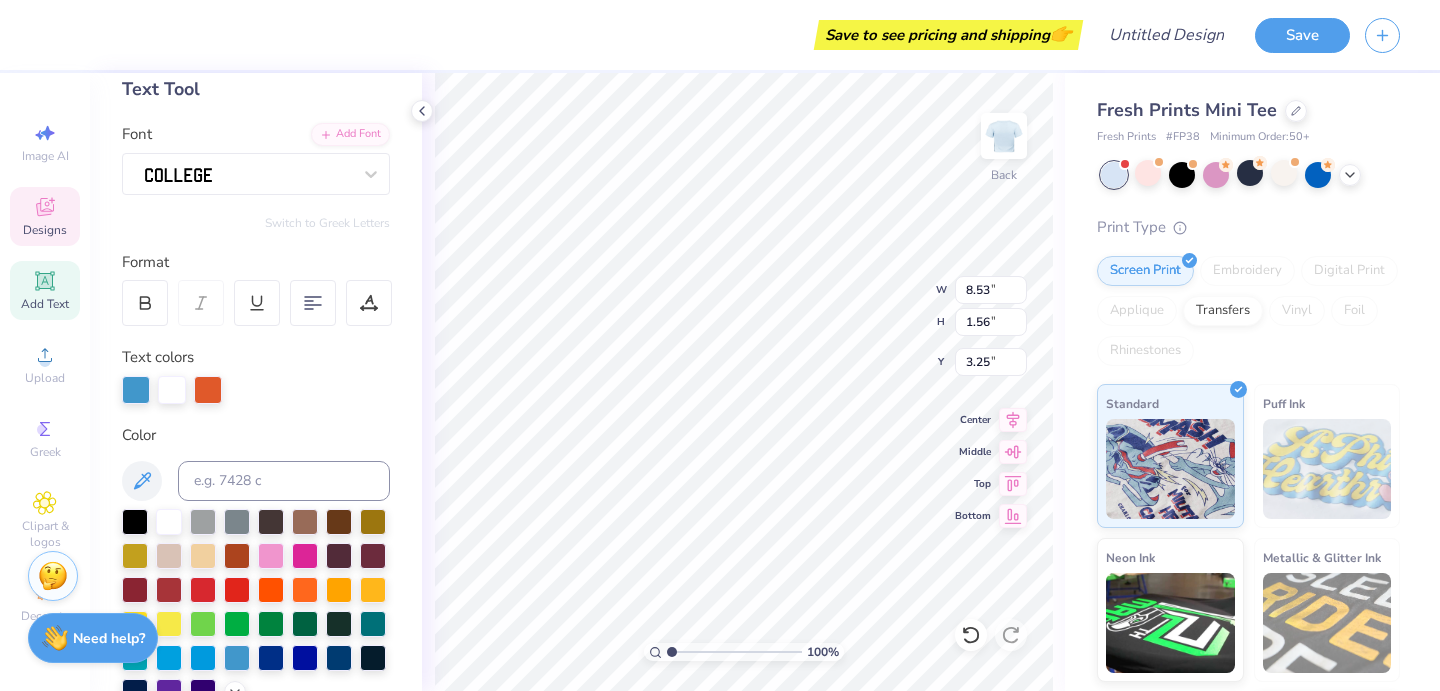 click at bounding box center [208, 390] 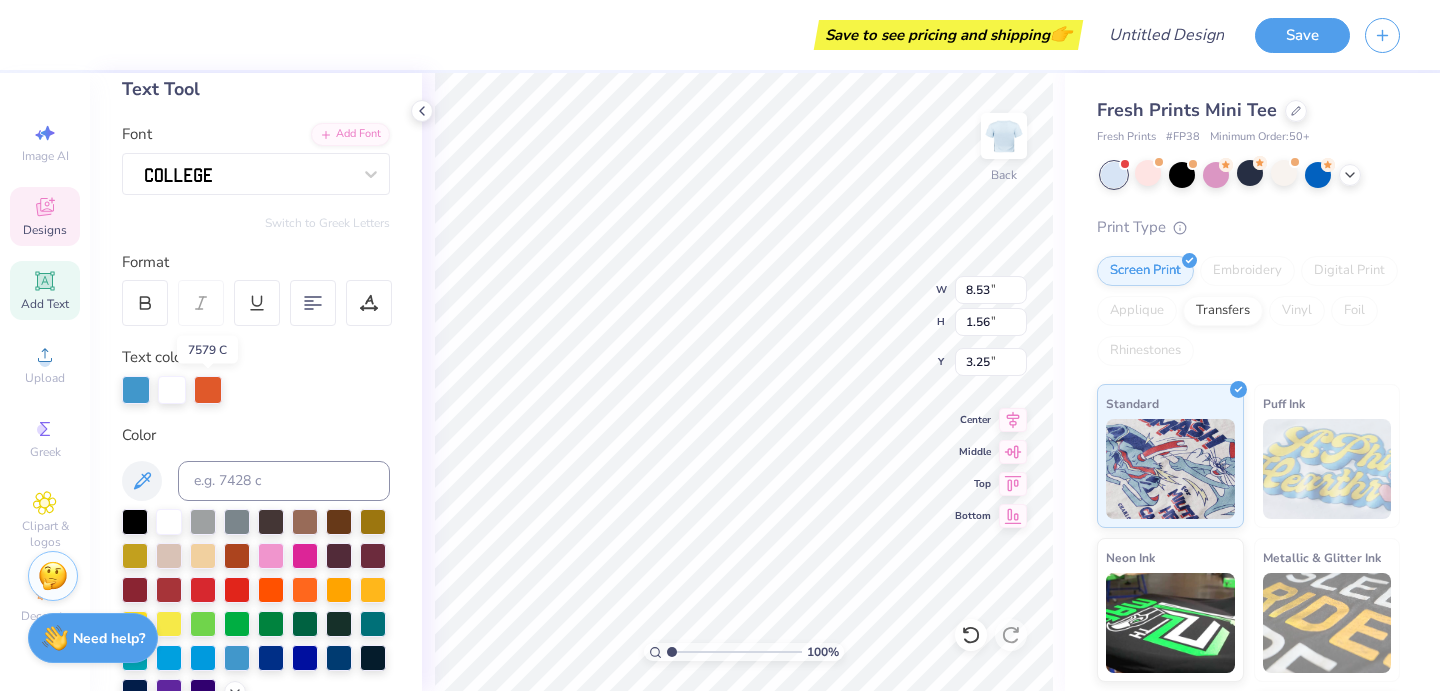 click at bounding box center [208, 390] 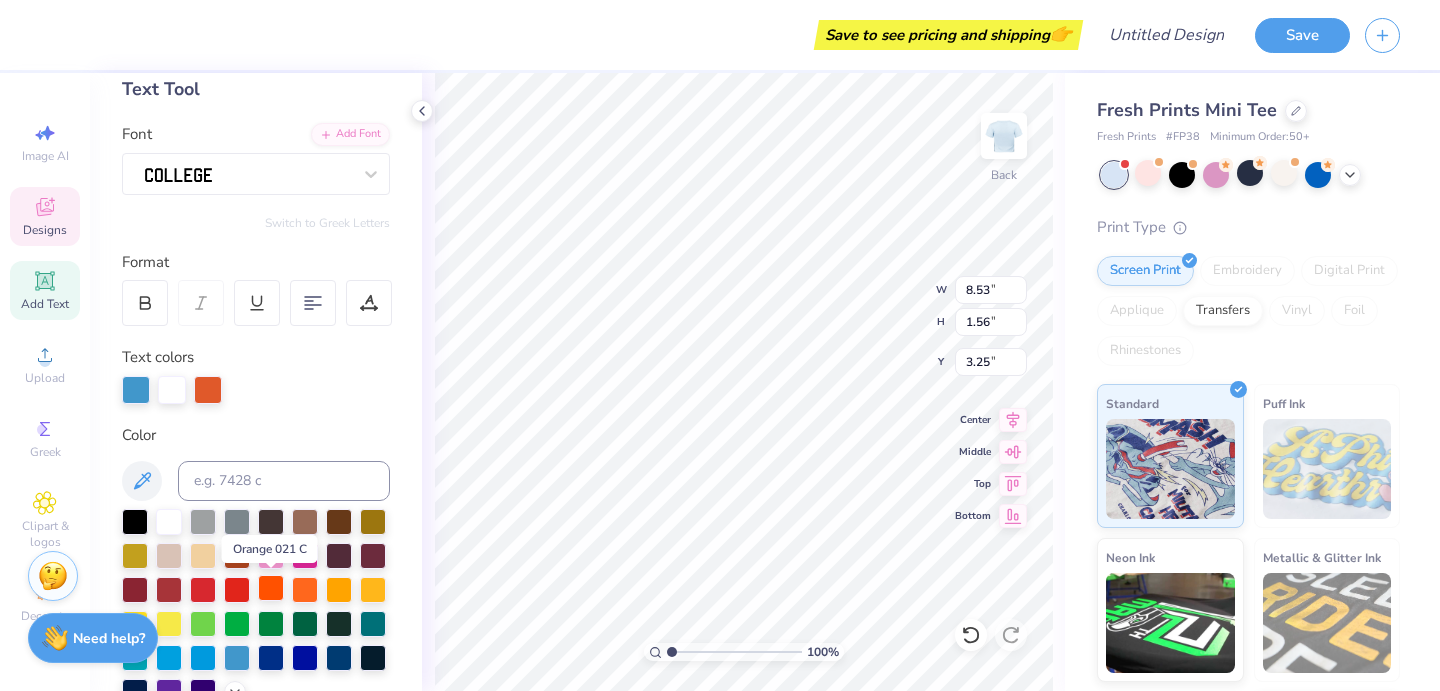 click at bounding box center (271, 588) 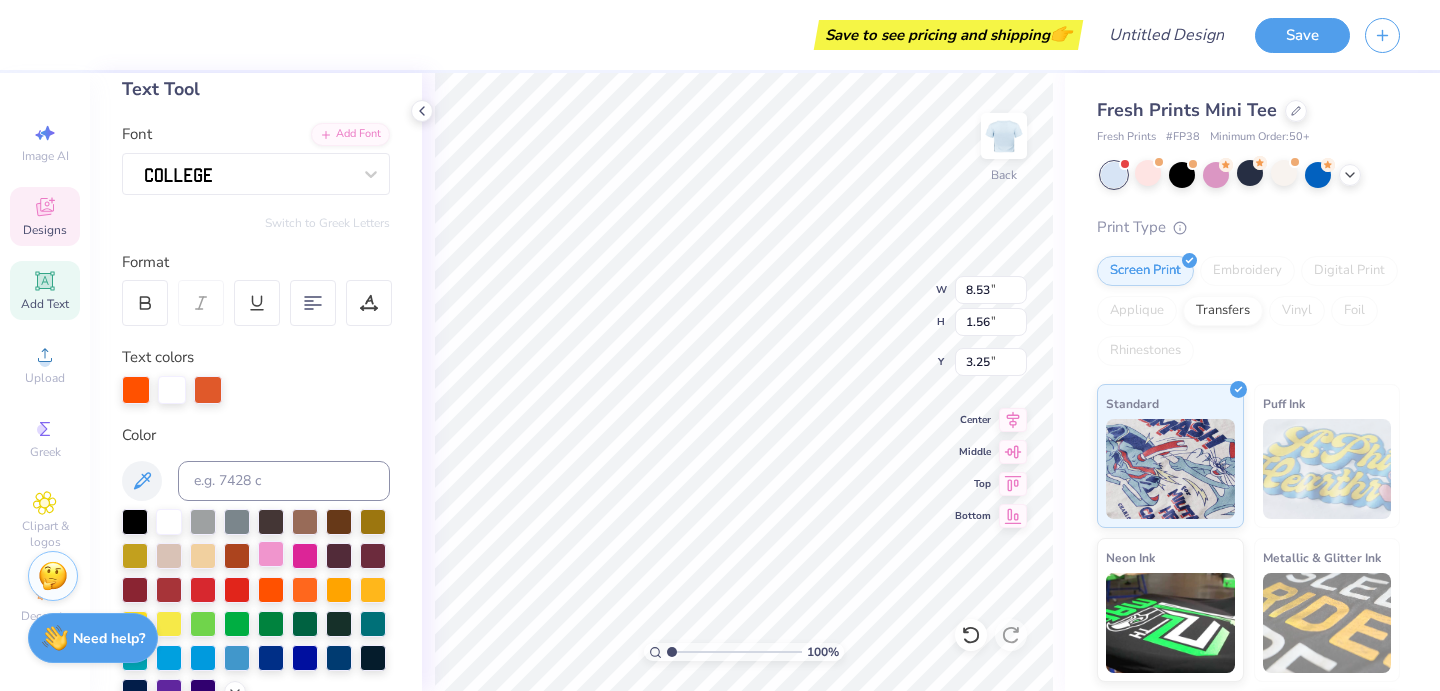 click at bounding box center (271, 554) 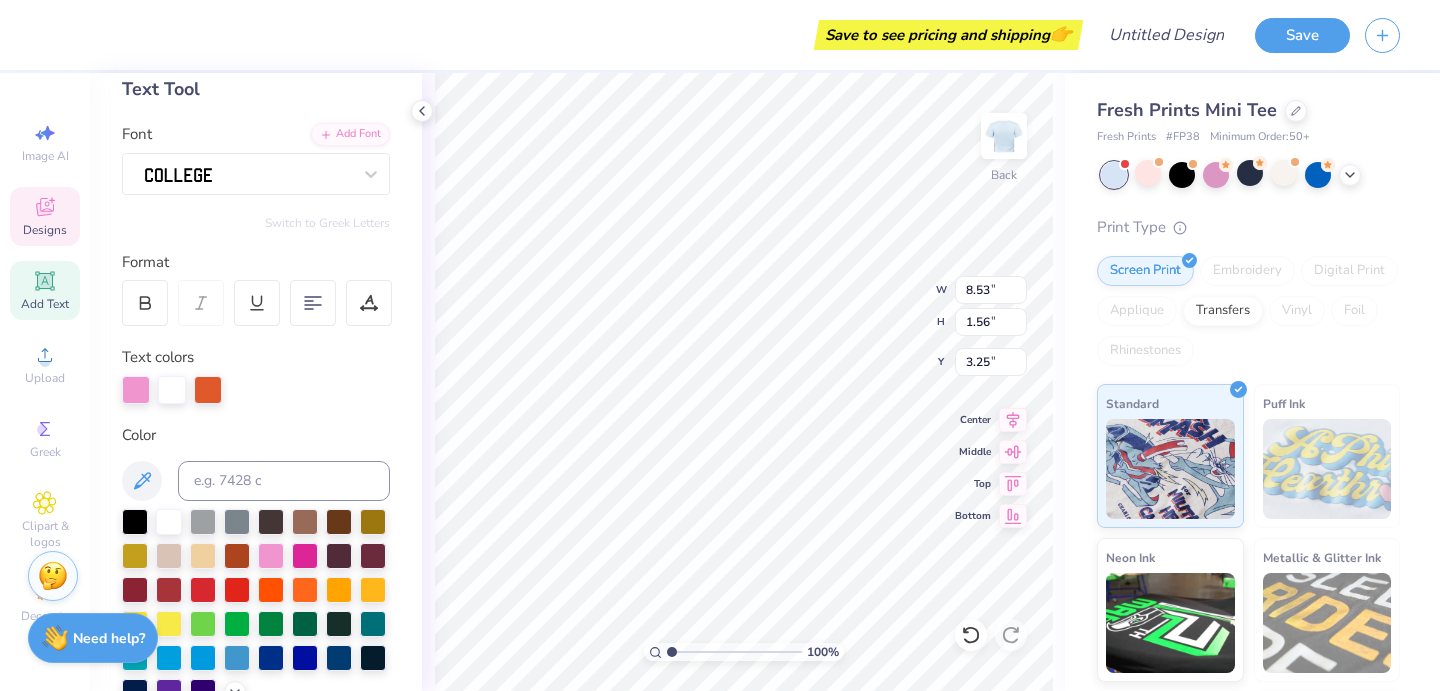 click at bounding box center (256, 390) 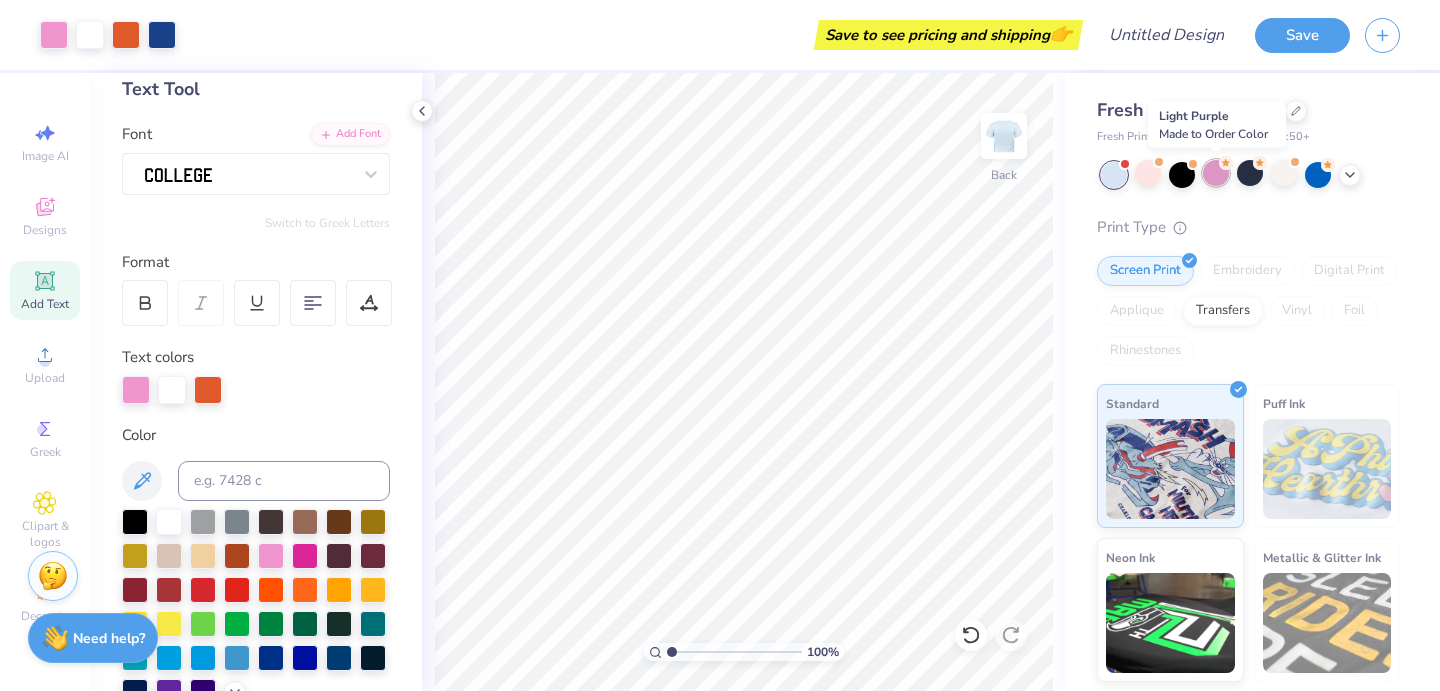 click at bounding box center (1216, 173) 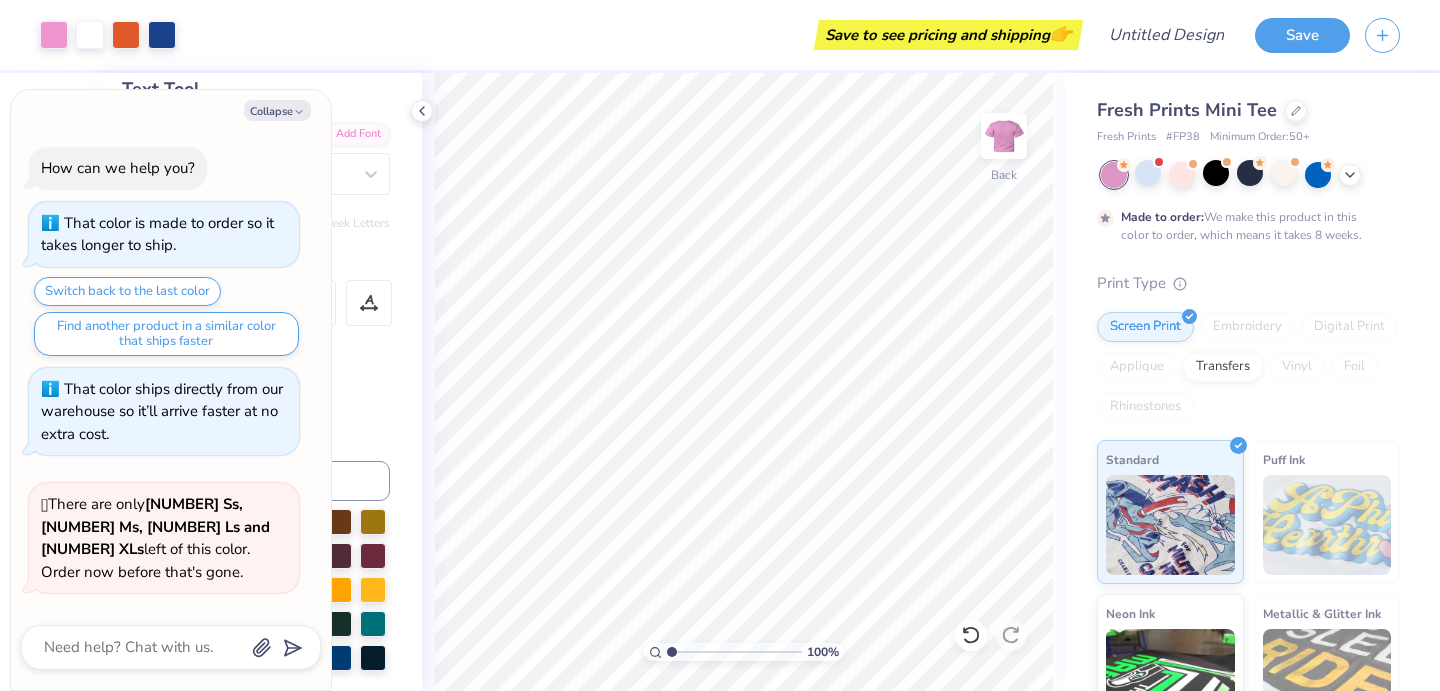 scroll, scrollTop: 1107, scrollLeft: 0, axis: vertical 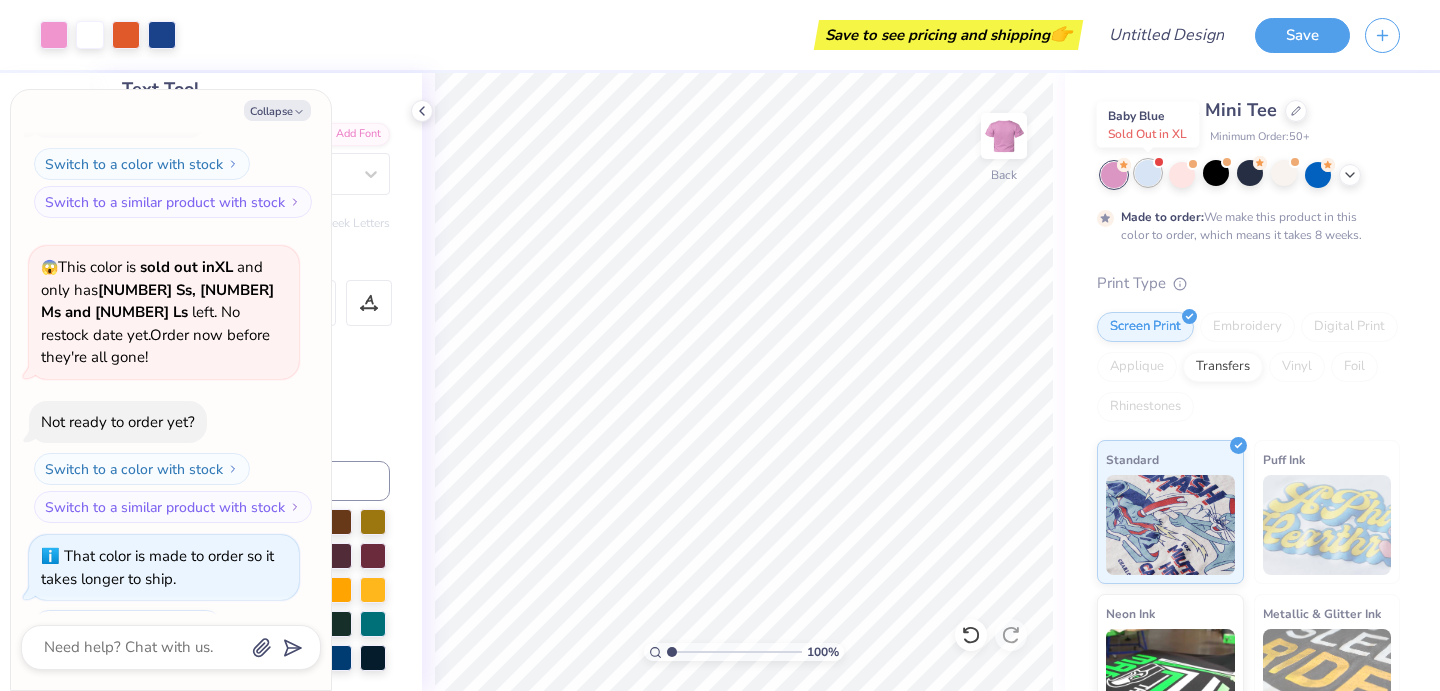 click at bounding box center [1148, 173] 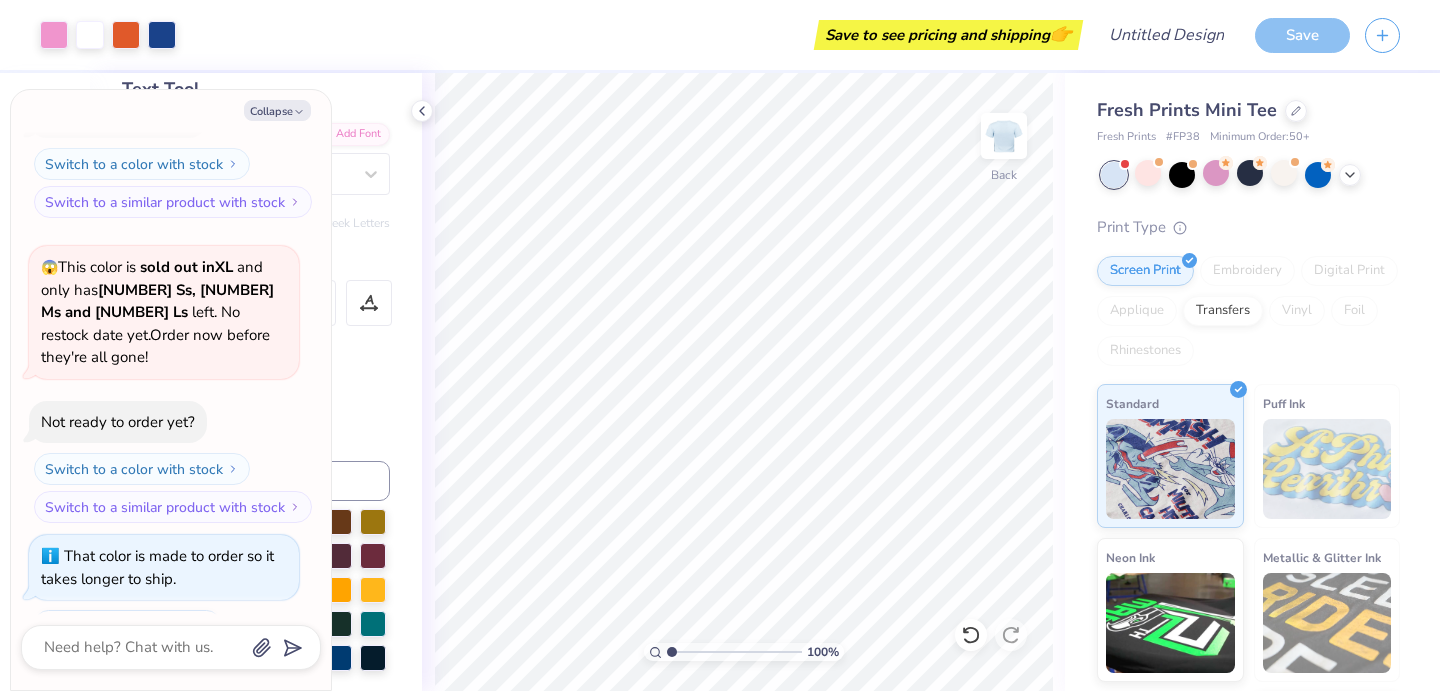 scroll, scrollTop: 1489, scrollLeft: 0, axis: vertical 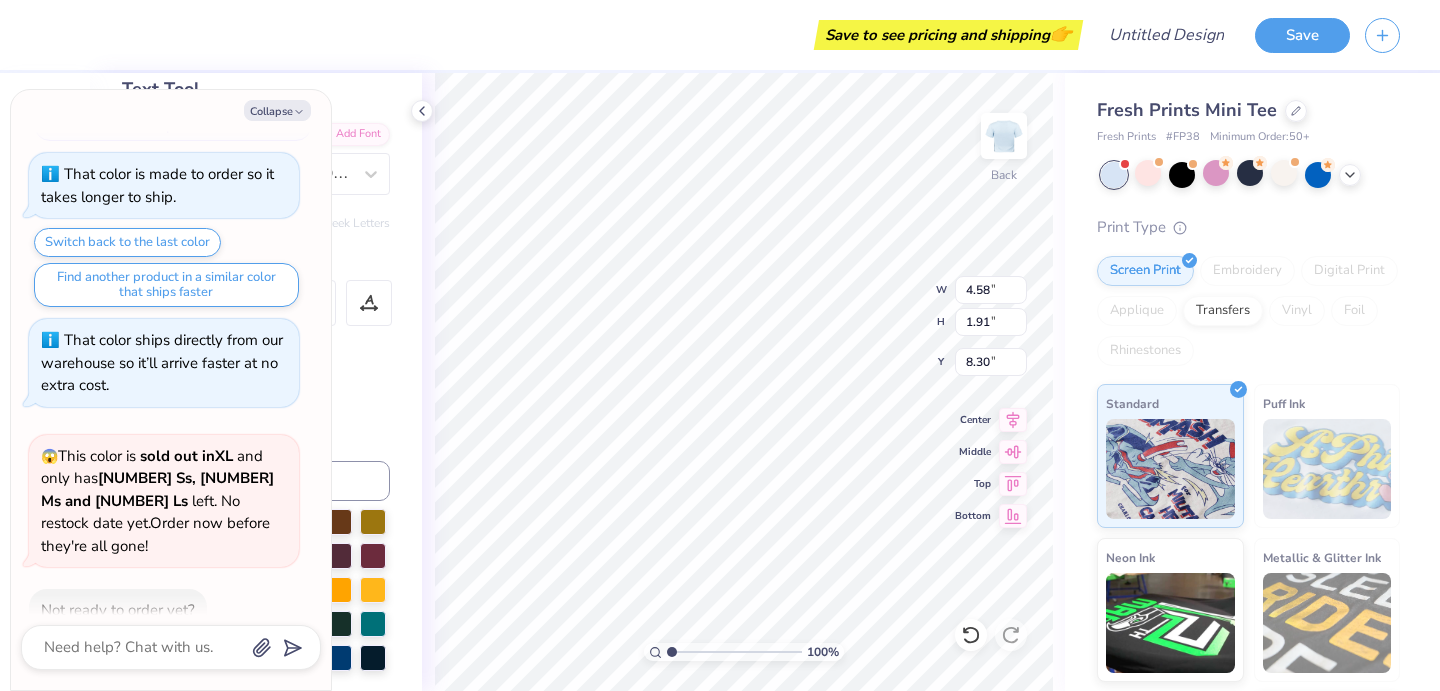 type on "x" 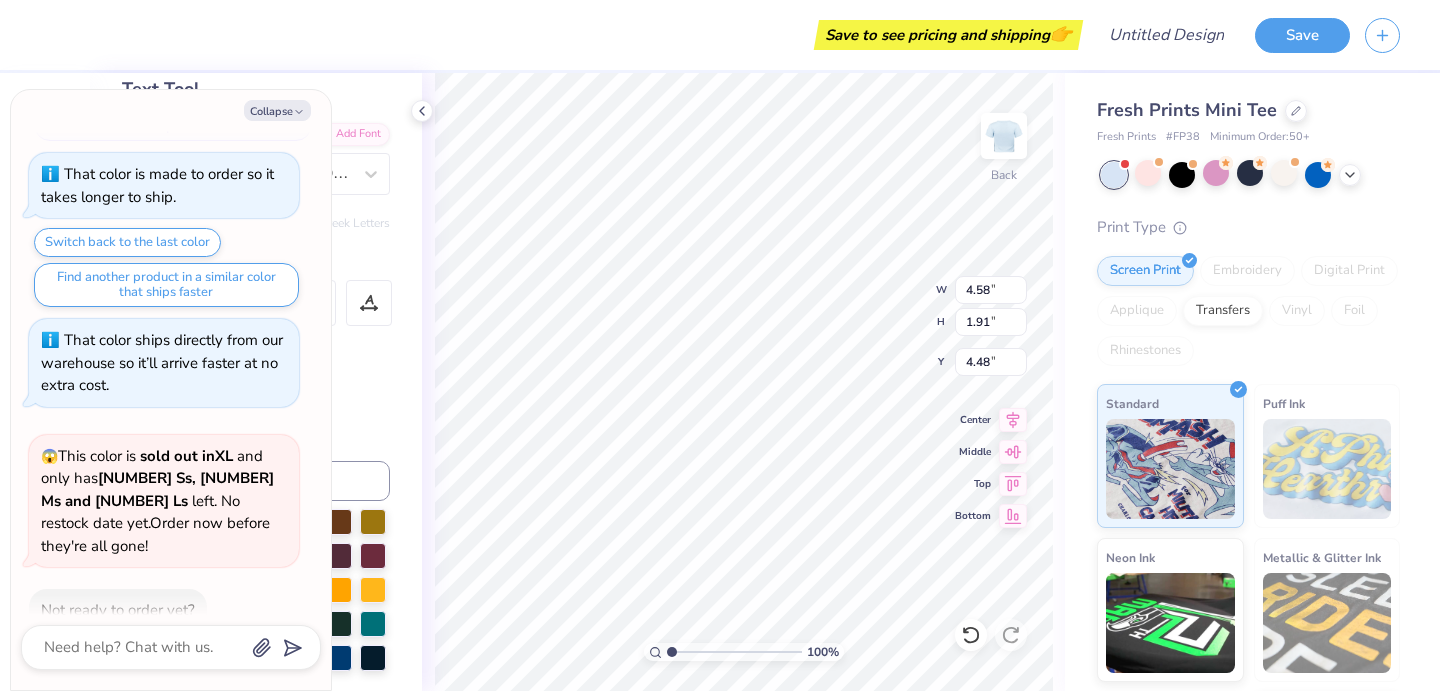 type on "x" 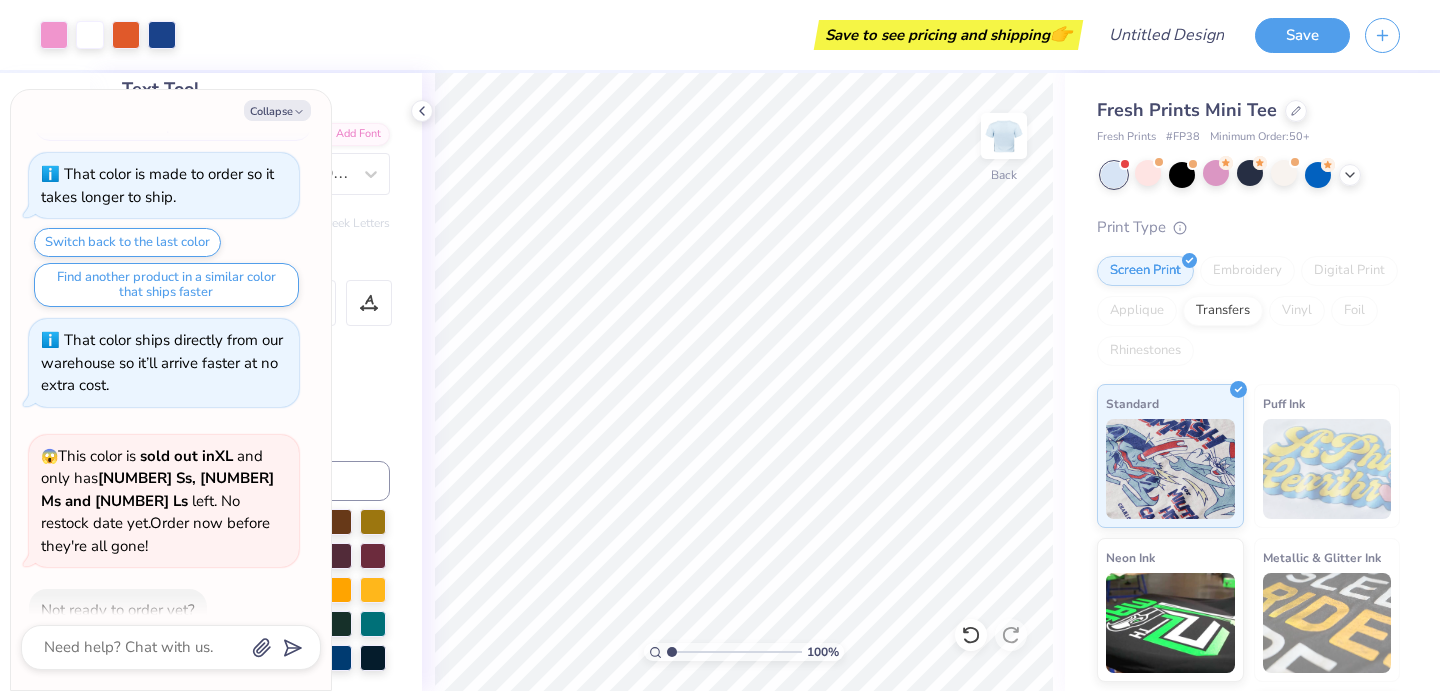 type on "x" 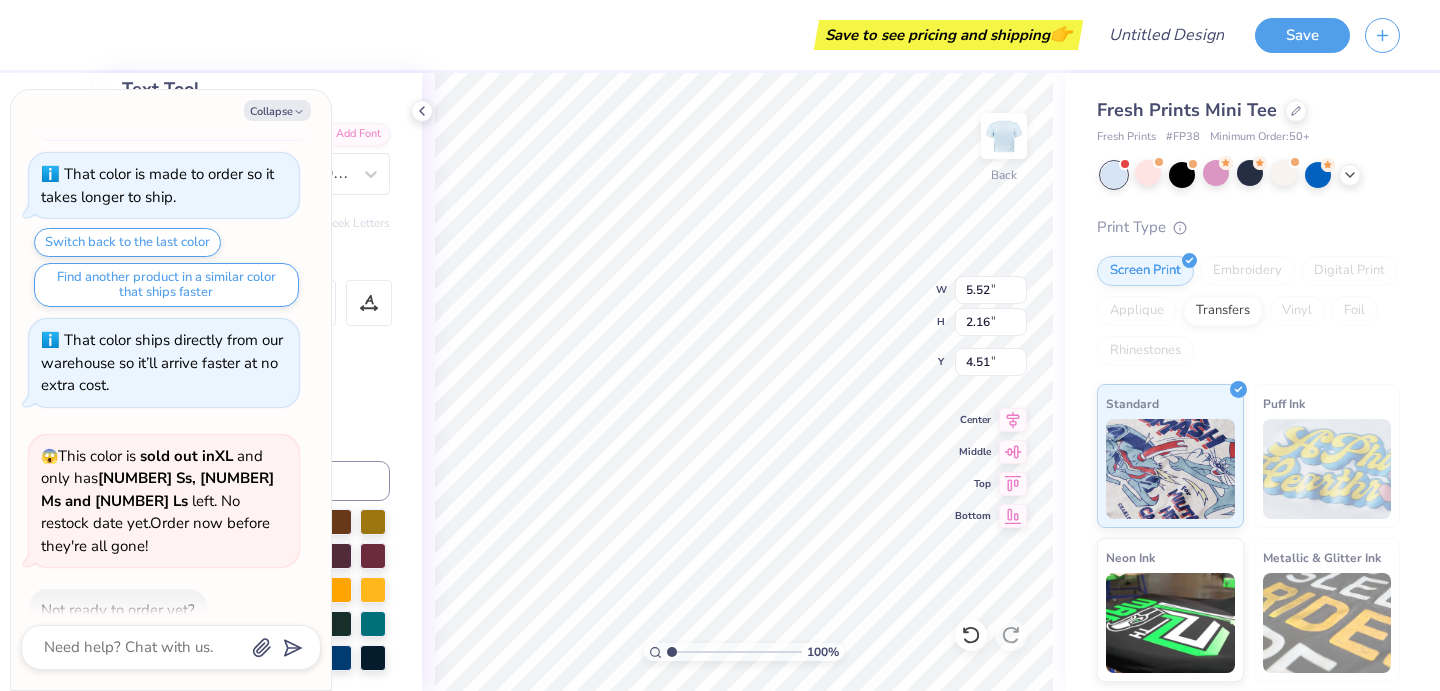 type on "3.68" 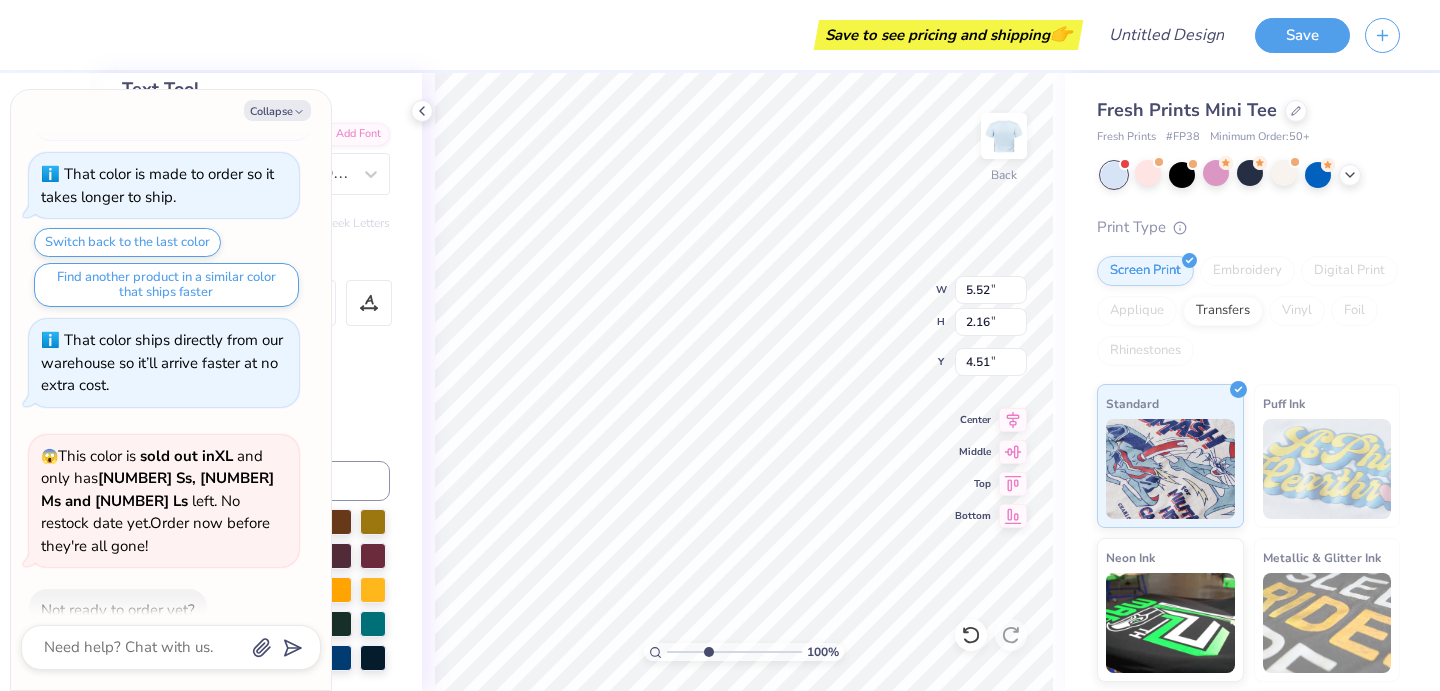 type on "x" 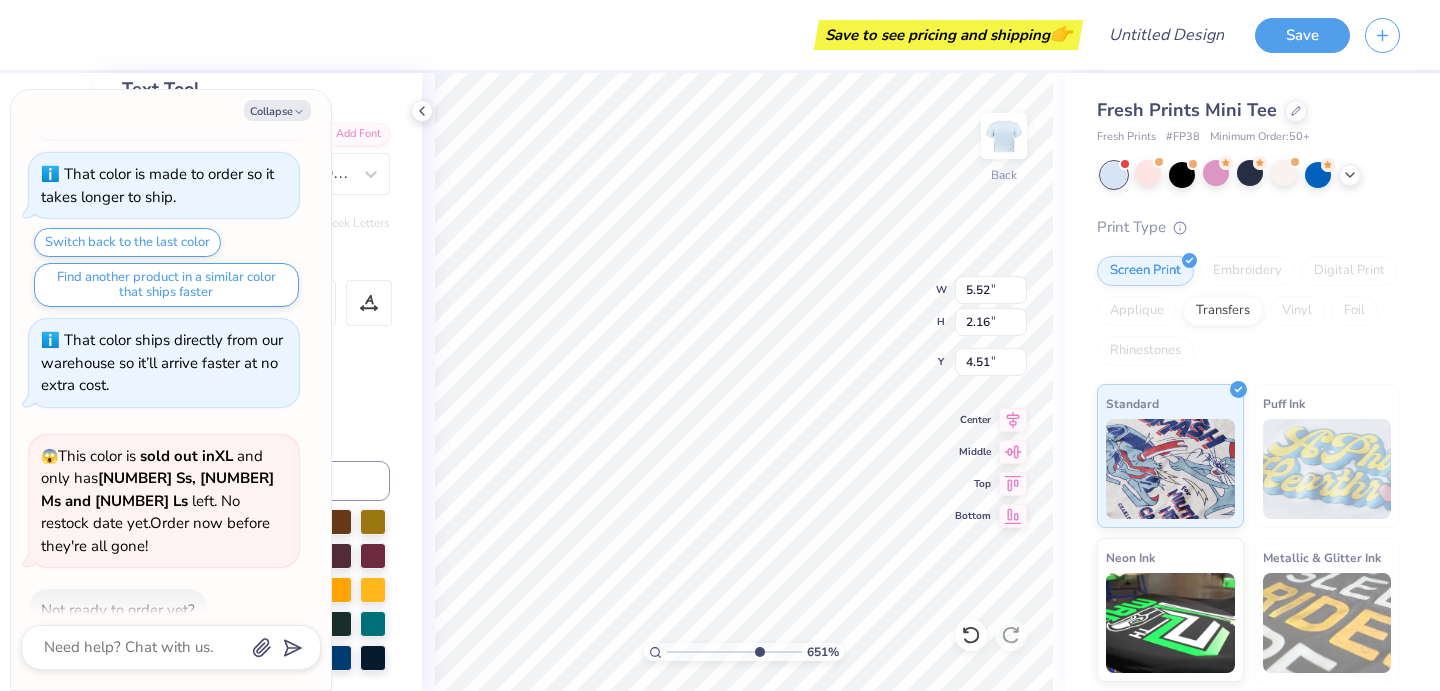 scroll, scrollTop: 1611, scrollLeft: 0, axis: vertical 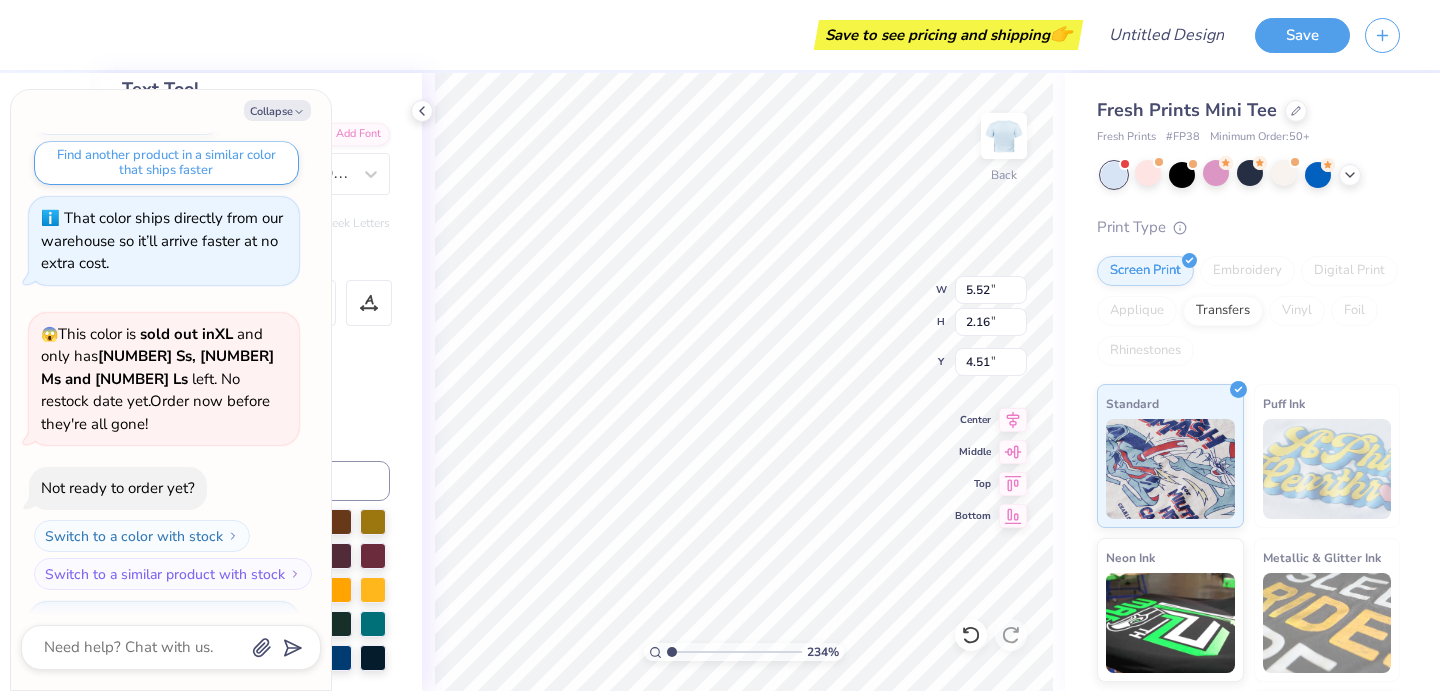 type on "1" 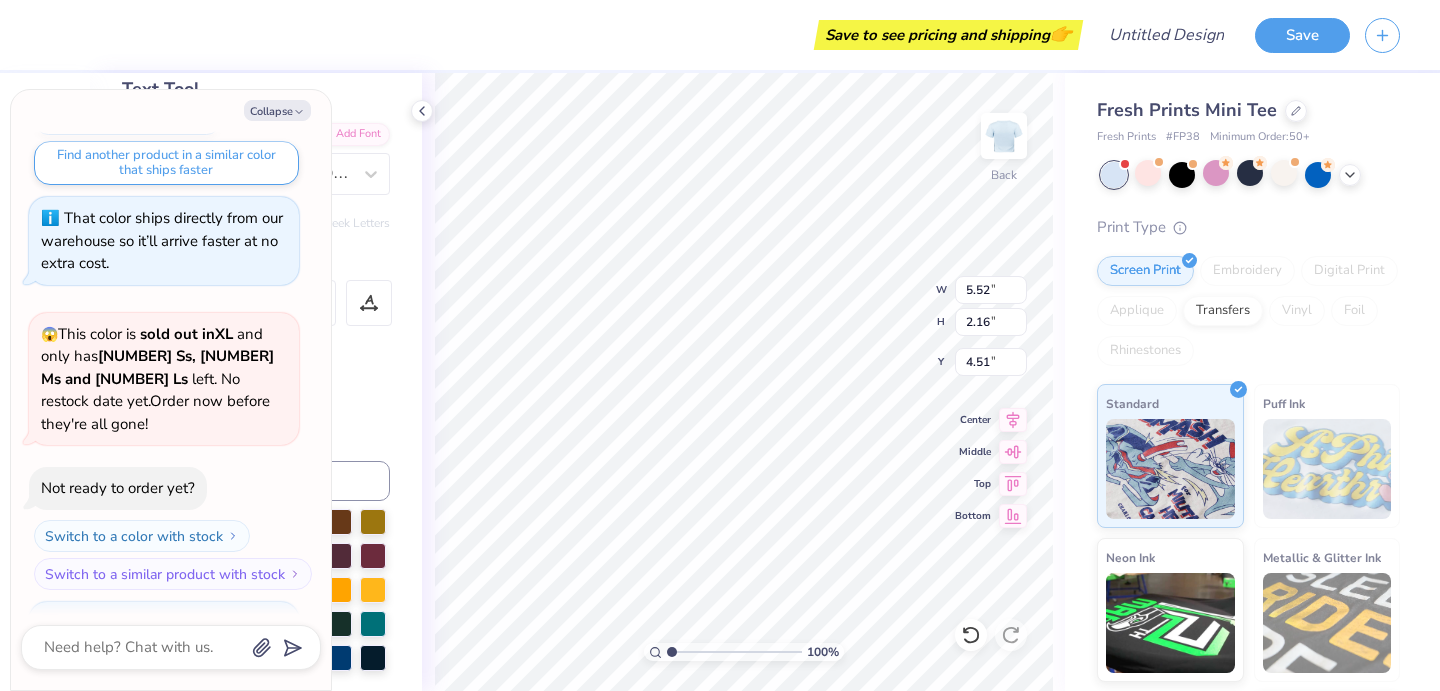 click at bounding box center [734, 652] 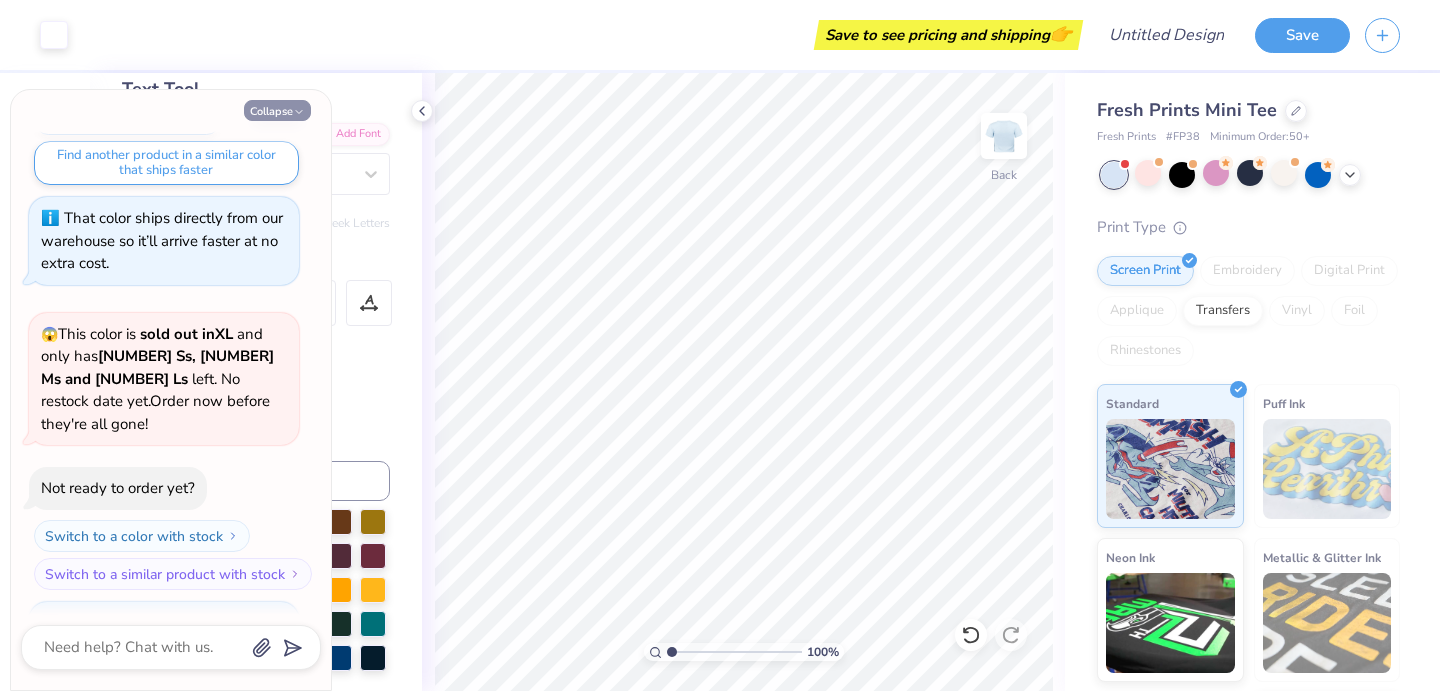 click on "Collapse" at bounding box center (277, 110) 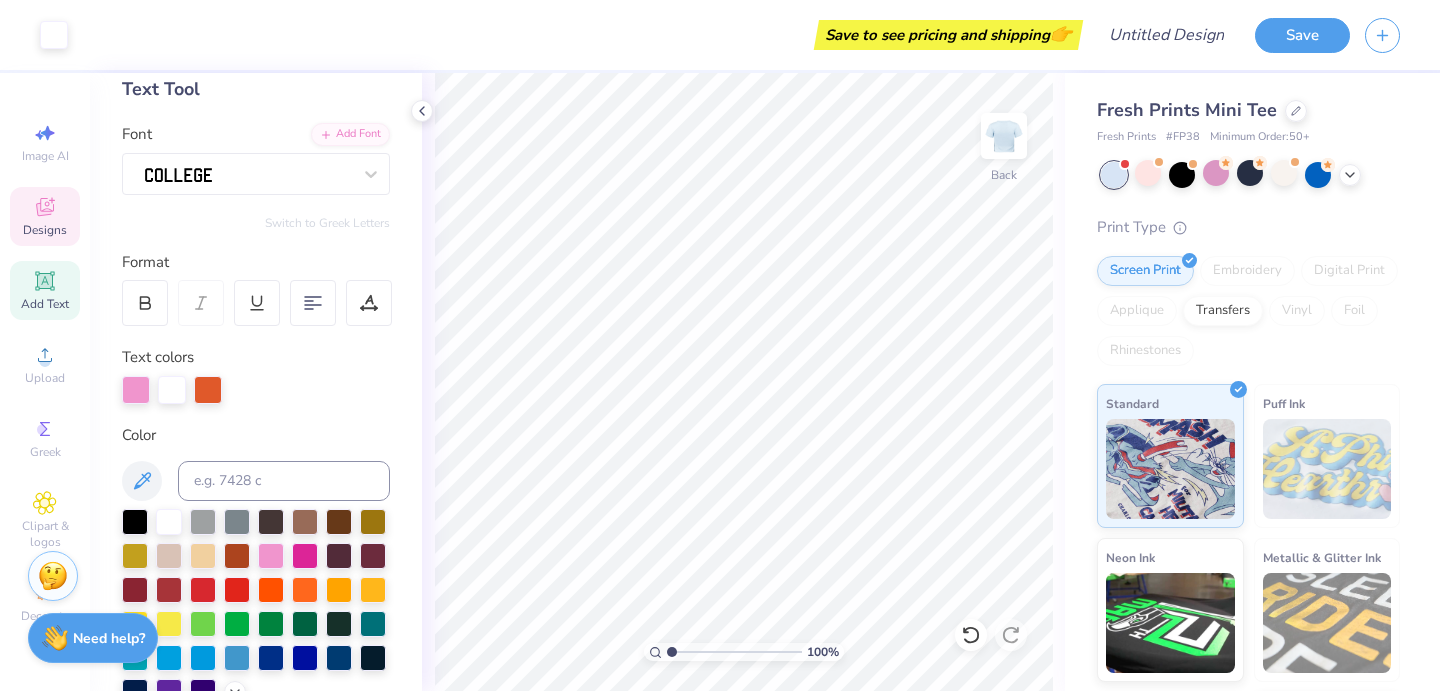 click 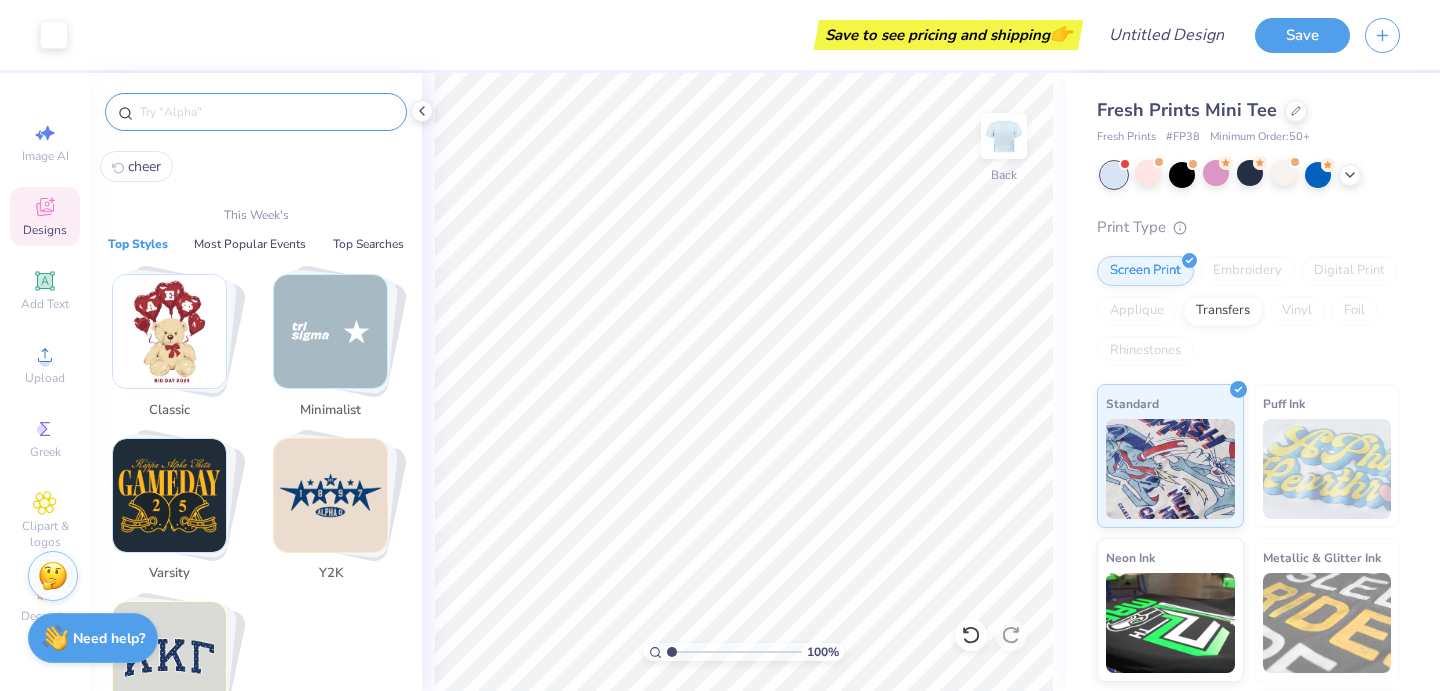 click at bounding box center (266, 112) 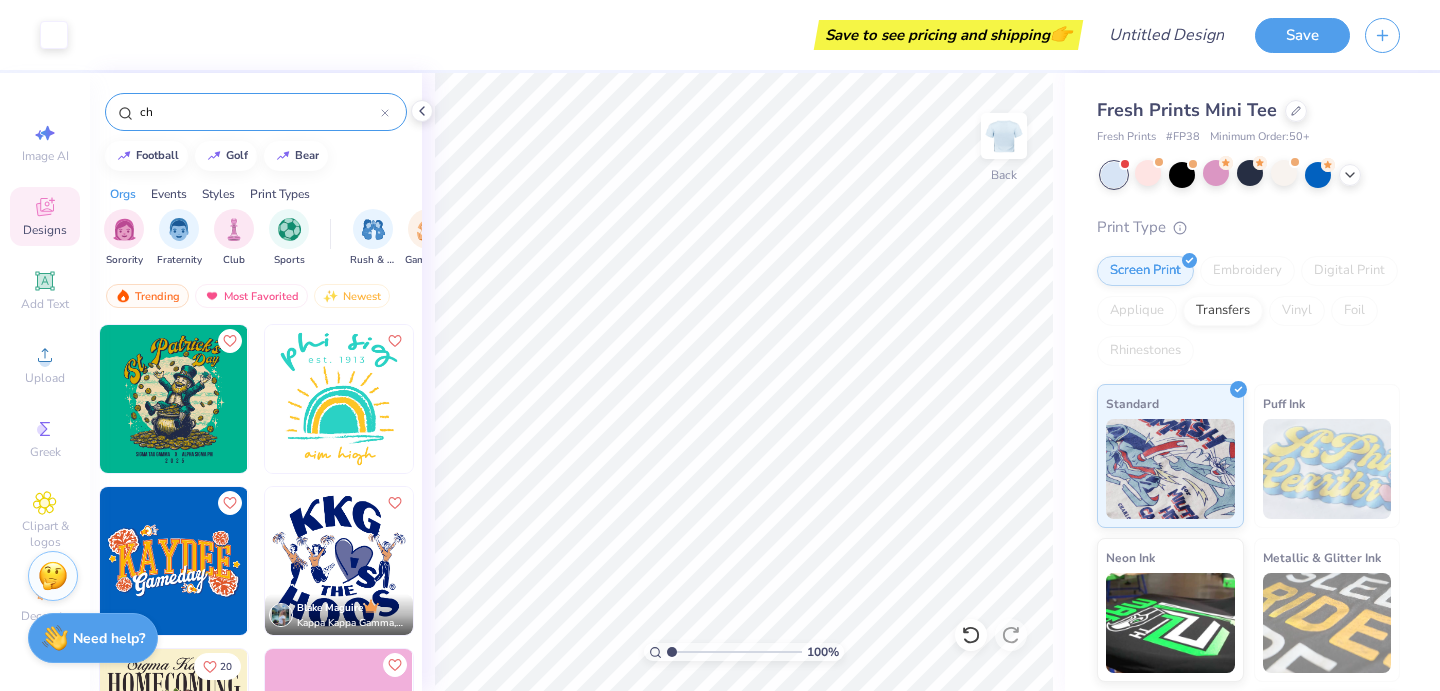 type on "c" 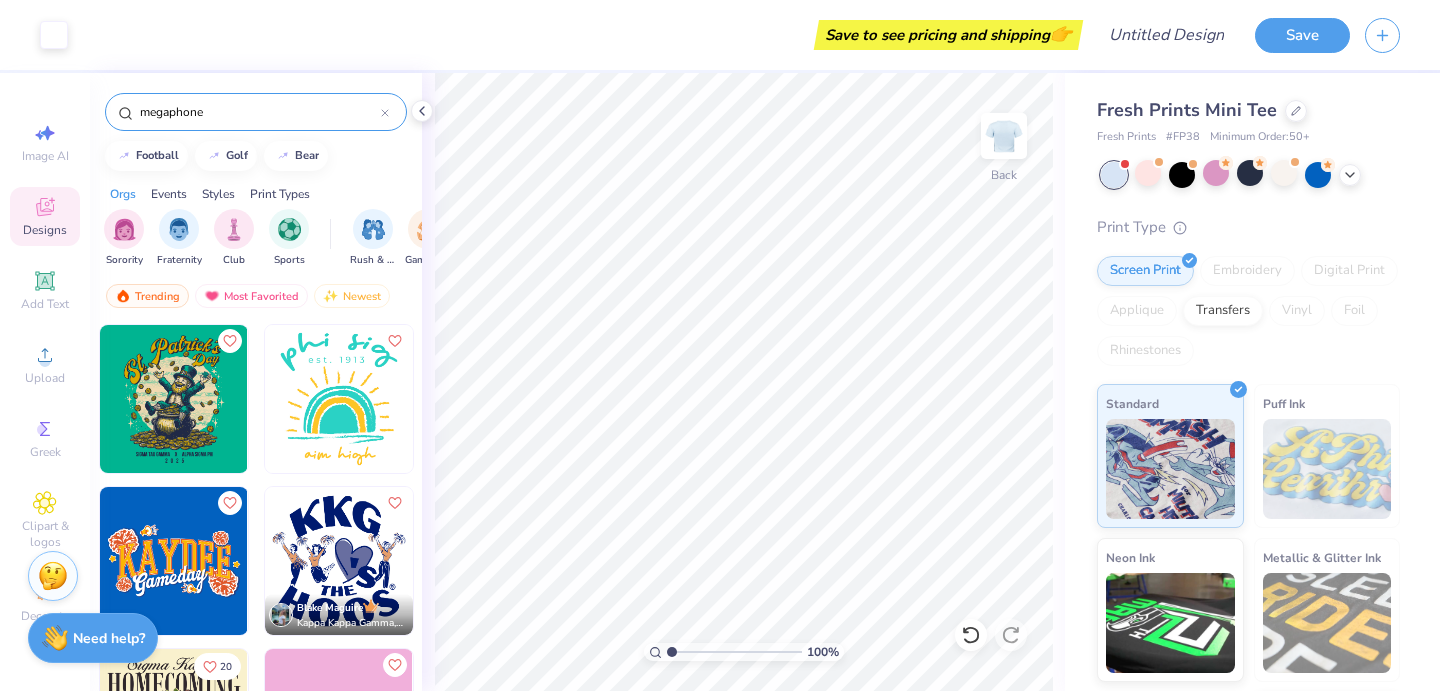 type on "megaphone" 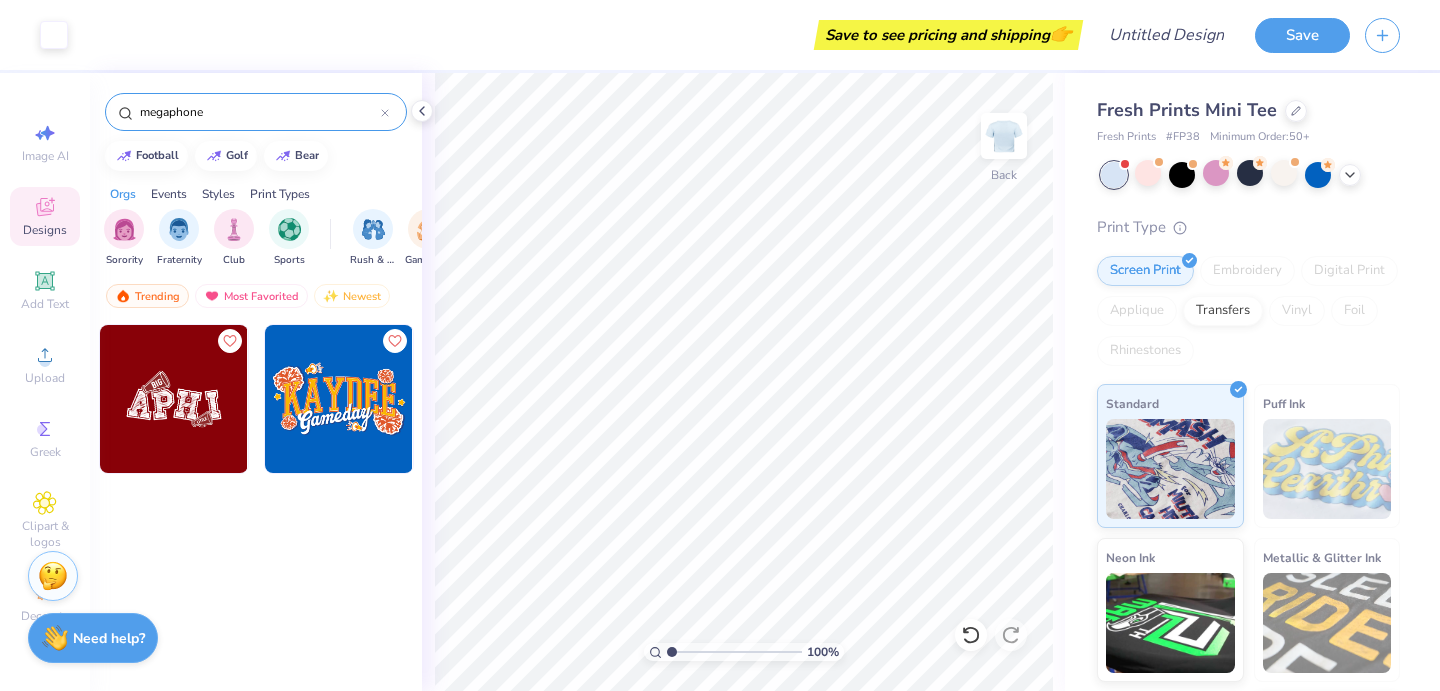 click at bounding box center [174, 399] 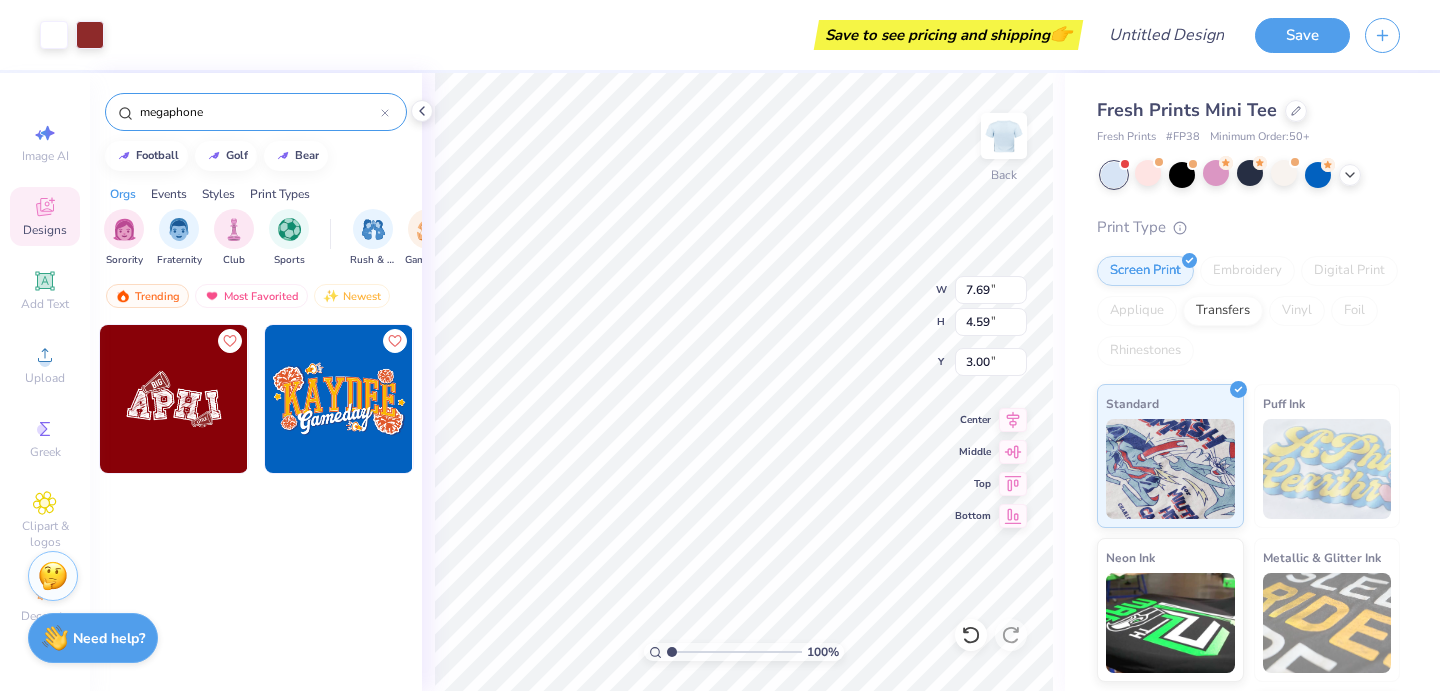 type on "1.78" 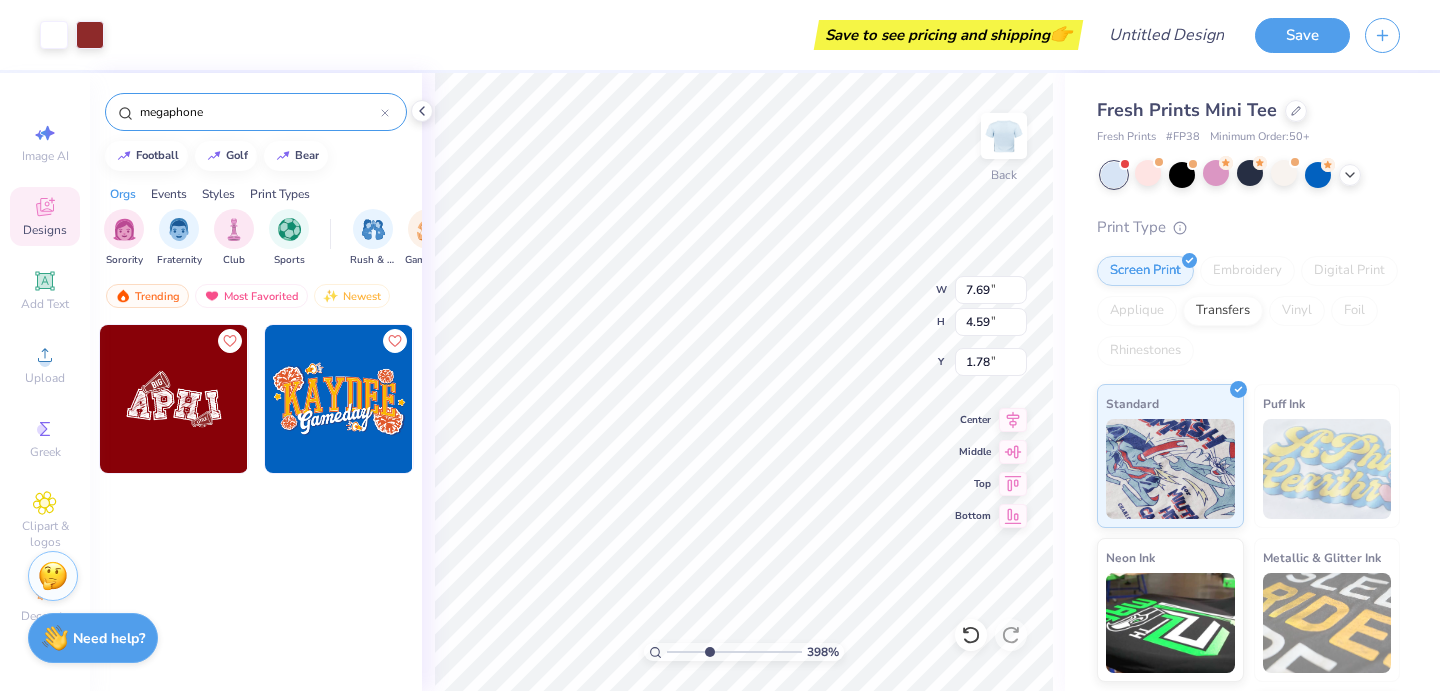 drag, startPoint x: 677, startPoint y: 650, endPoint x: 708, endPoint y: 646, distance: 31.257 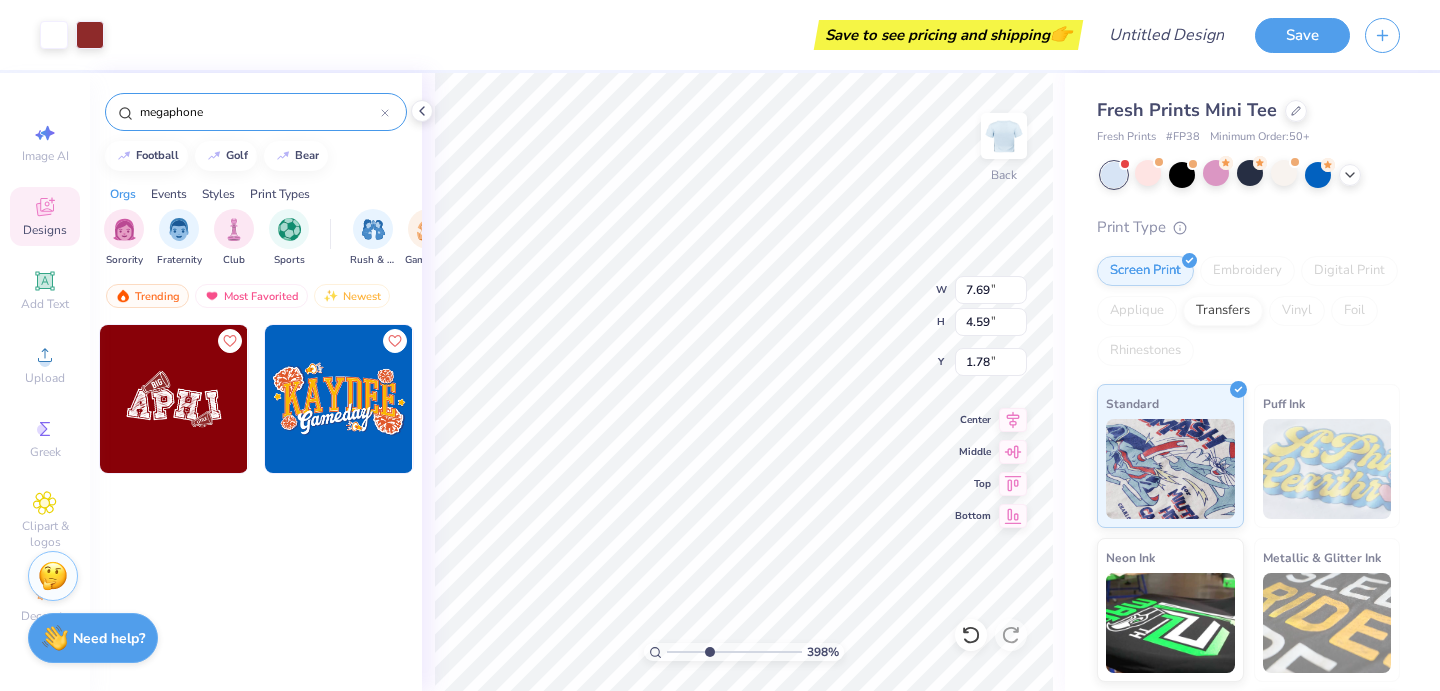 type on "3.72" 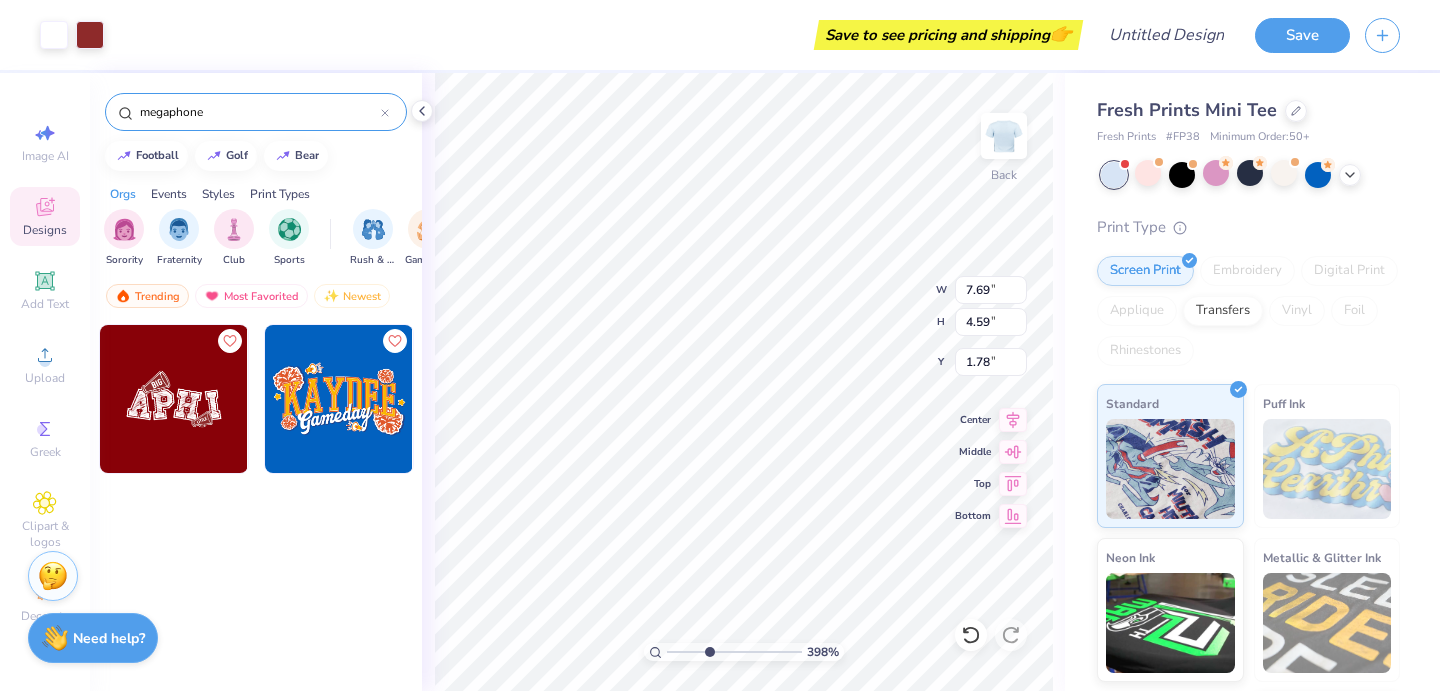 click at bounding box center [734, 652] 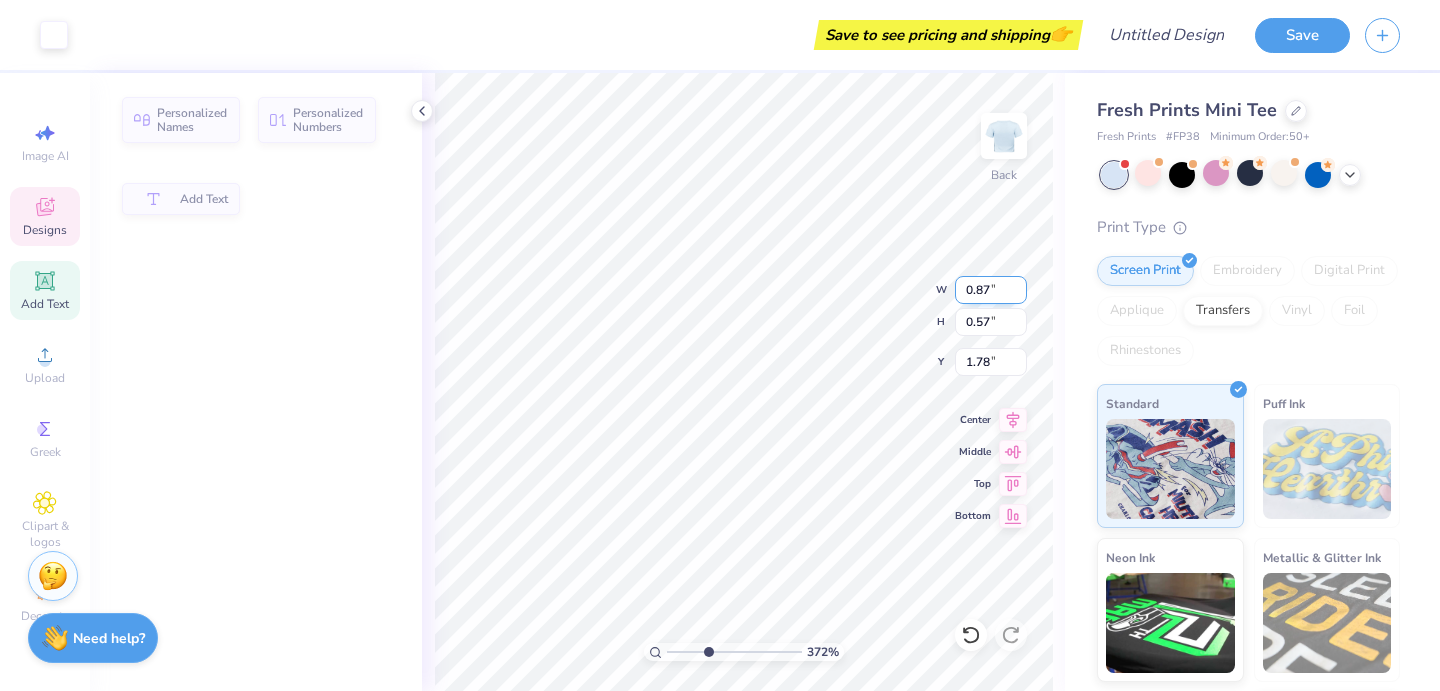 type on "0.87" 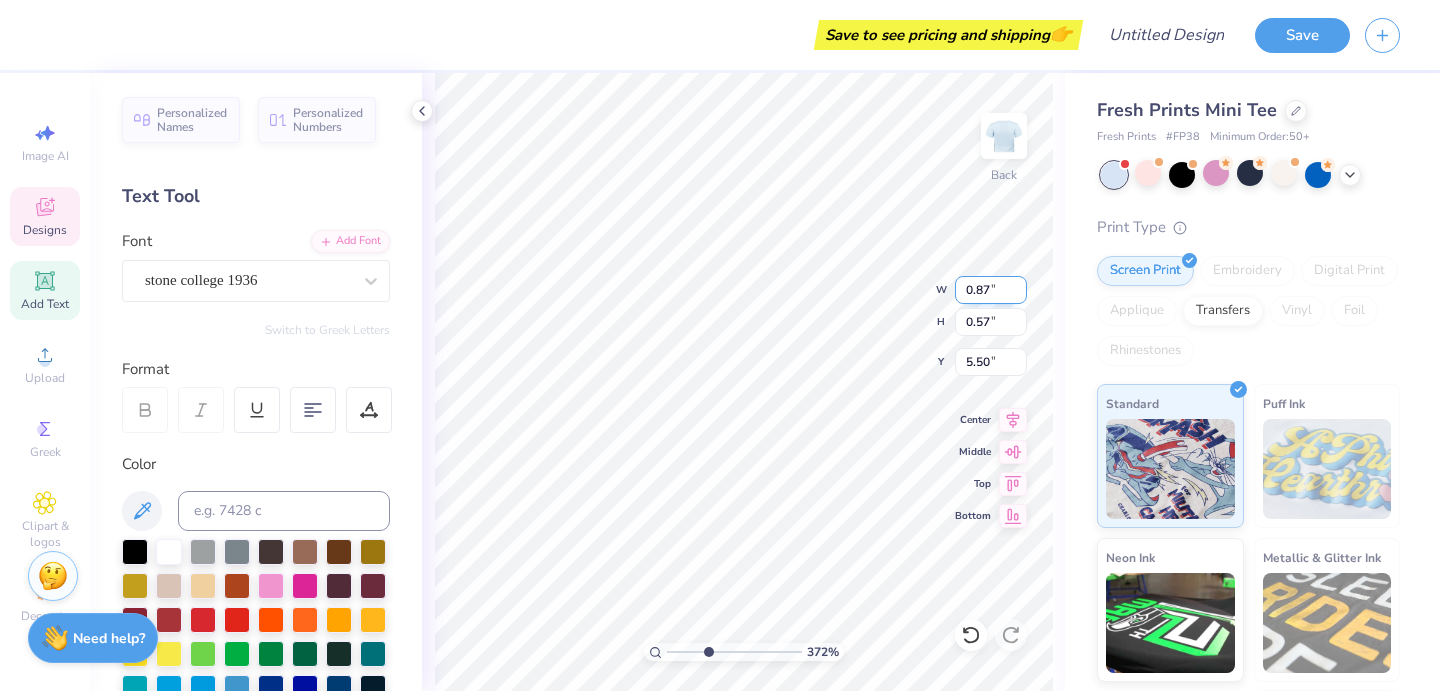 type on "El" 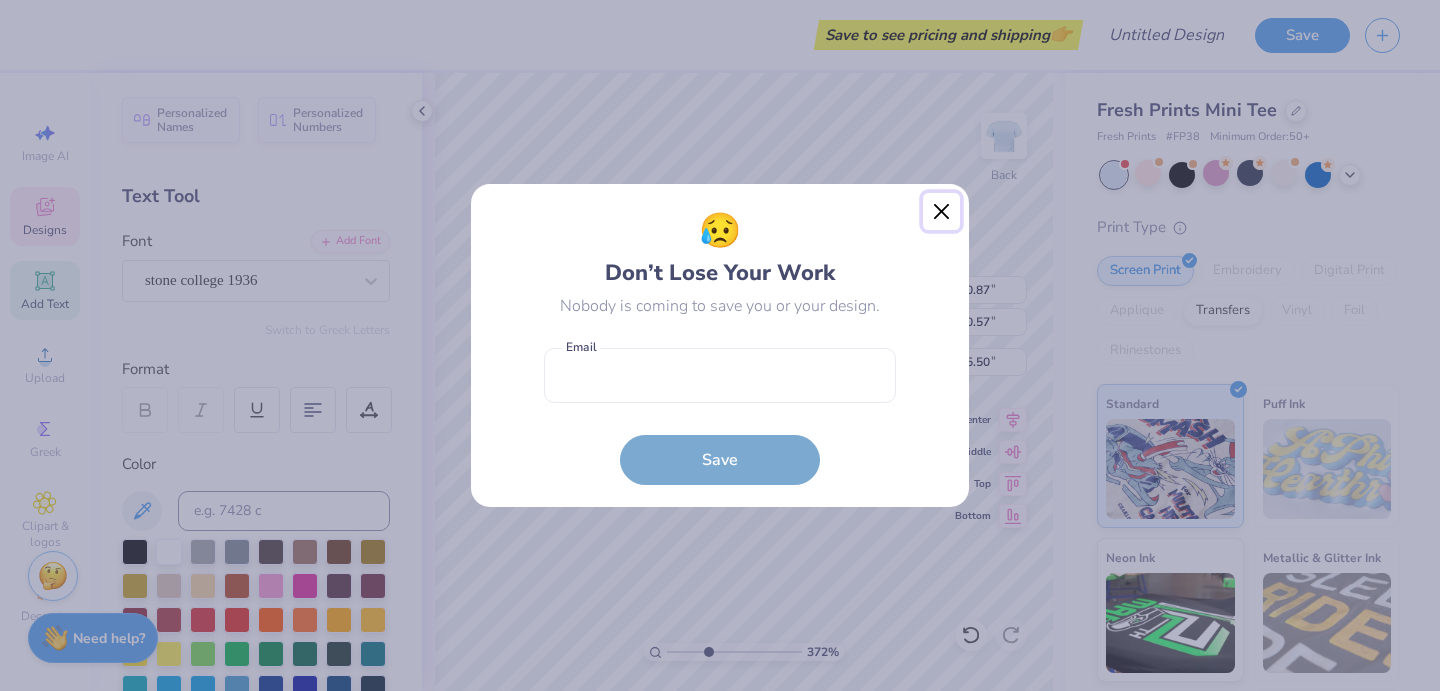 click at bounding box center (942, 212) 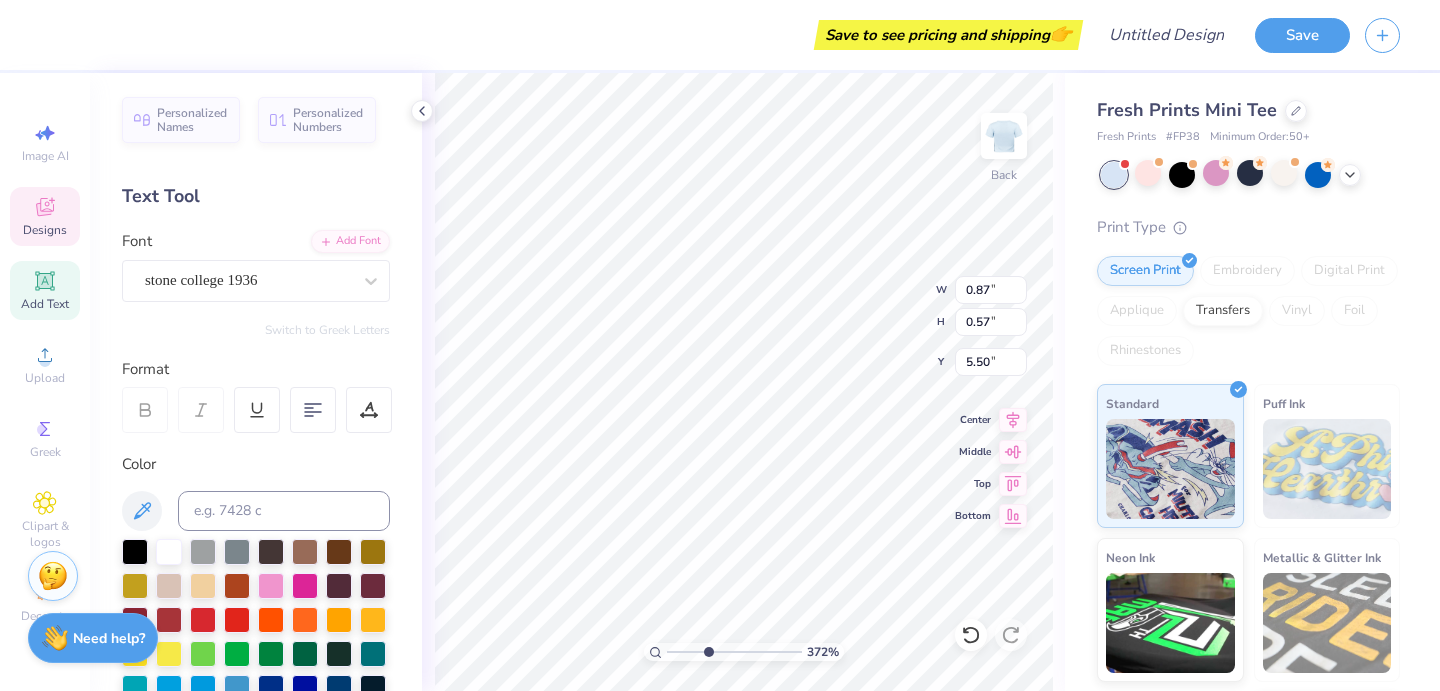 type on "0.40" 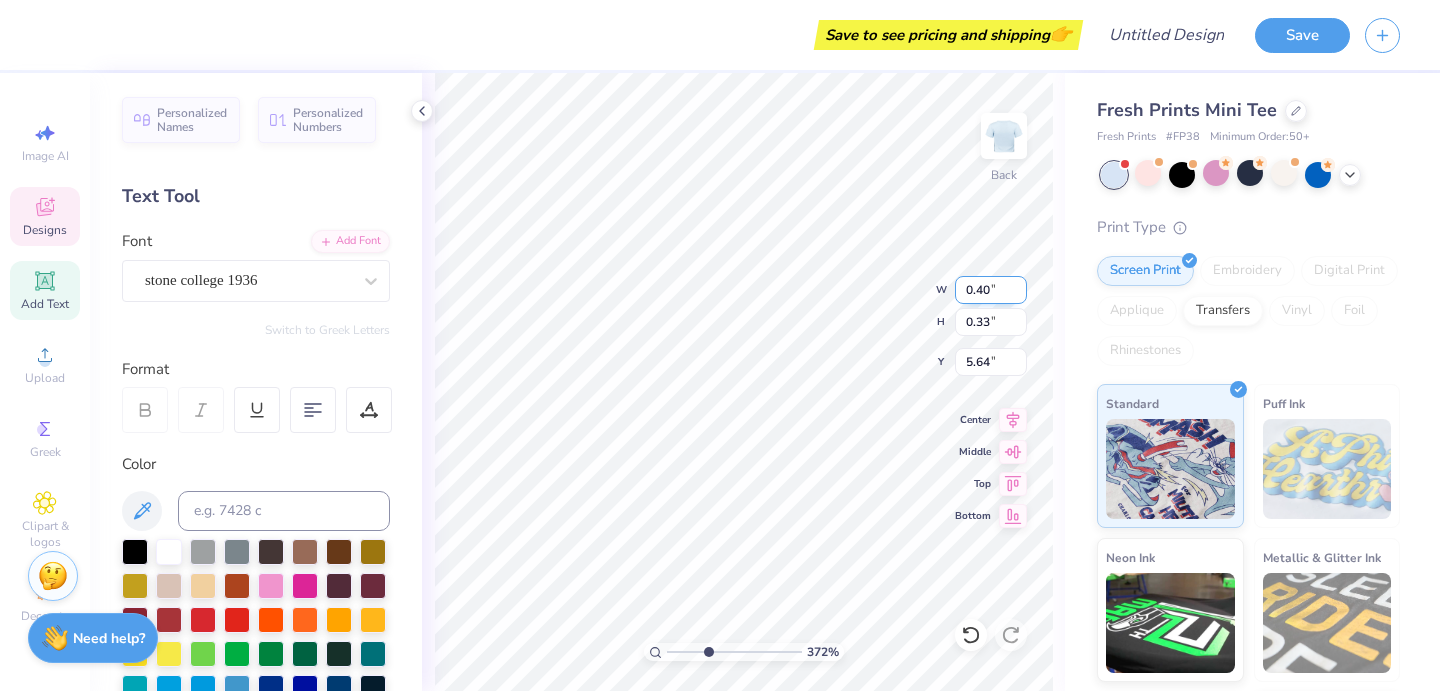 type on "5.66" 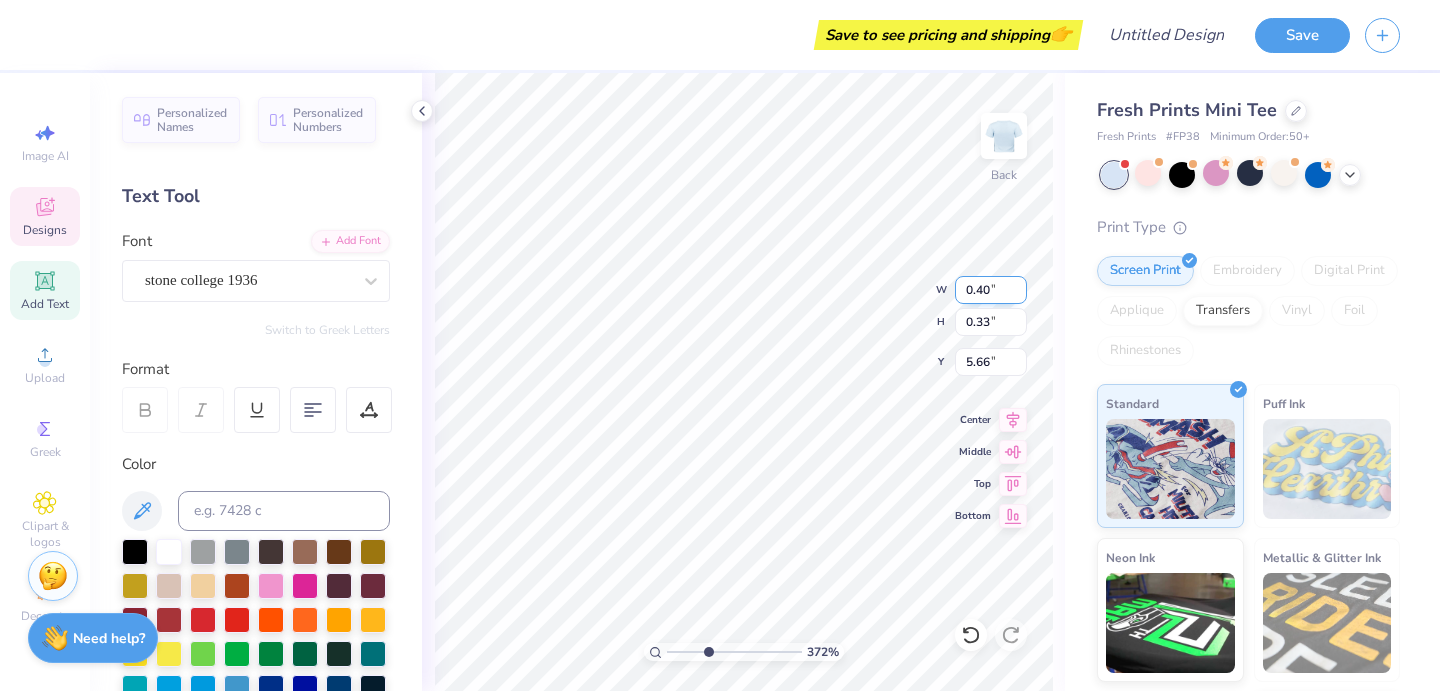 type on "Elite" 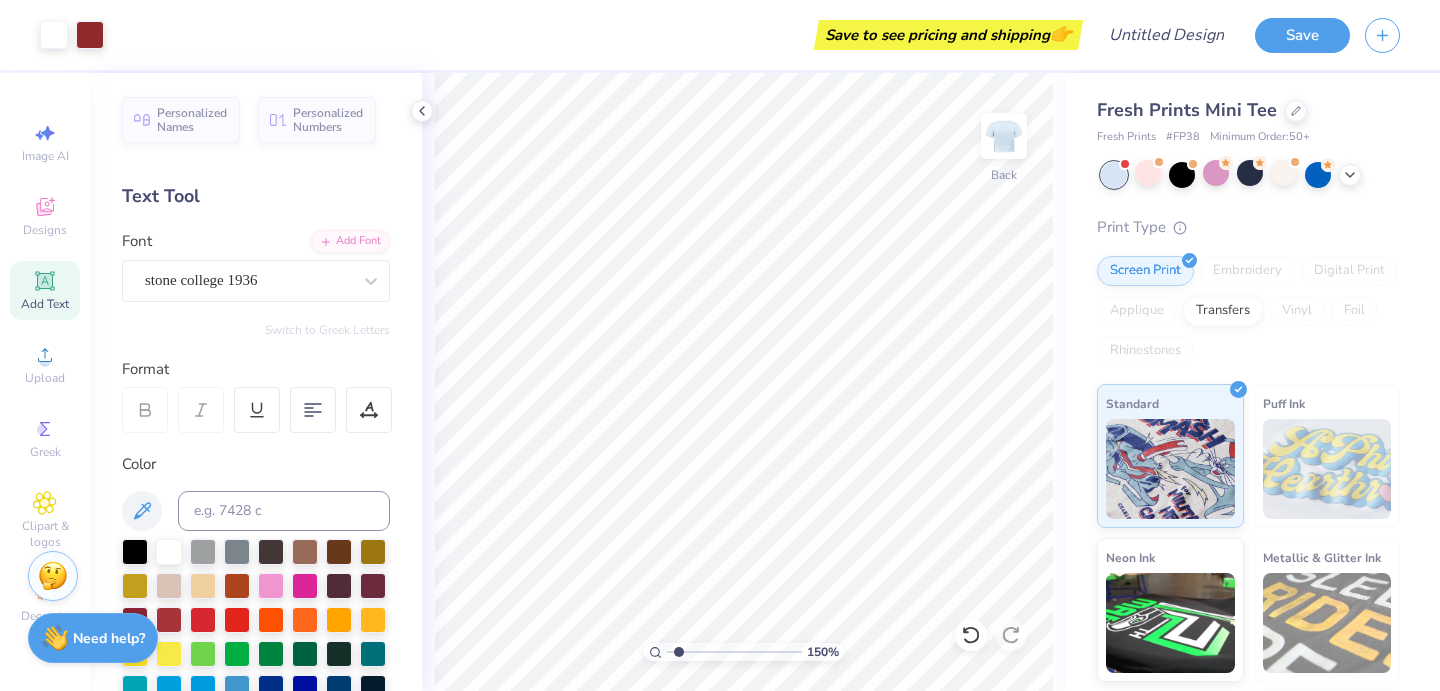 drag, startPoint x: 705, startPoint y: 653, endPoint x: 678, endPoint y: 655, distance: 27.073973 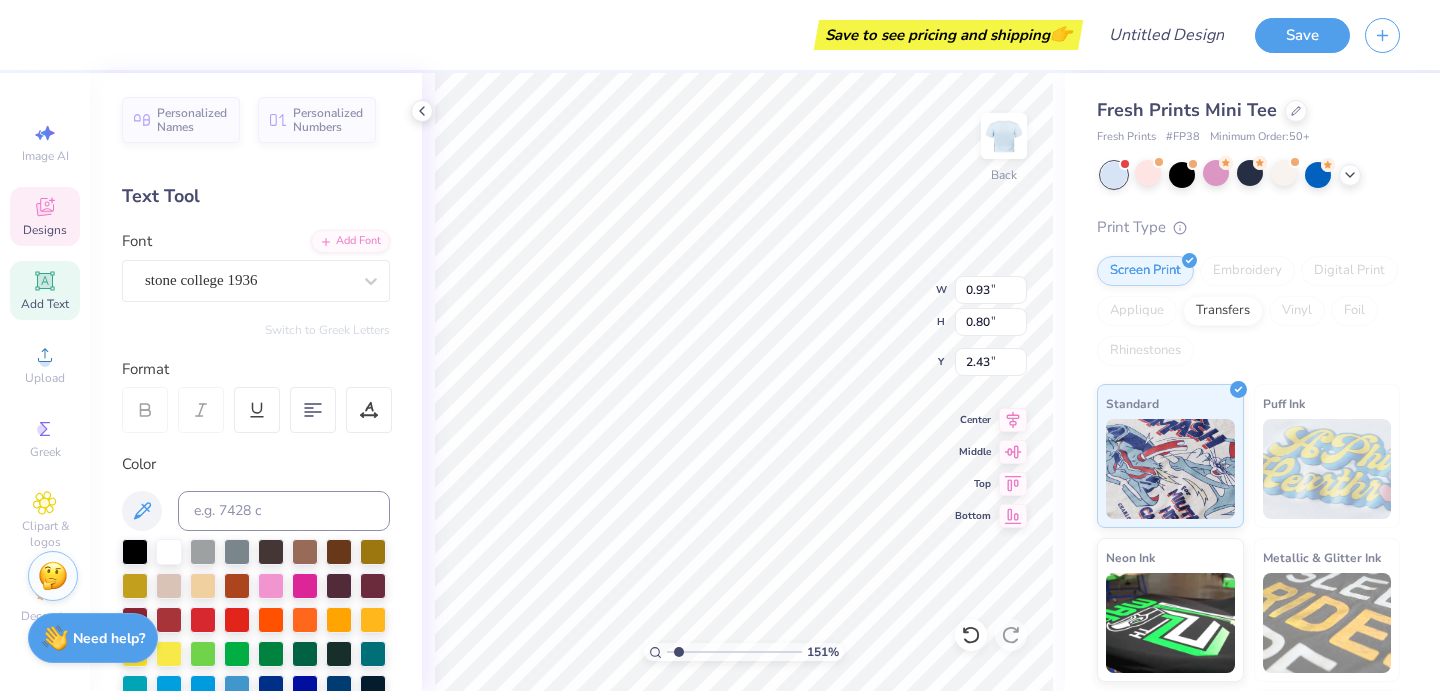 scroll, scrollTop: 0, scrollLeft: 1, axis: horizontal 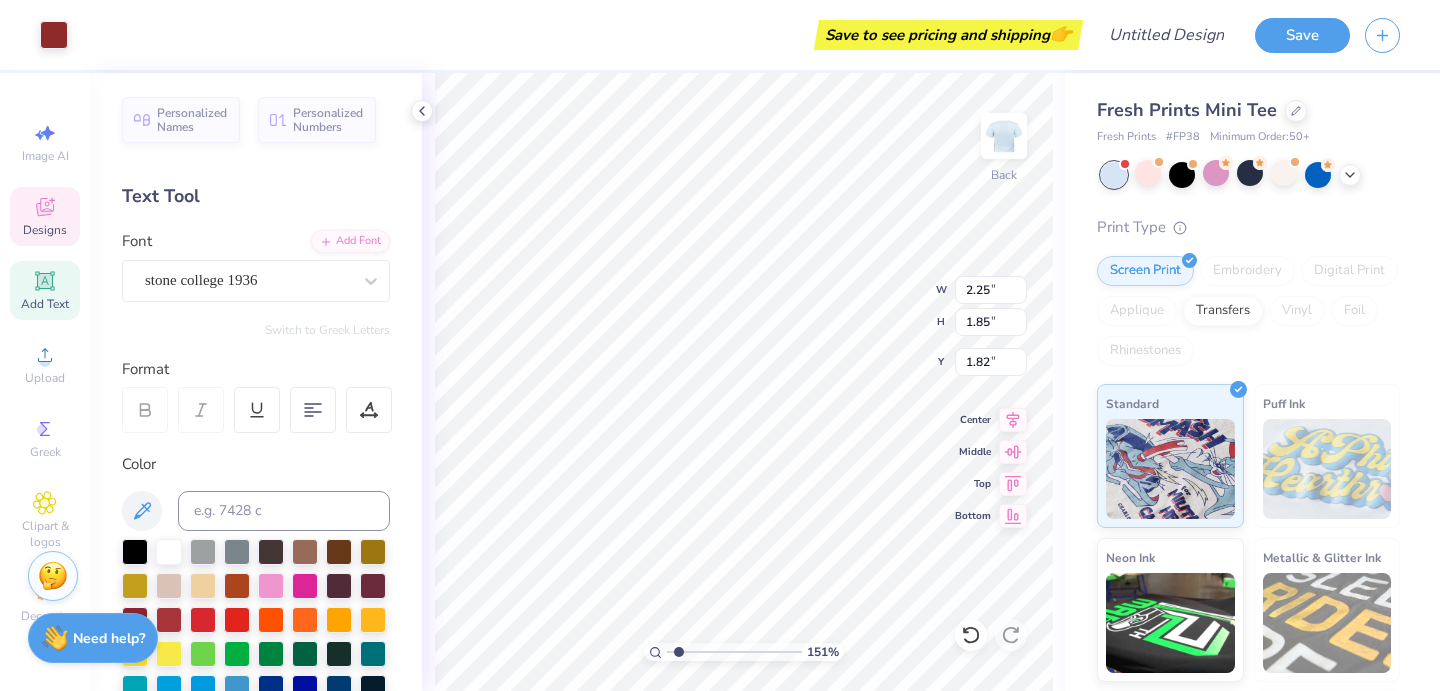 type on "2.25" 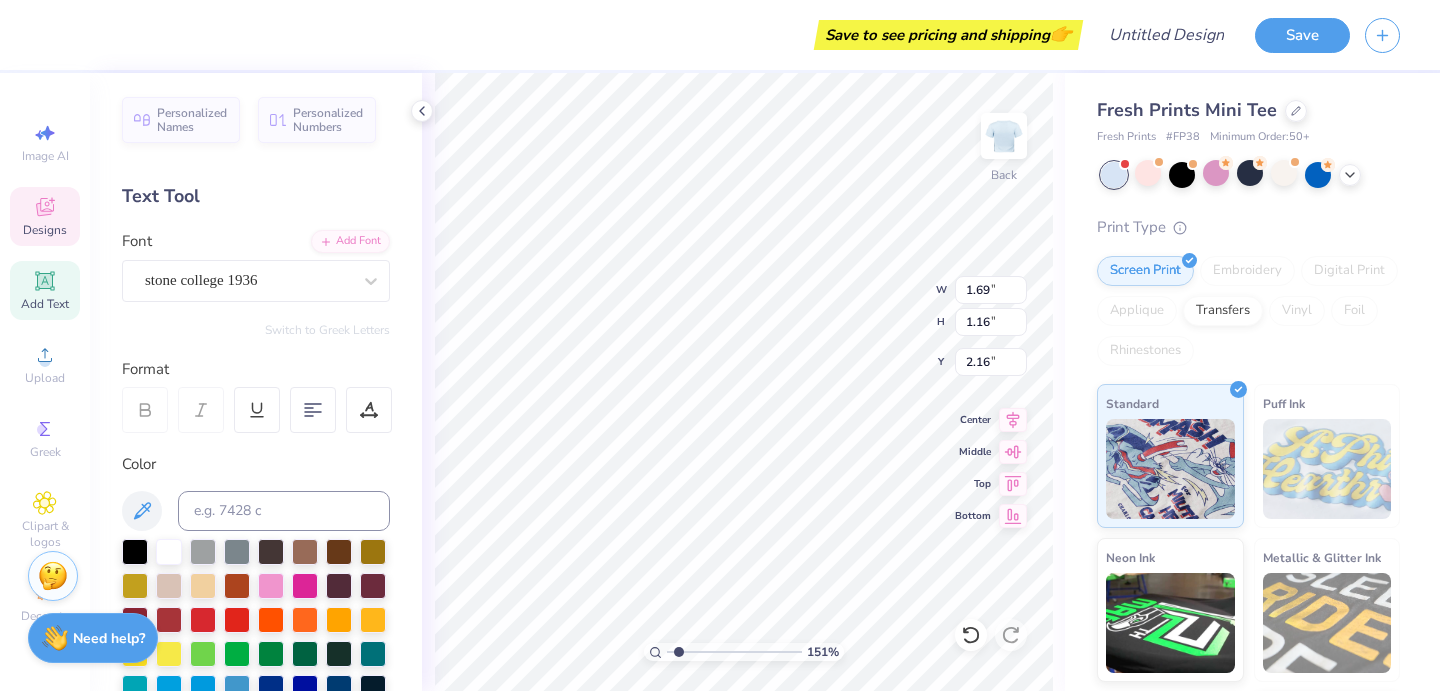 type on "1.15" 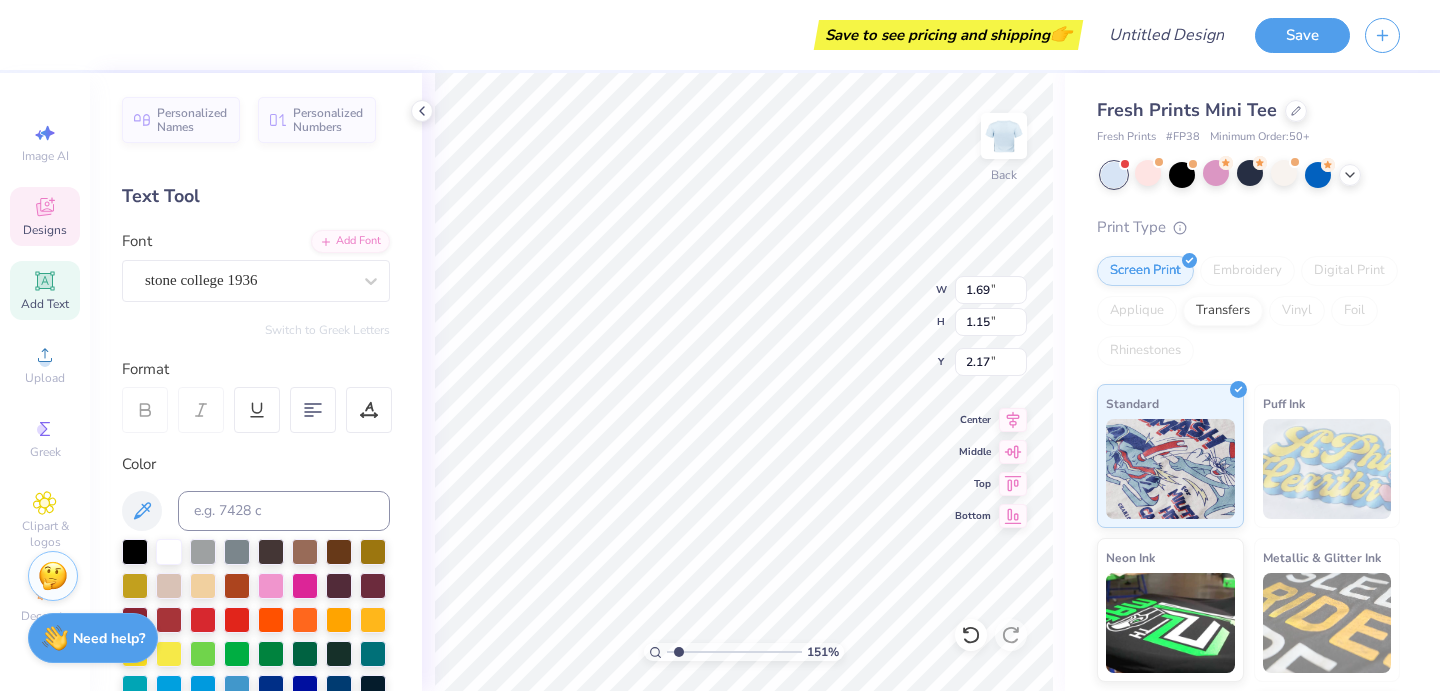 type on "1.59" 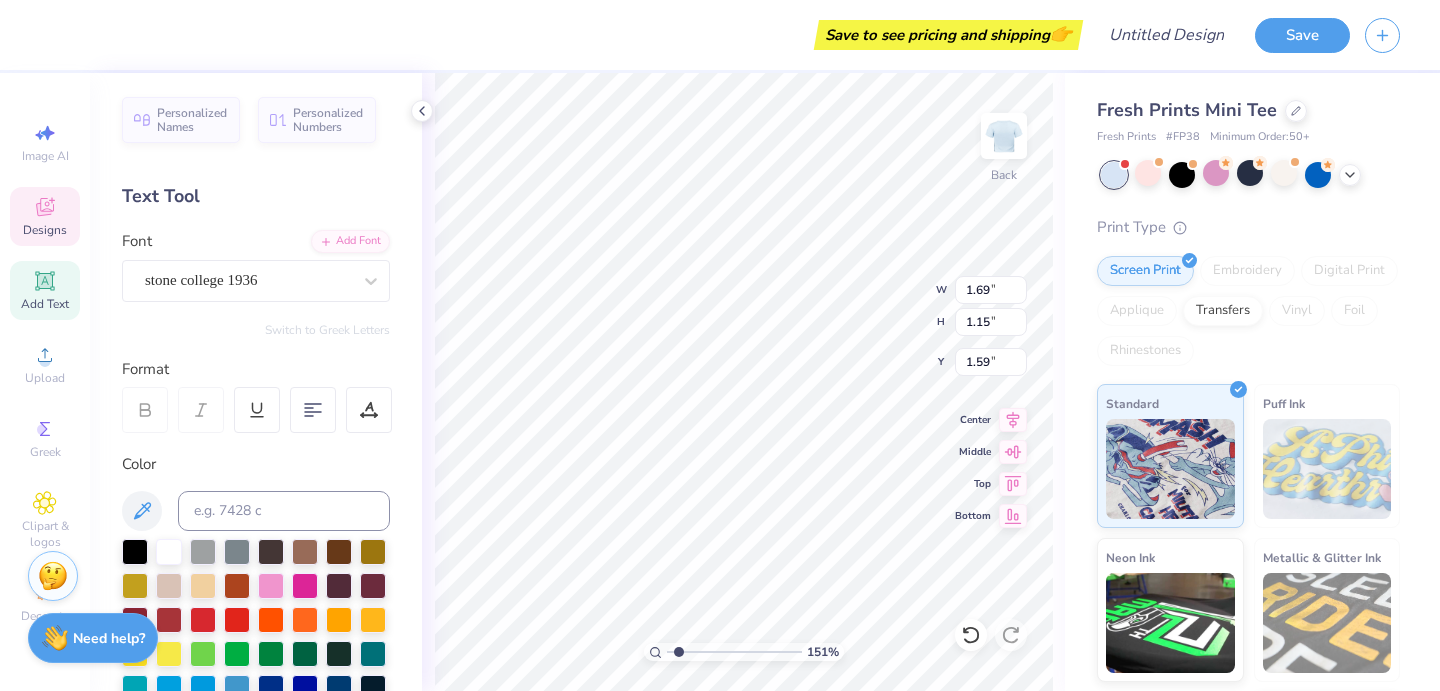type on "1.41" 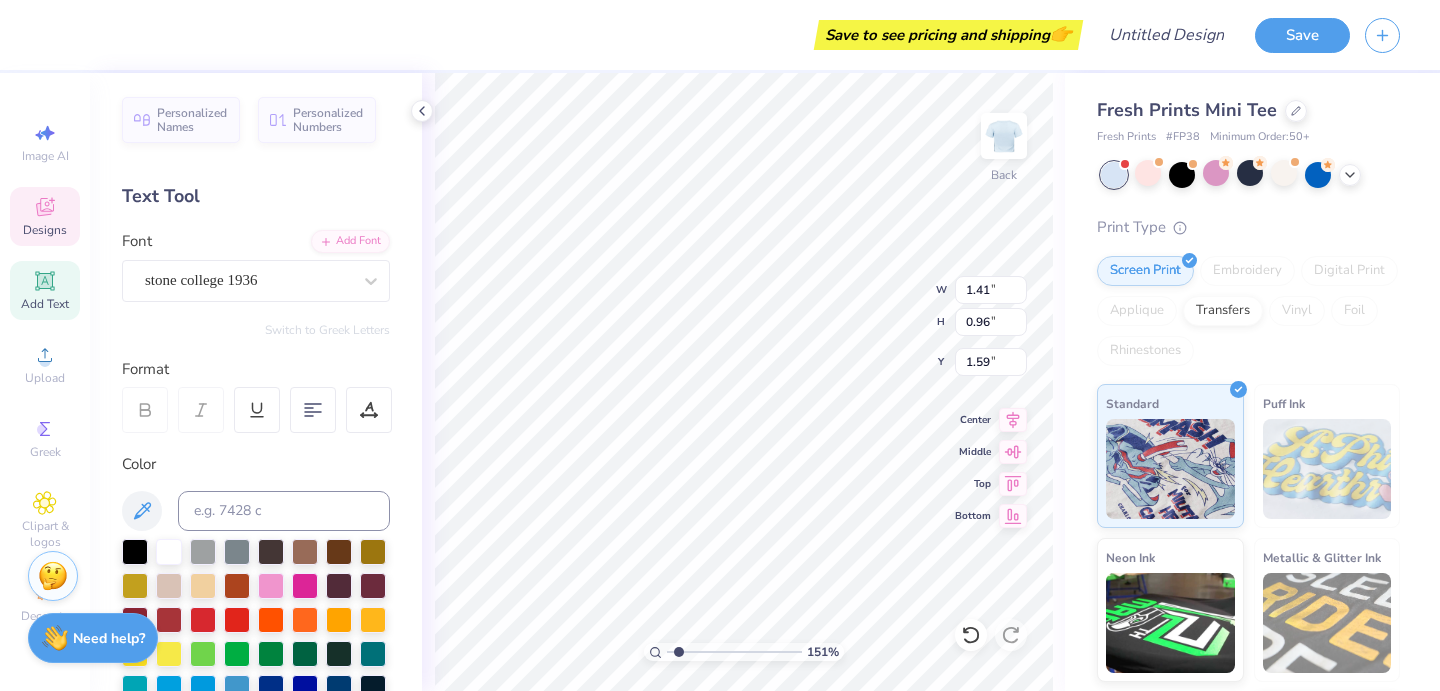 type on "2.34" 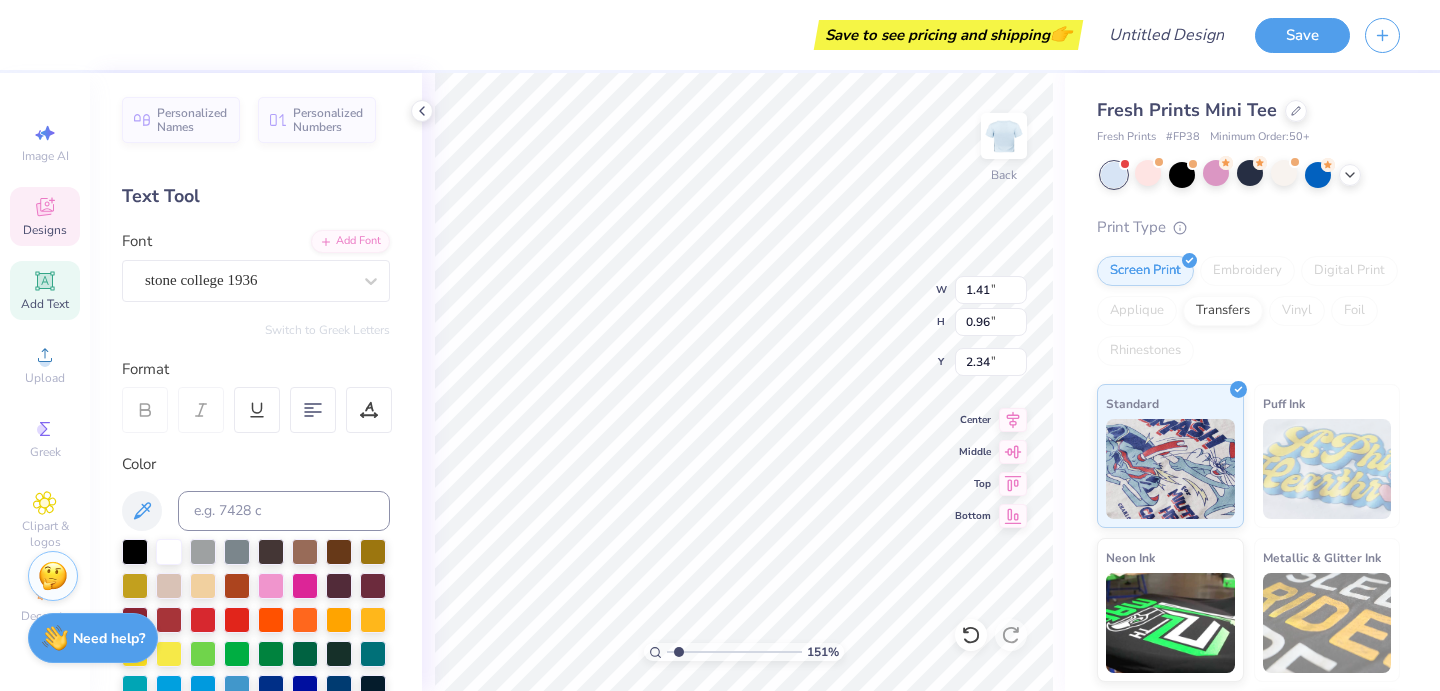 type on "1.21" 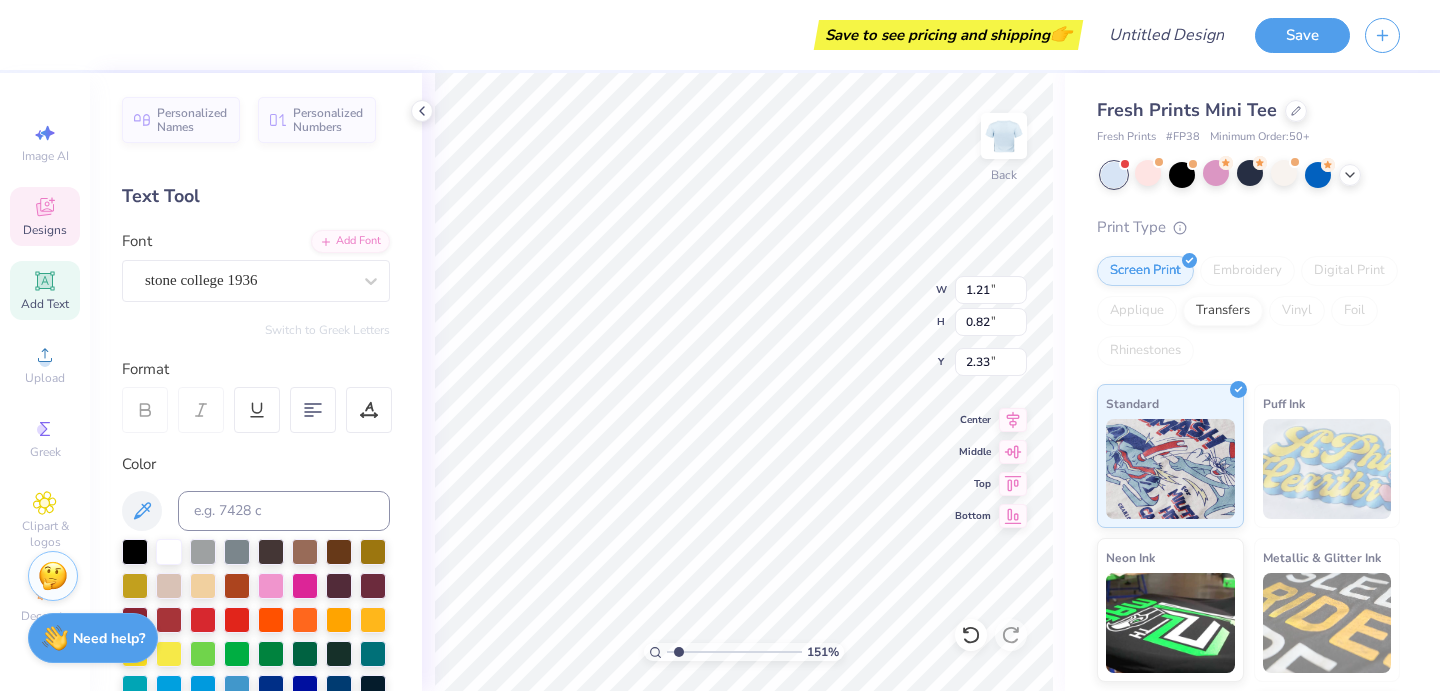 type on "2.33" 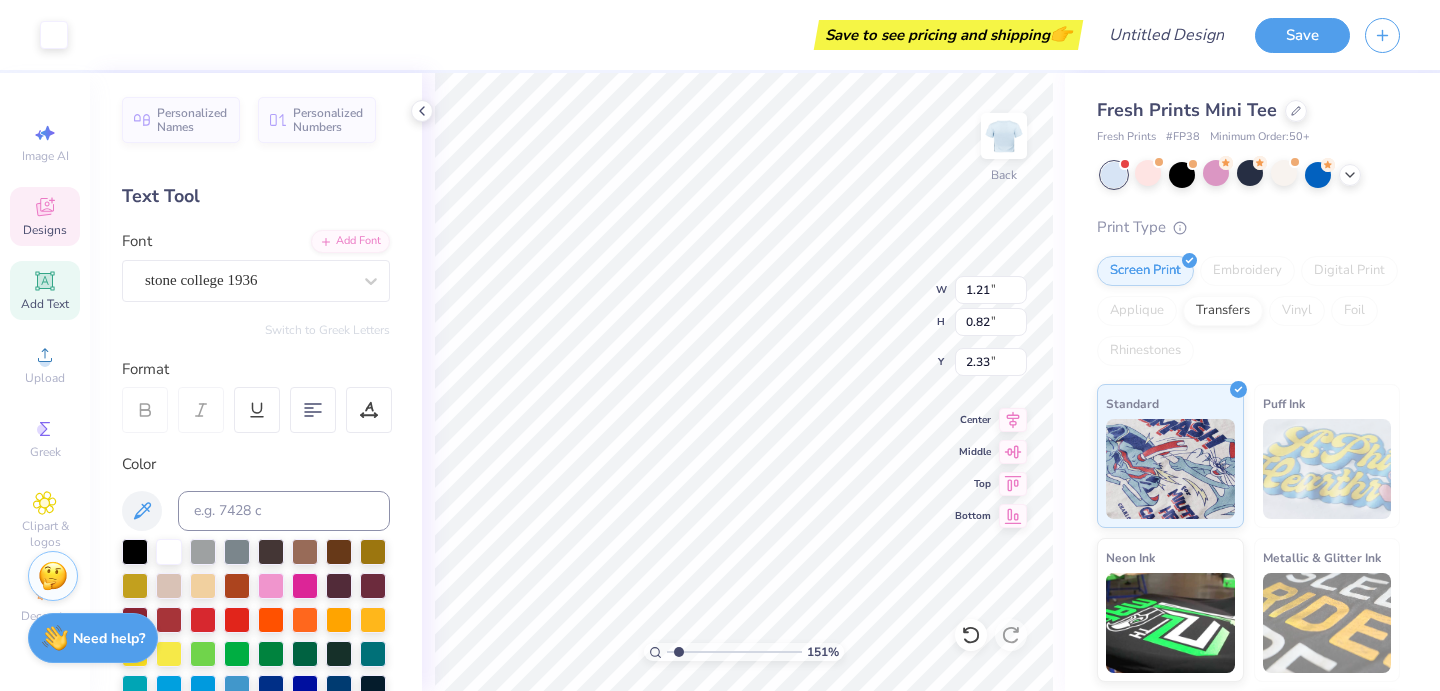 type on "2.59" 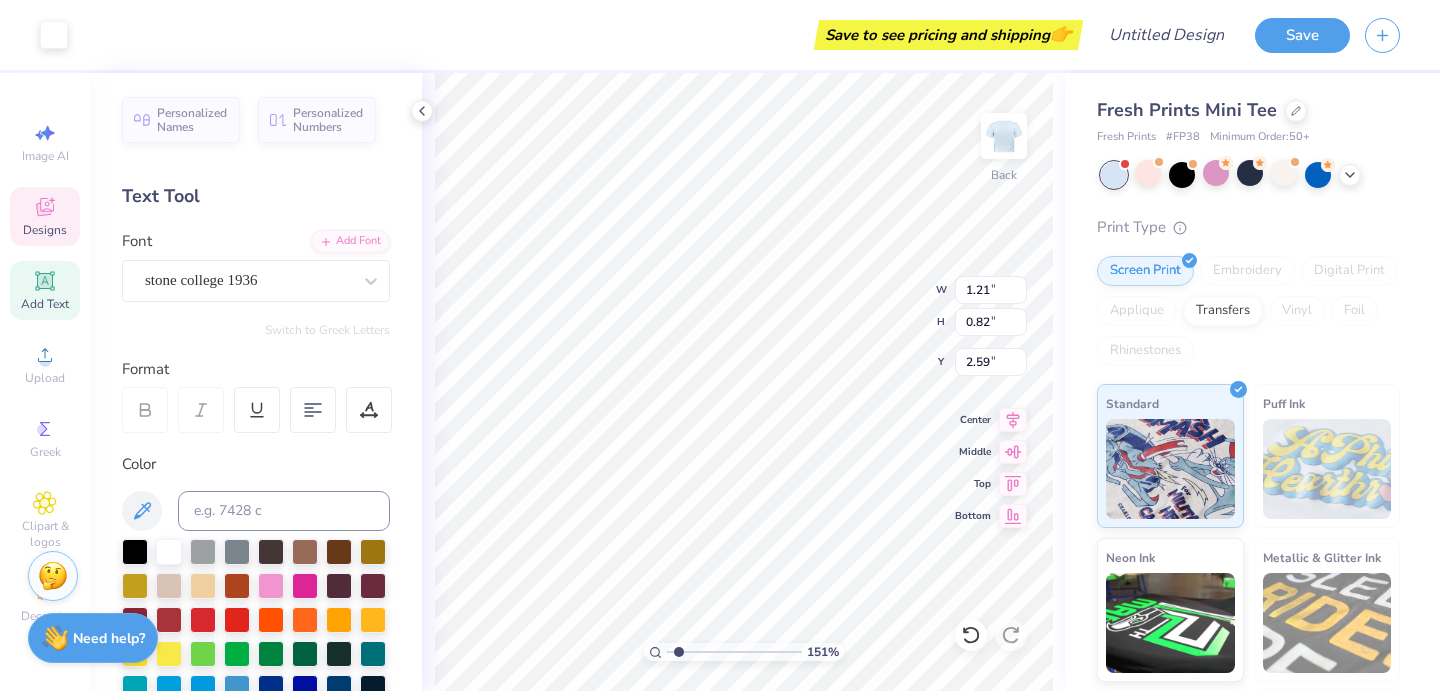 scroll, scrollTop: 0, scrollLeft: 0, axis: both 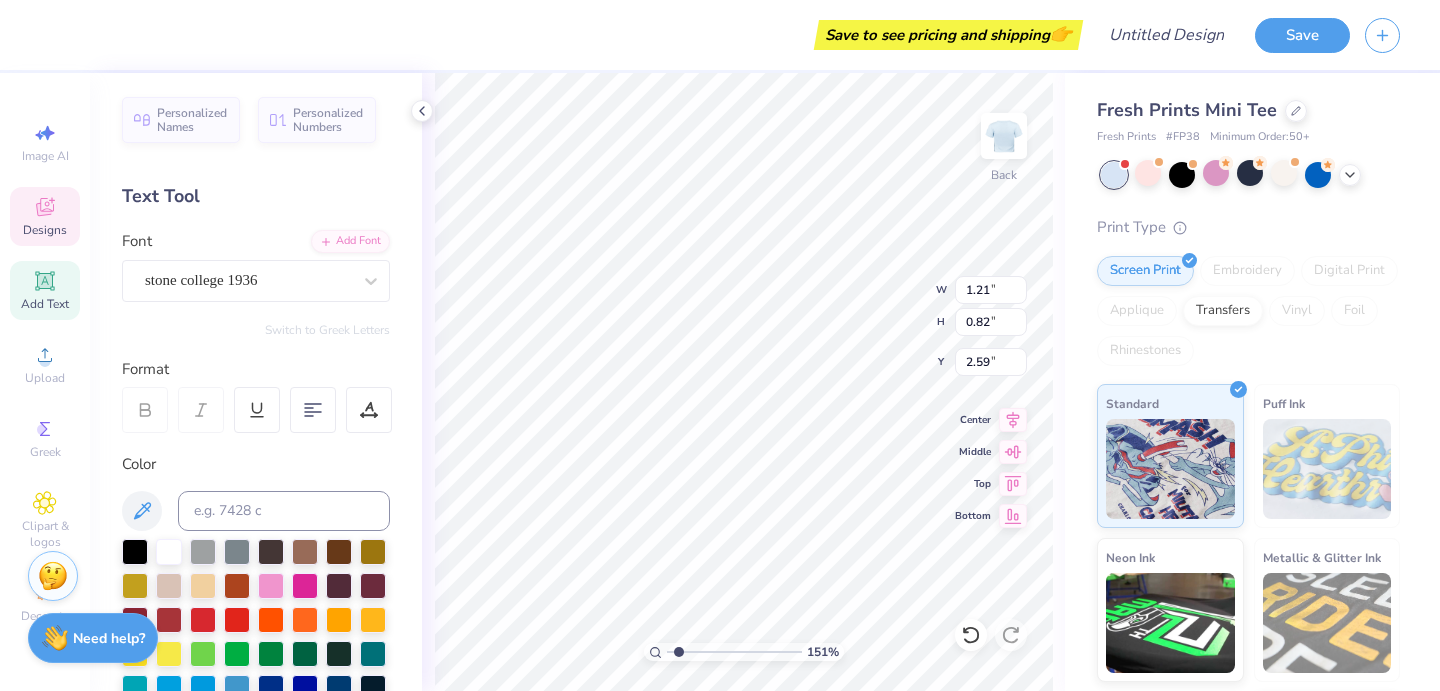 type on "Alpha" 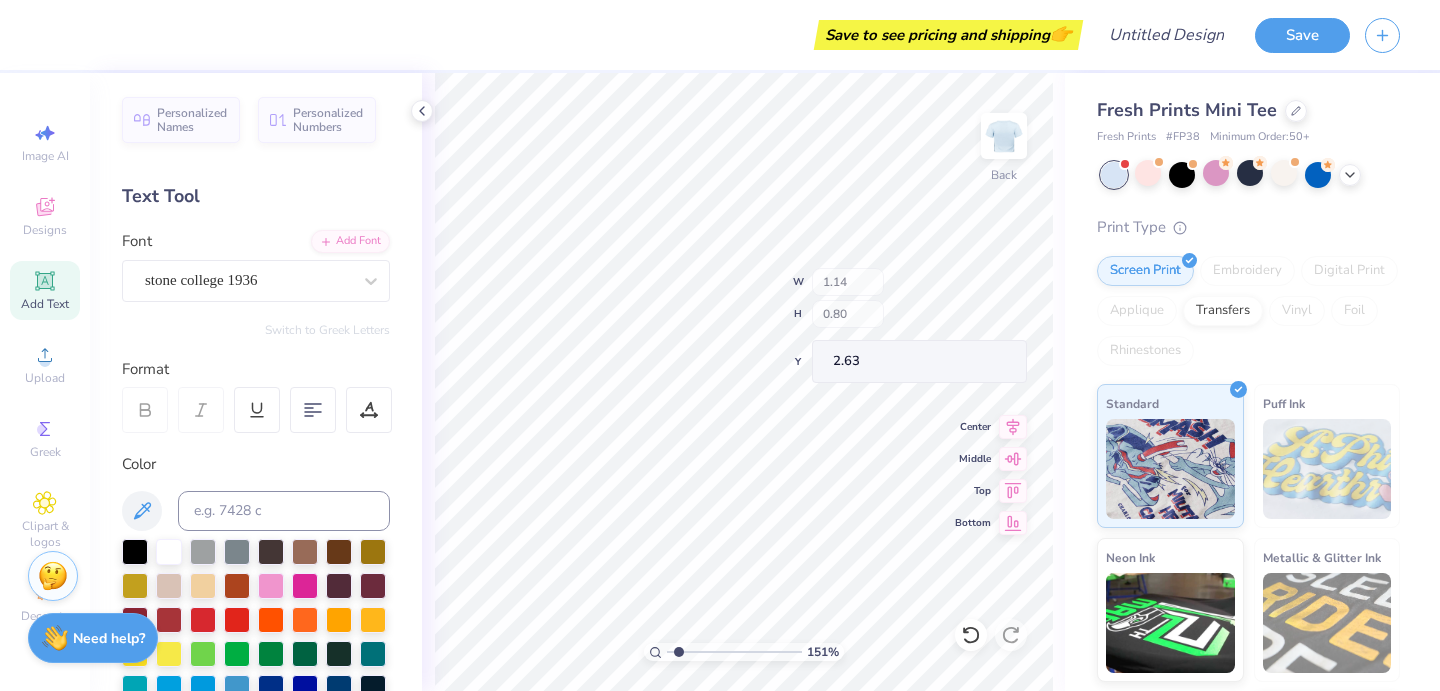 type on "2.34" 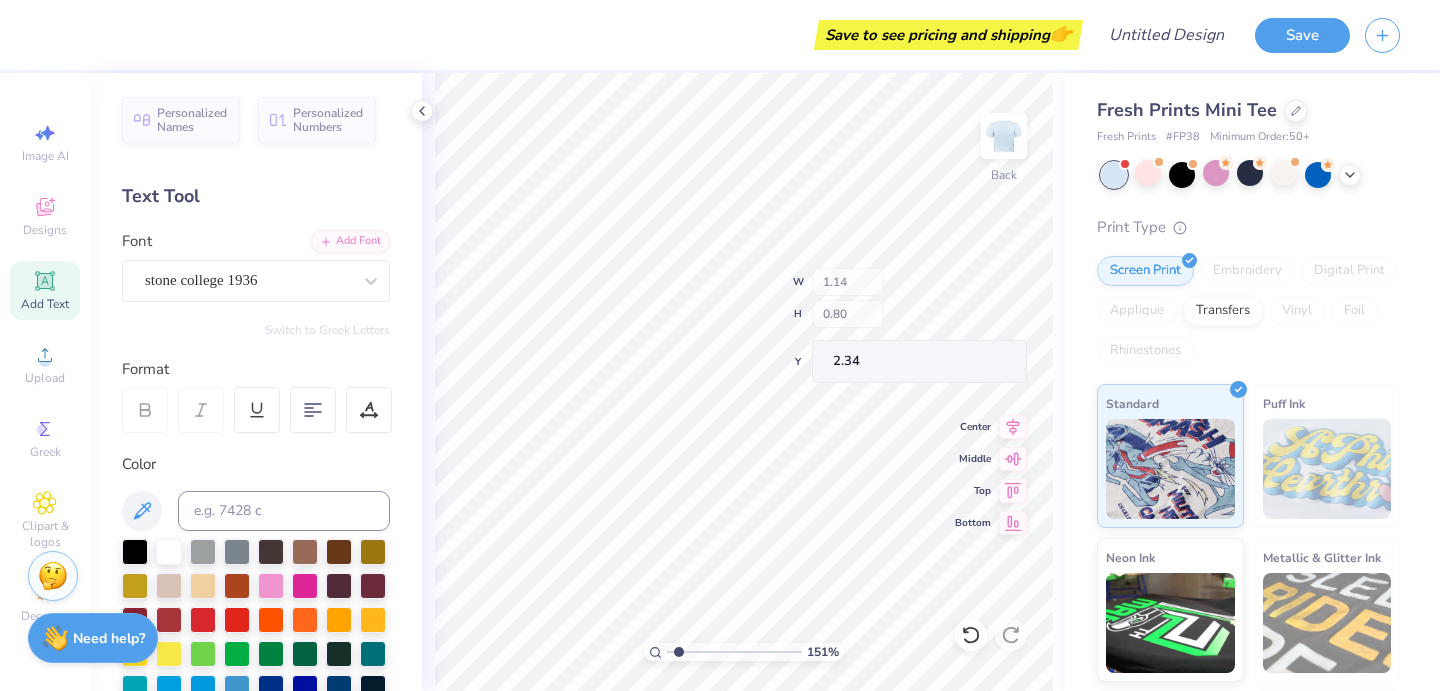 type on "2.34" 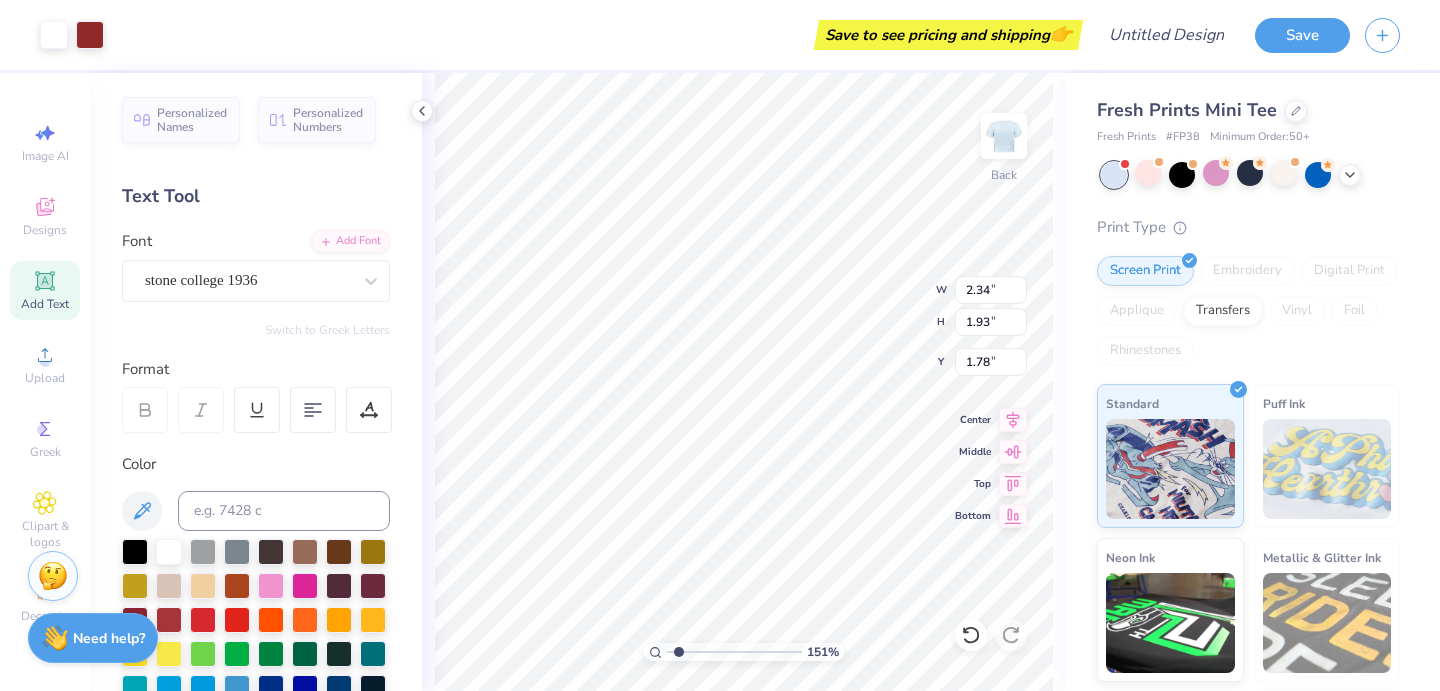 type on "7.23" 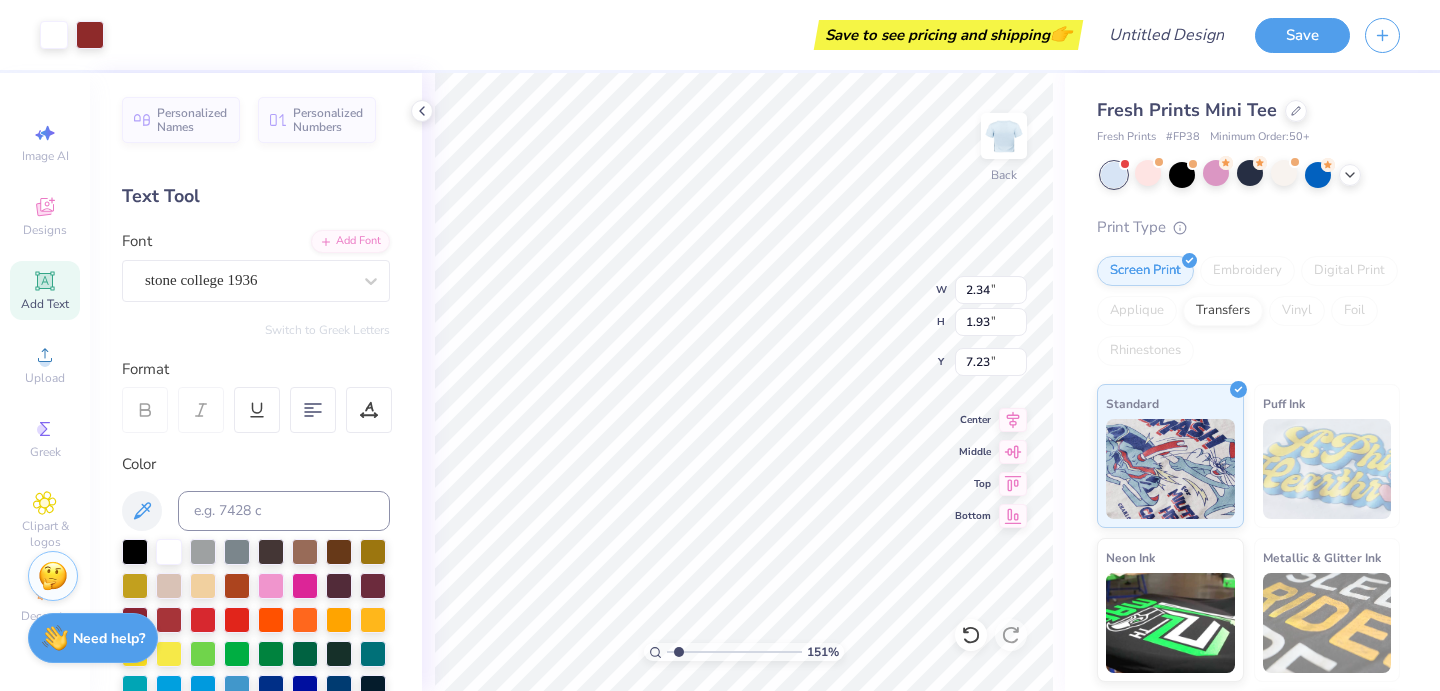 type on "3.68" 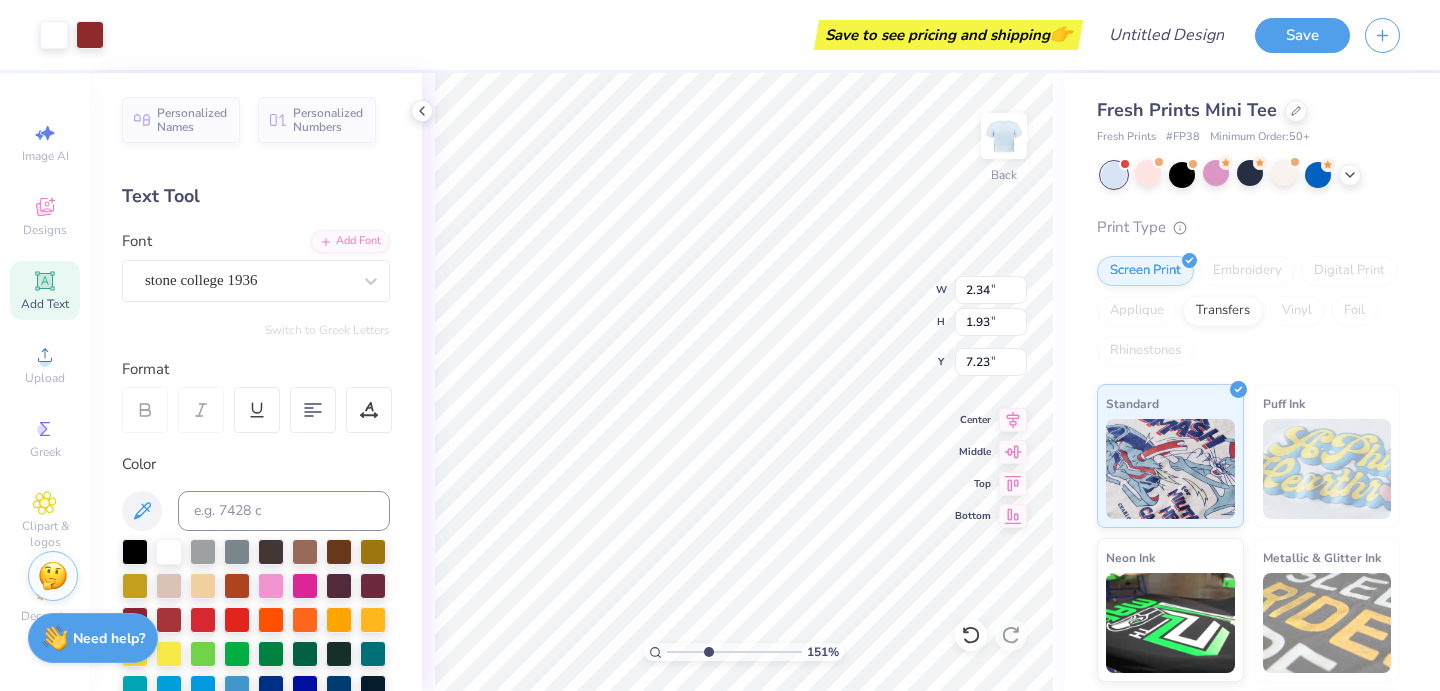 click at bounding box center [734, 652] 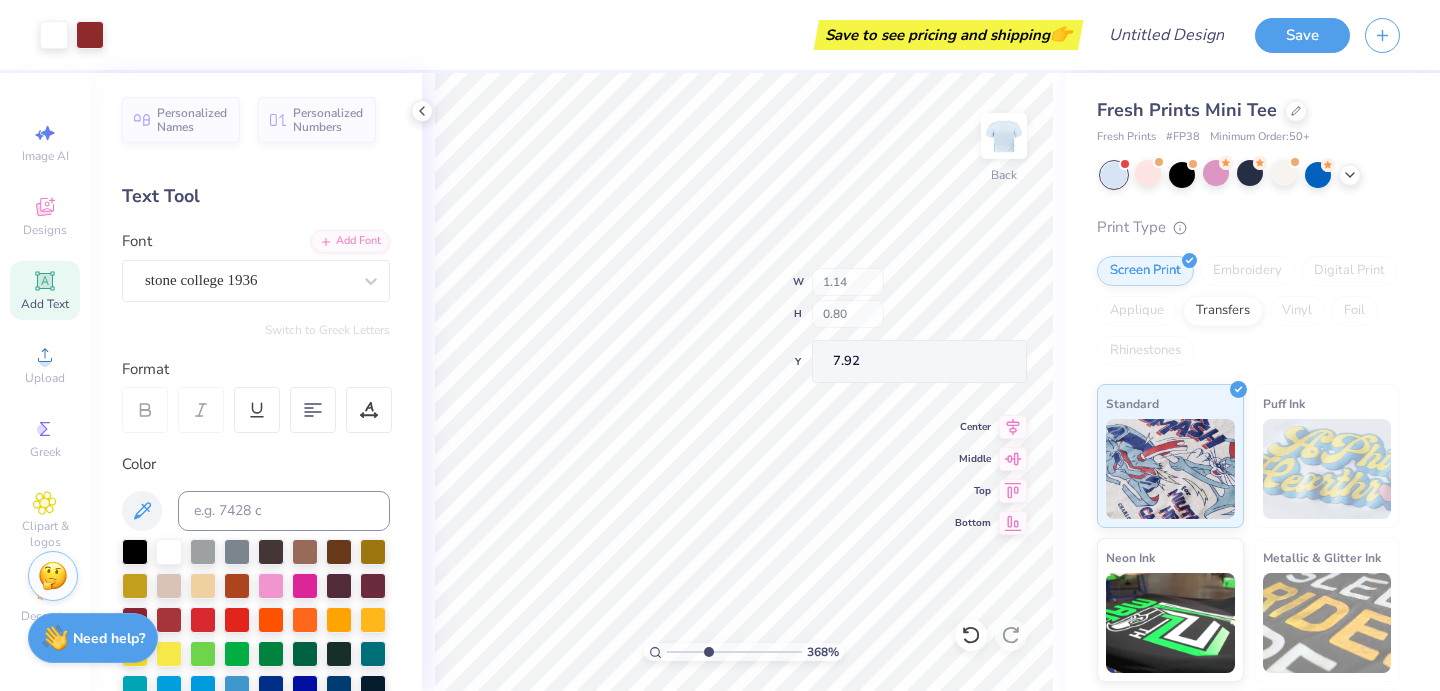 type on "7.92" 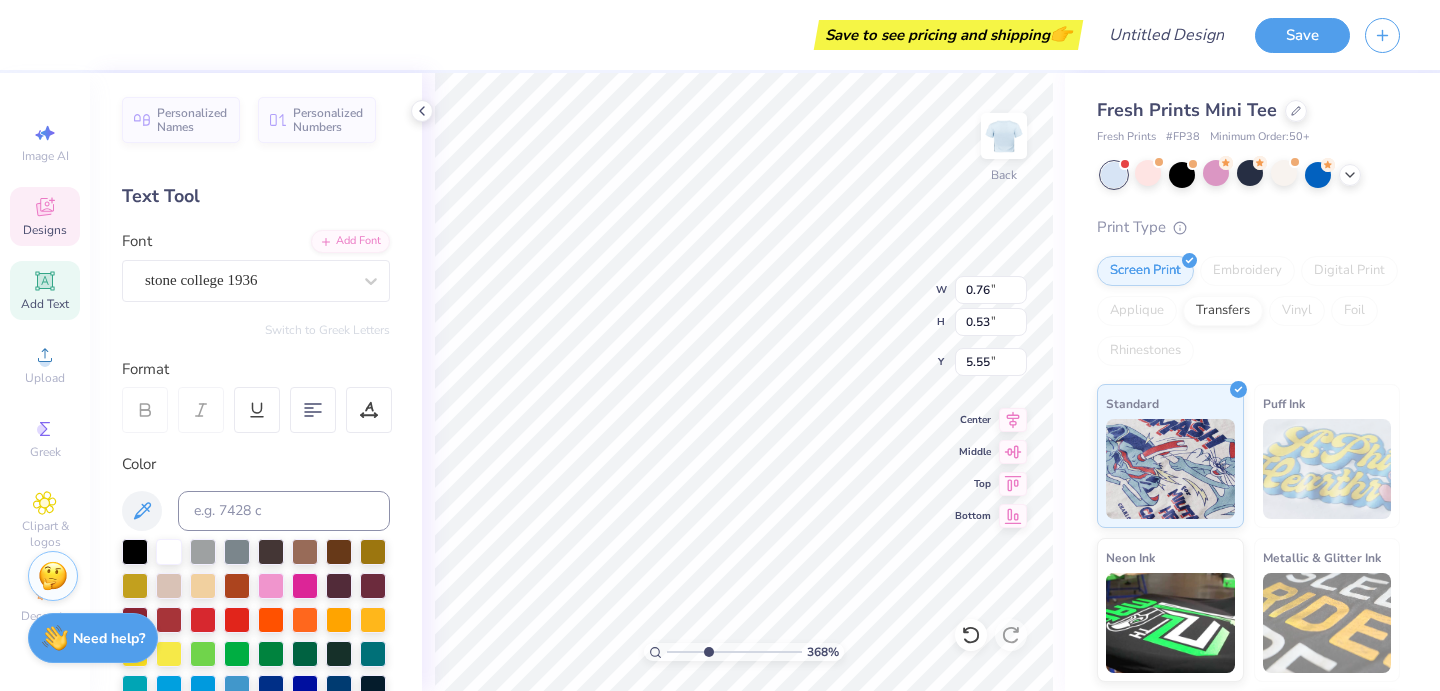 type on "gam" 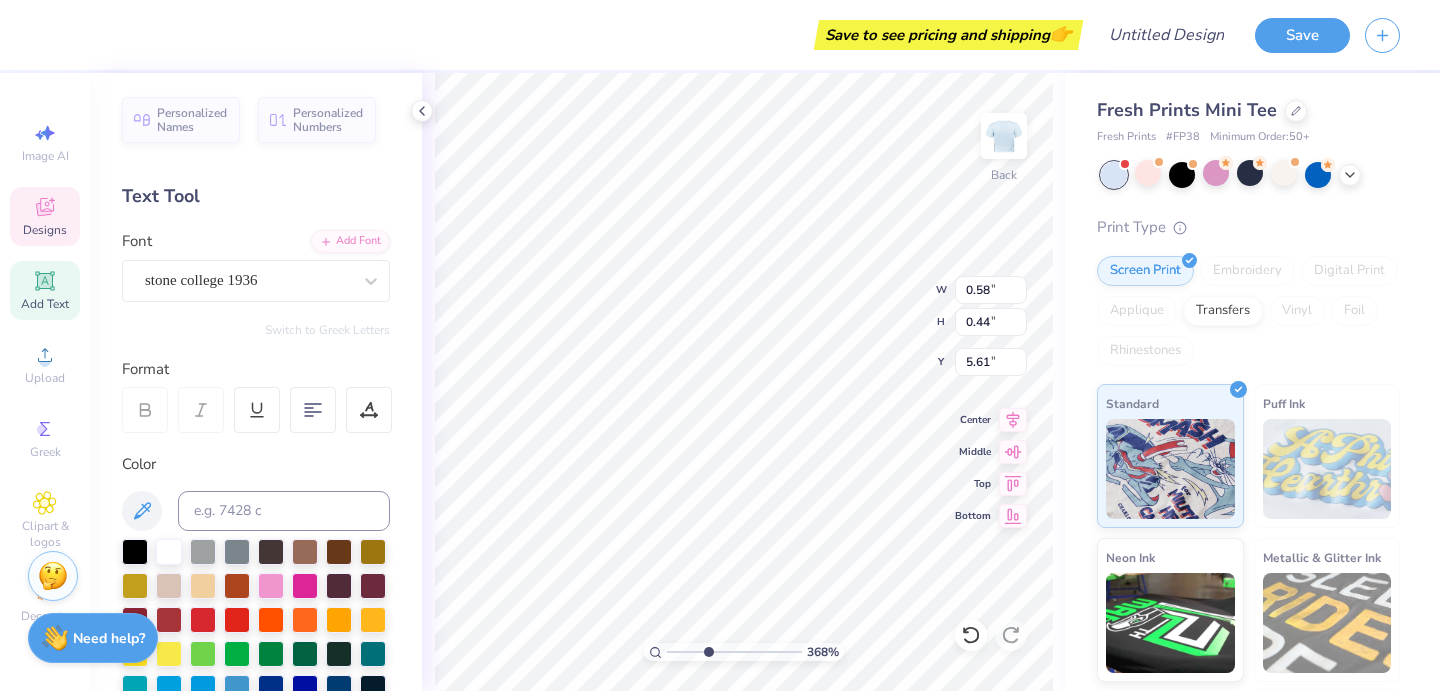 click on "[NUMBER]  % Back W [NUMBER] [NUMBER] " H [NUMBER] [NUMBER] " Y [NUMBER] [NUMBER] " Center Middle Top Bottom" at bounding box center [743, 382] 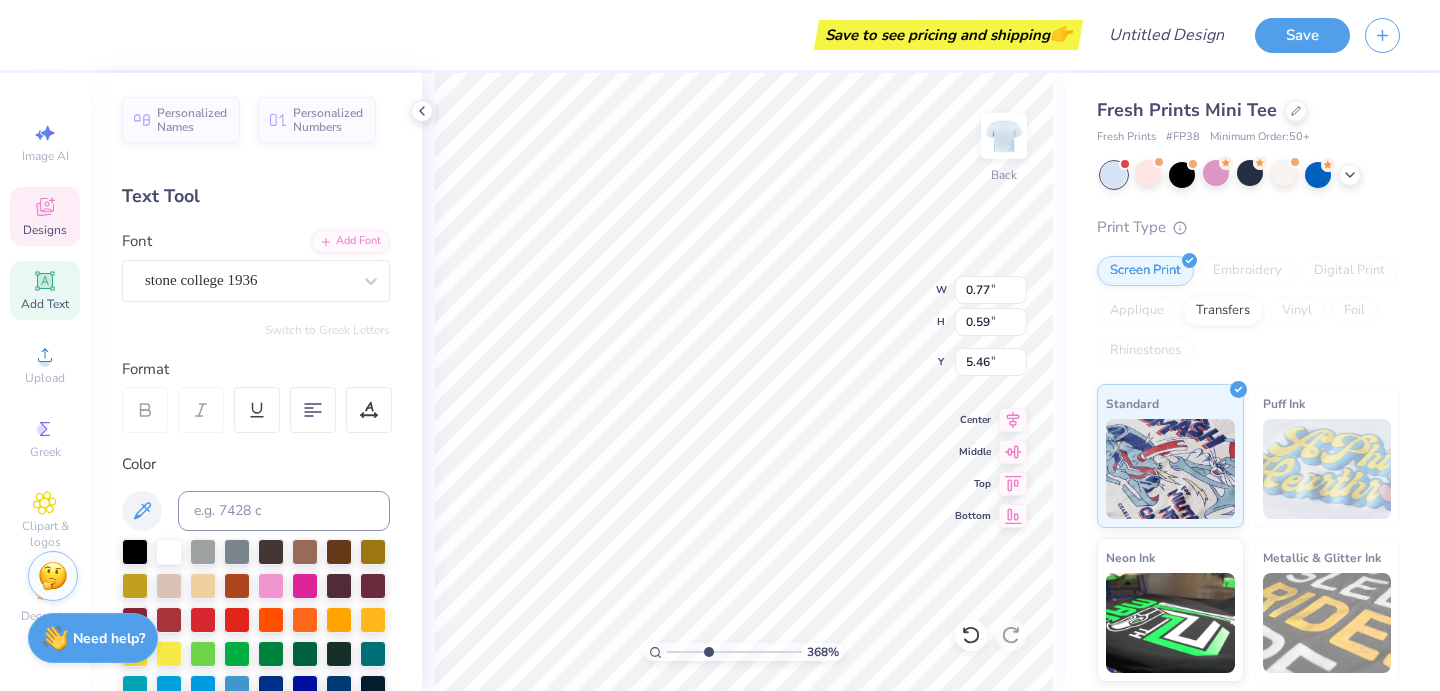 type on "0.77" 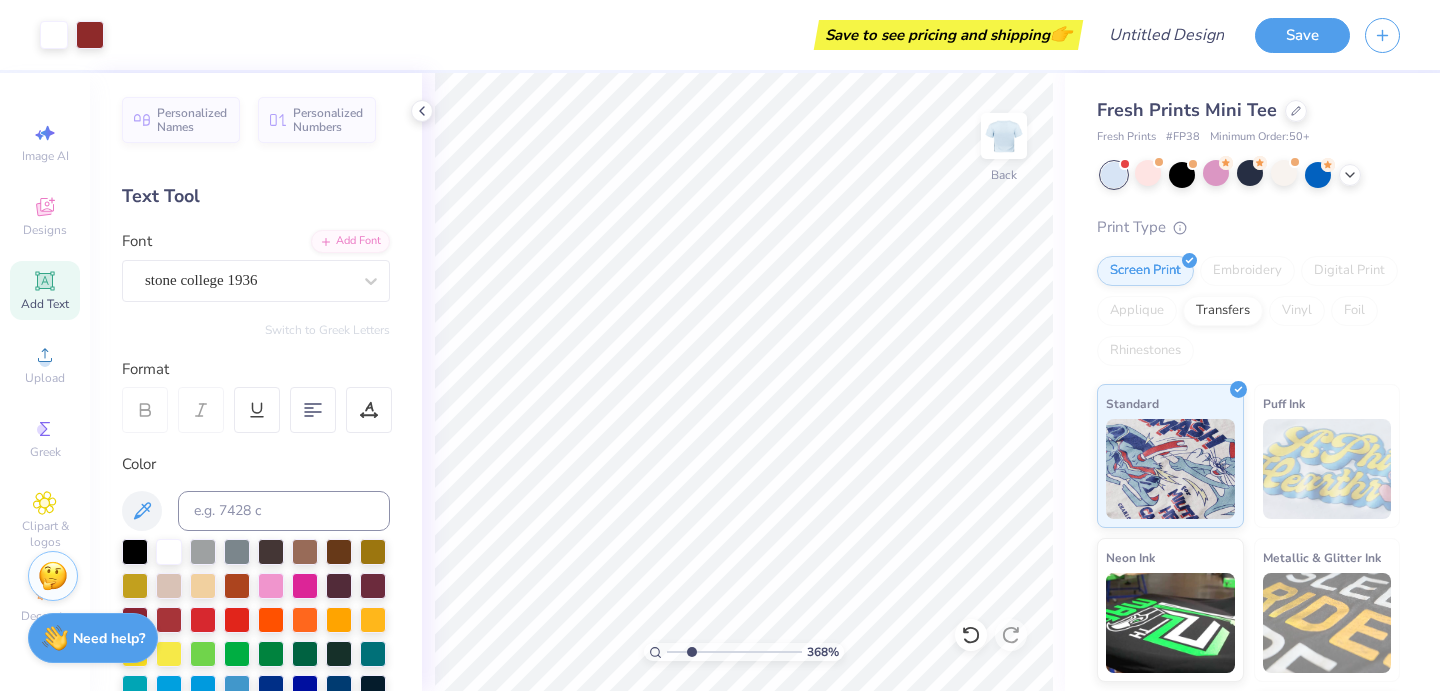 click at bounding box center [734, 652] 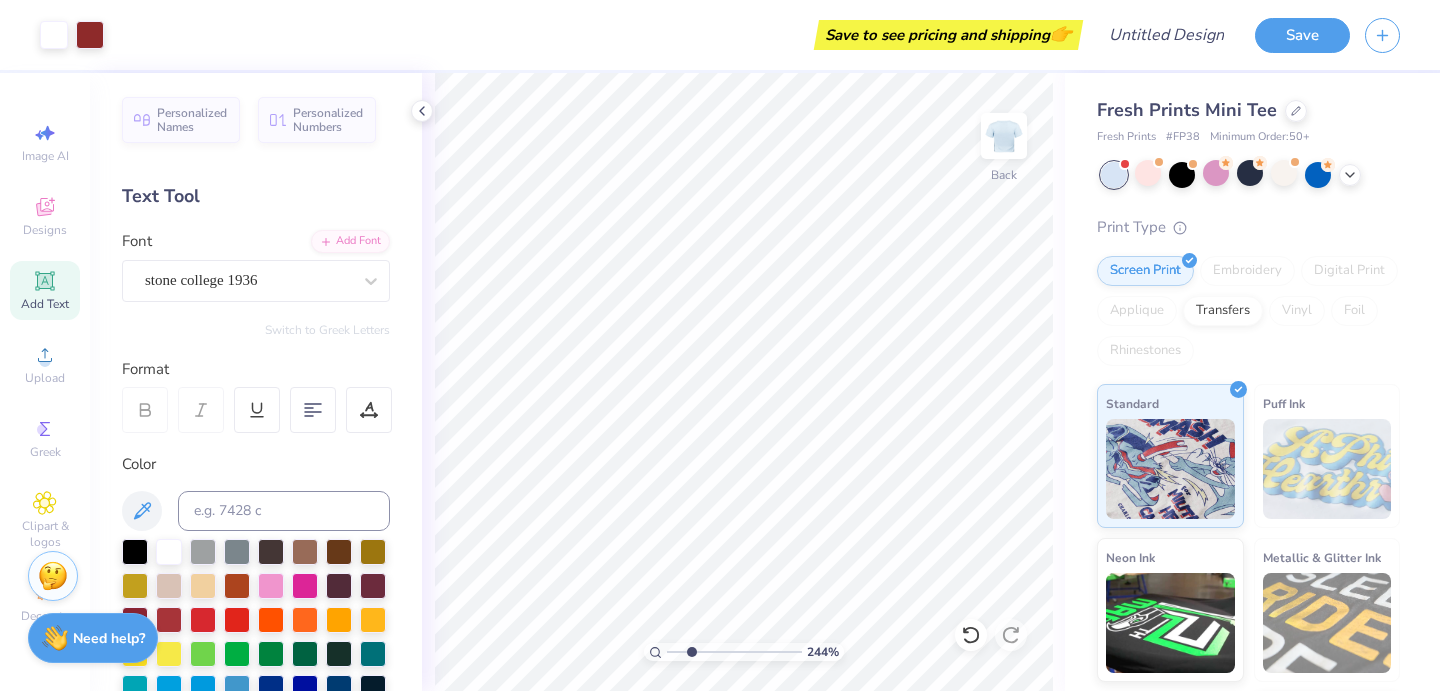 click at bounding box center (734, 652) 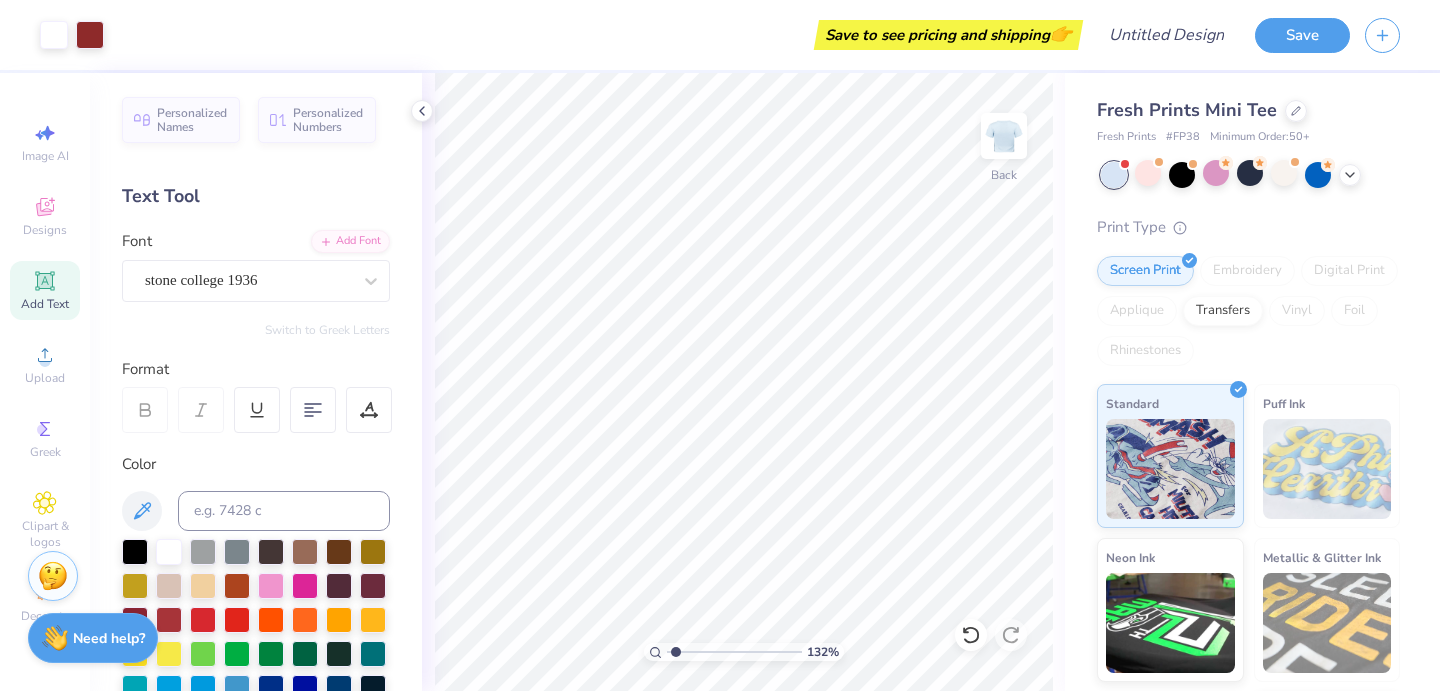 drag, startPoint x: 690, startPoint y: 650, endPoint x: 675, endPoint y: 651, distance: 15.033297 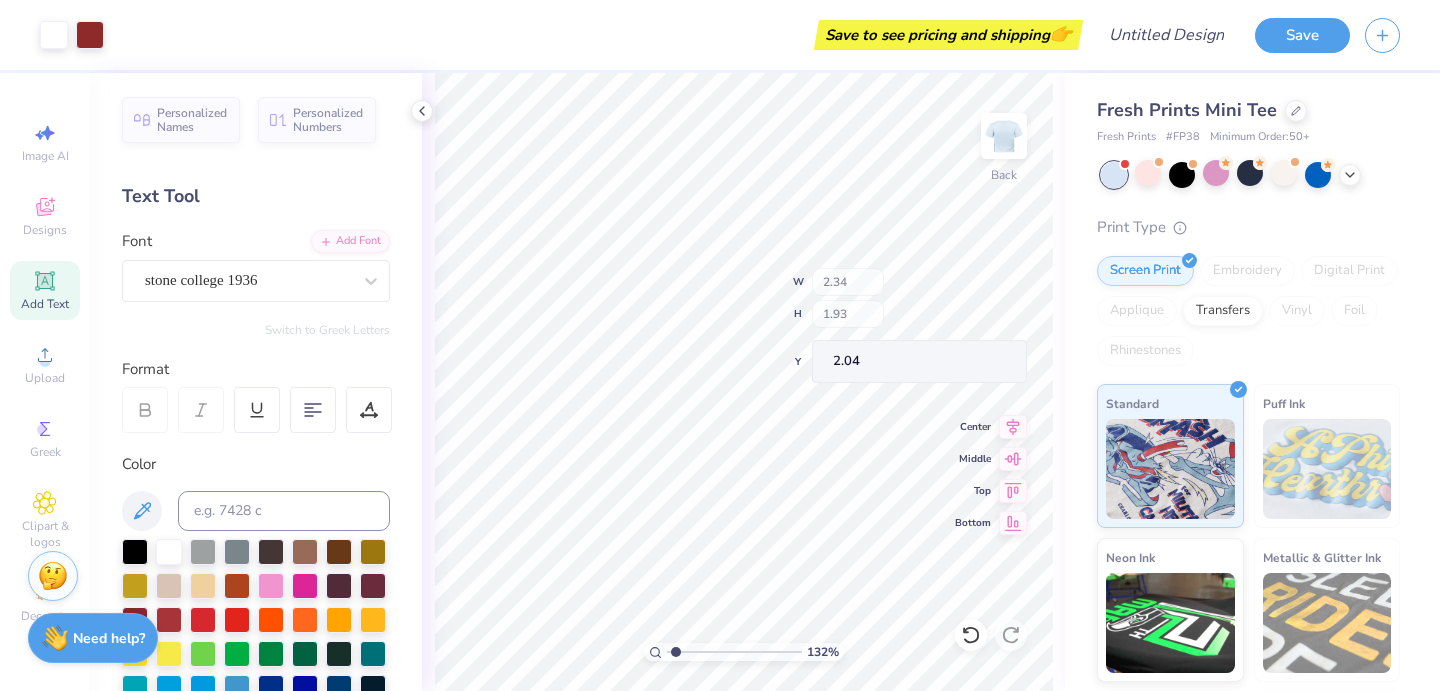 type on "2.04" 